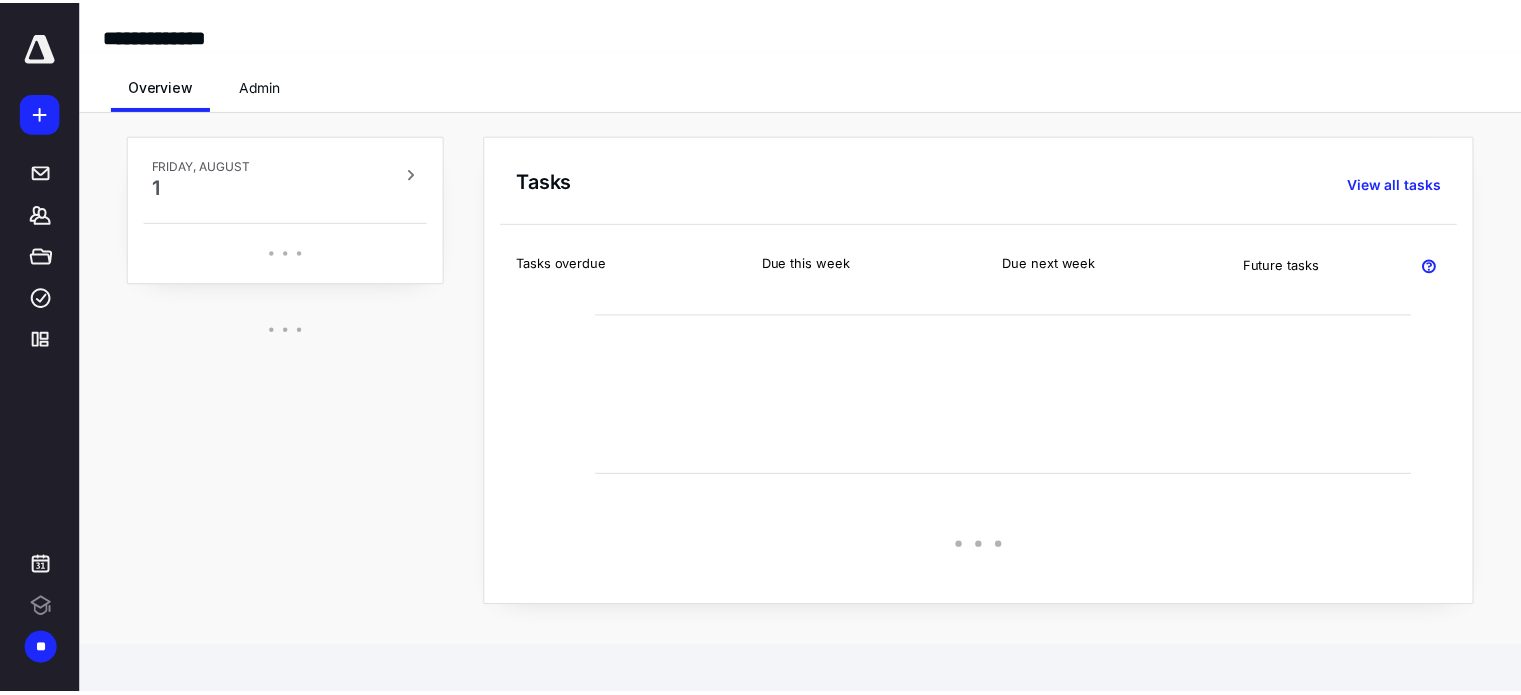 scroll, scrollTop: 0, scrollLeft: 0, axis: both 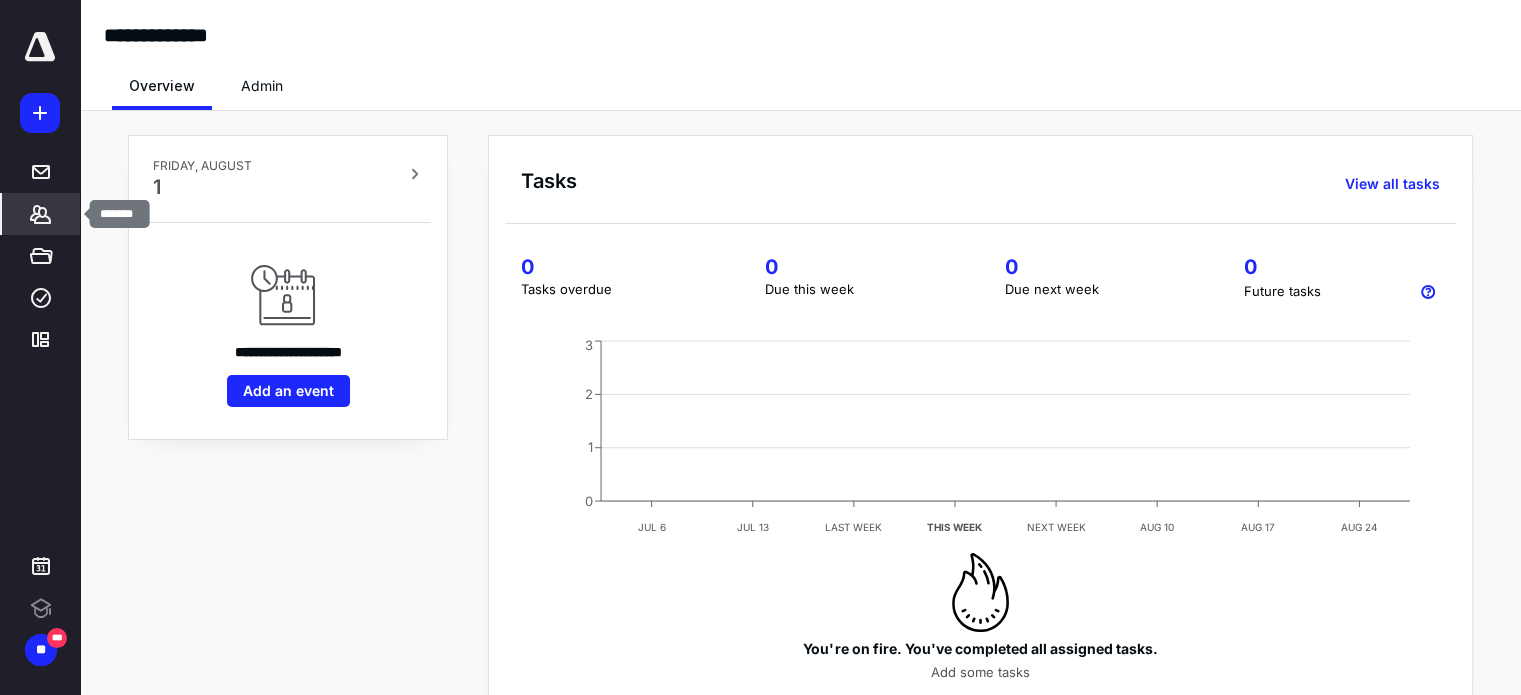 click 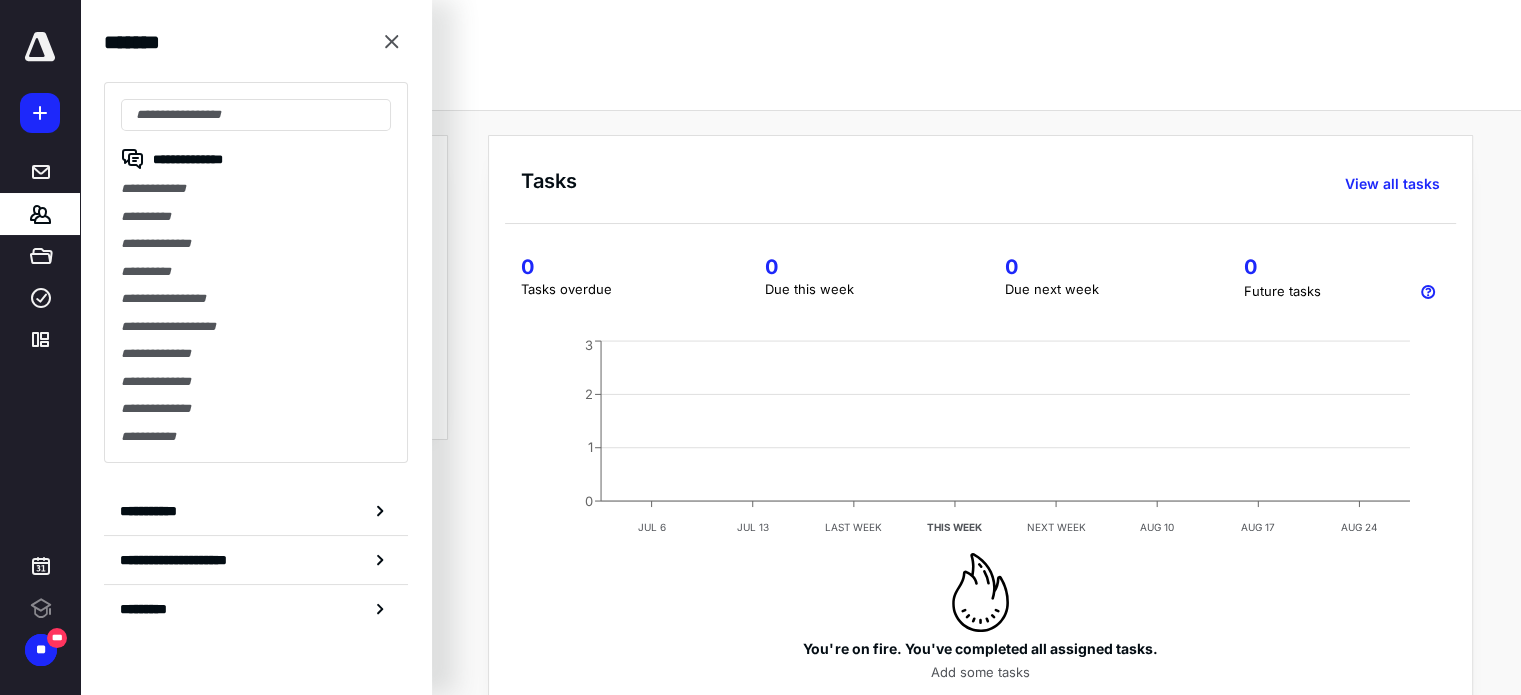scroll, scrollTop: 0, scrollLeft: 0, axis: both 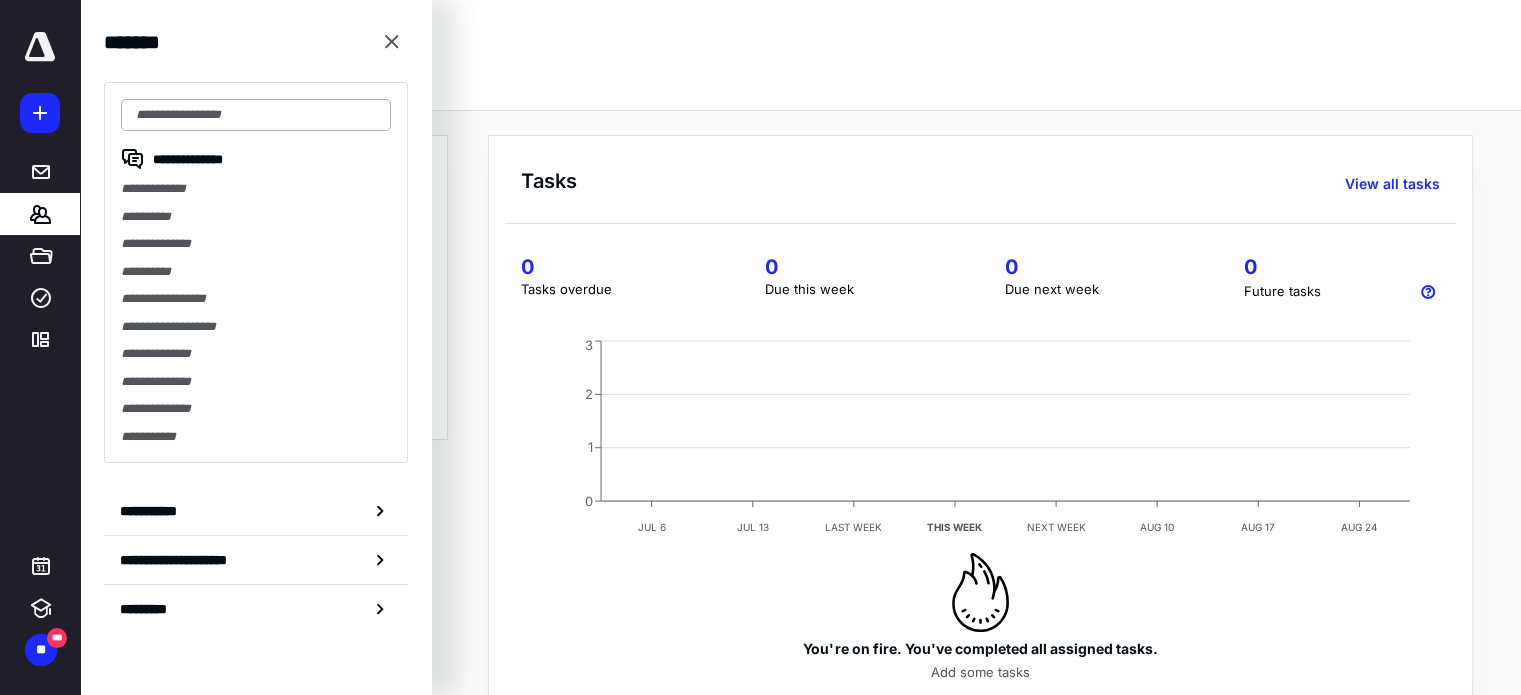 click at bounding box center (256, 115) 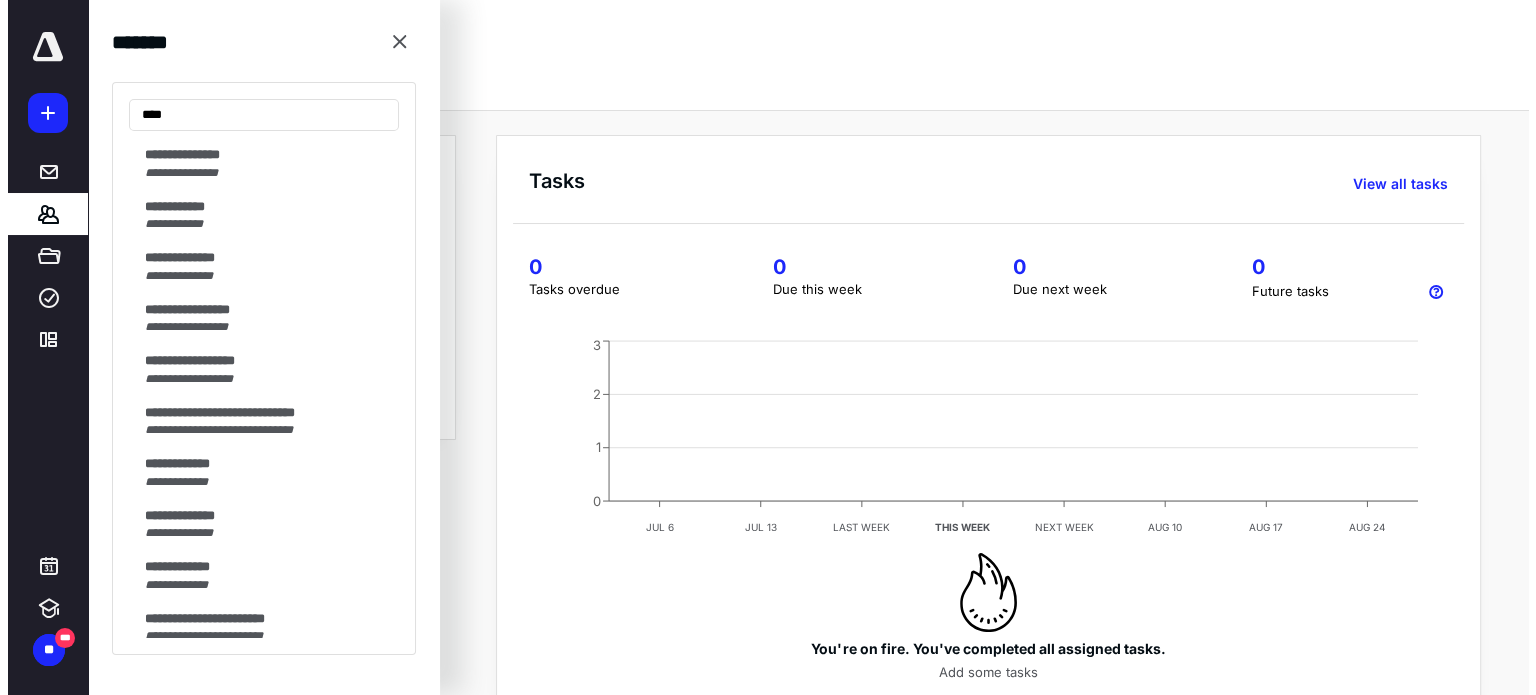 scroll, scrollTop: 1100, scrollLeft: 0, axis: vertical 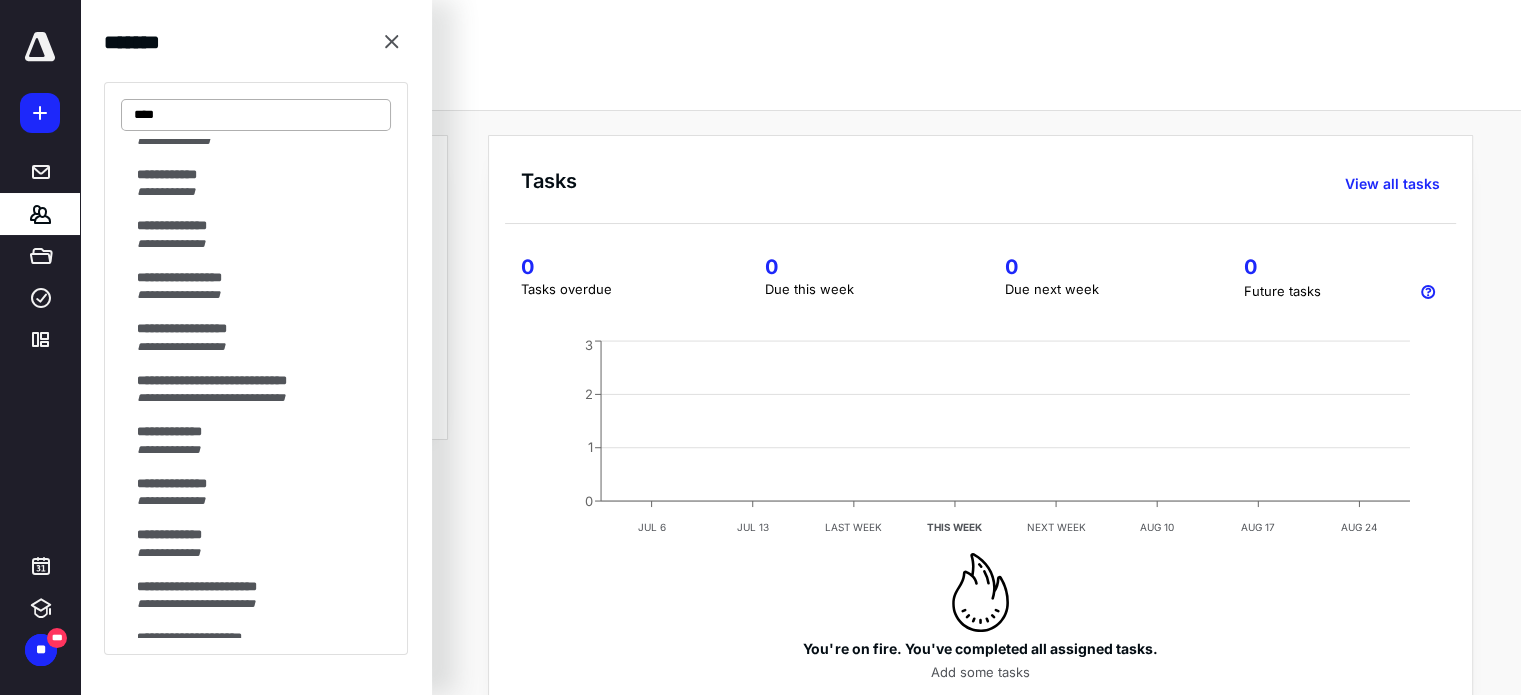 click on "****" at bounding box center (256, 115) 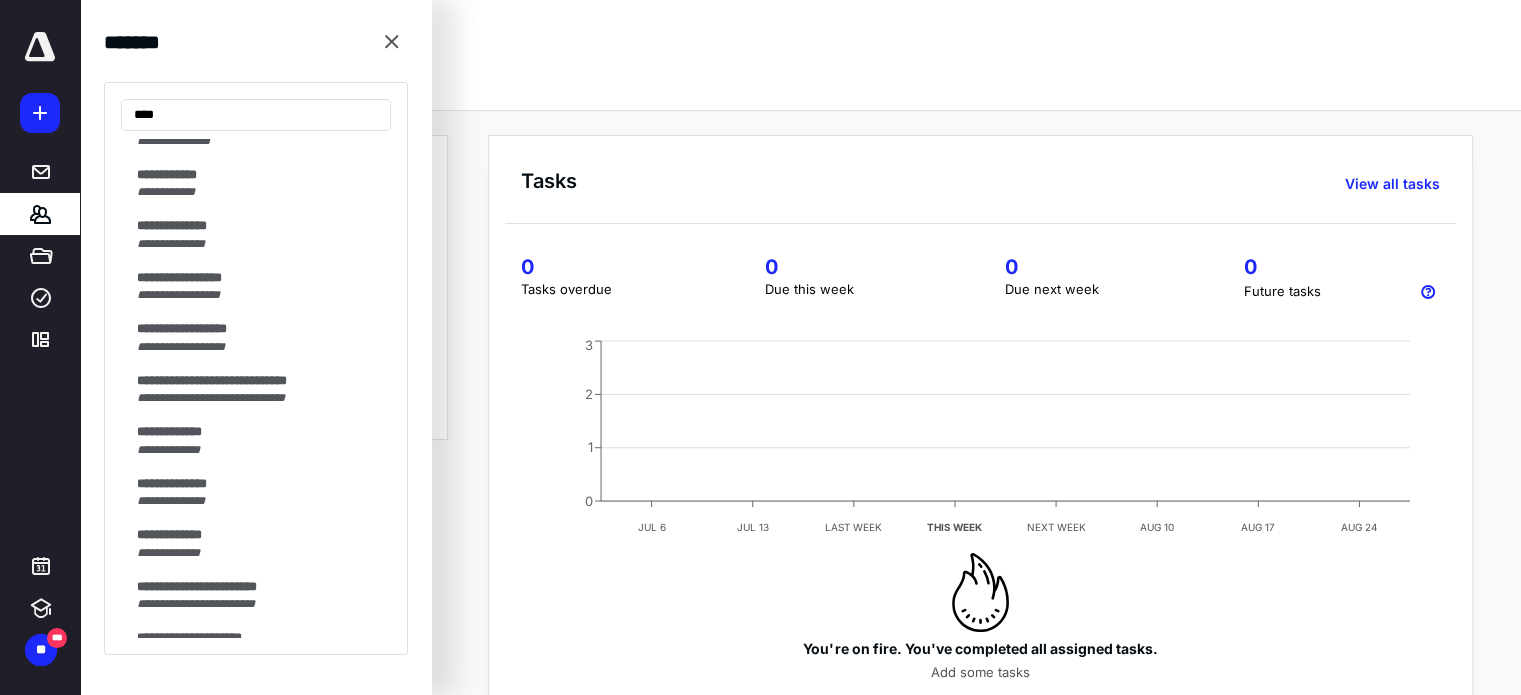 drag, startPoint x: 180, startPoint y: 115, endPoint x: 102, endPoint y: 115, distance: 78 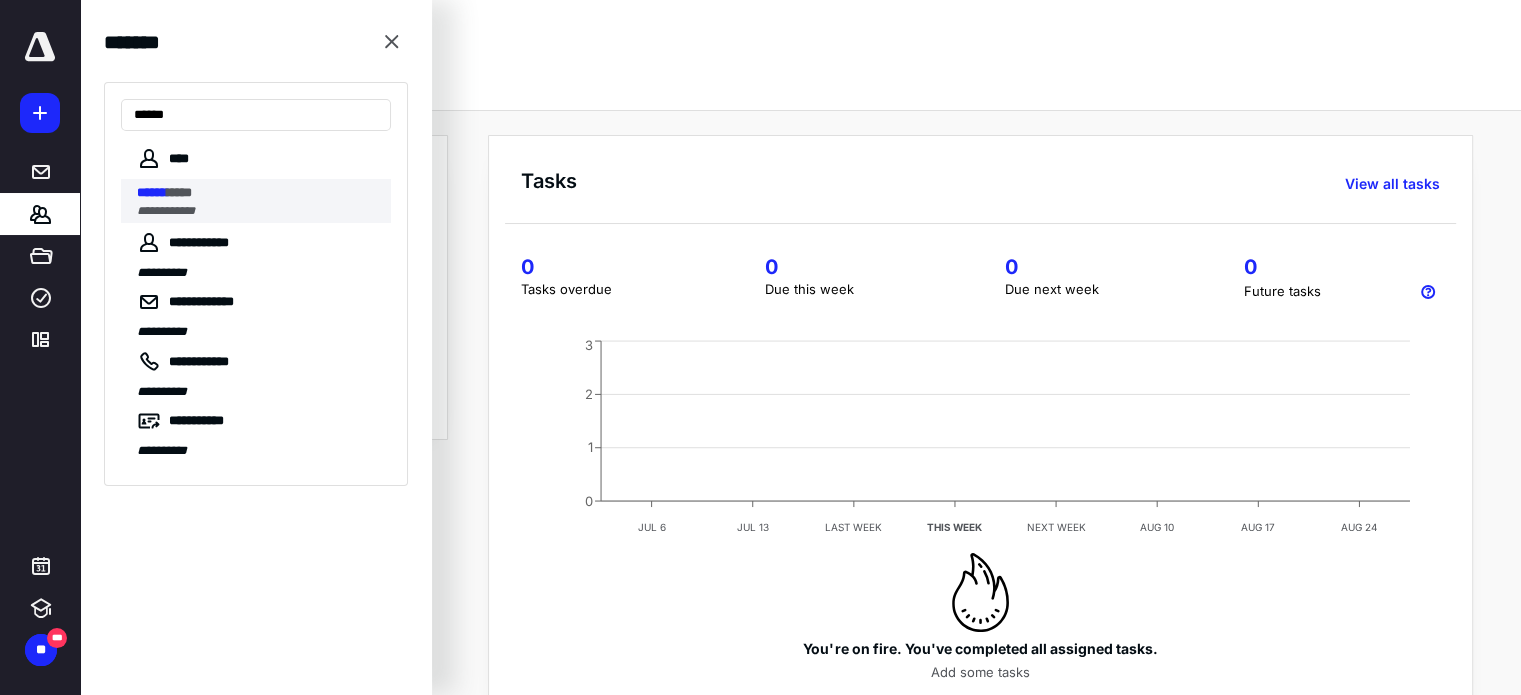 type on "******" 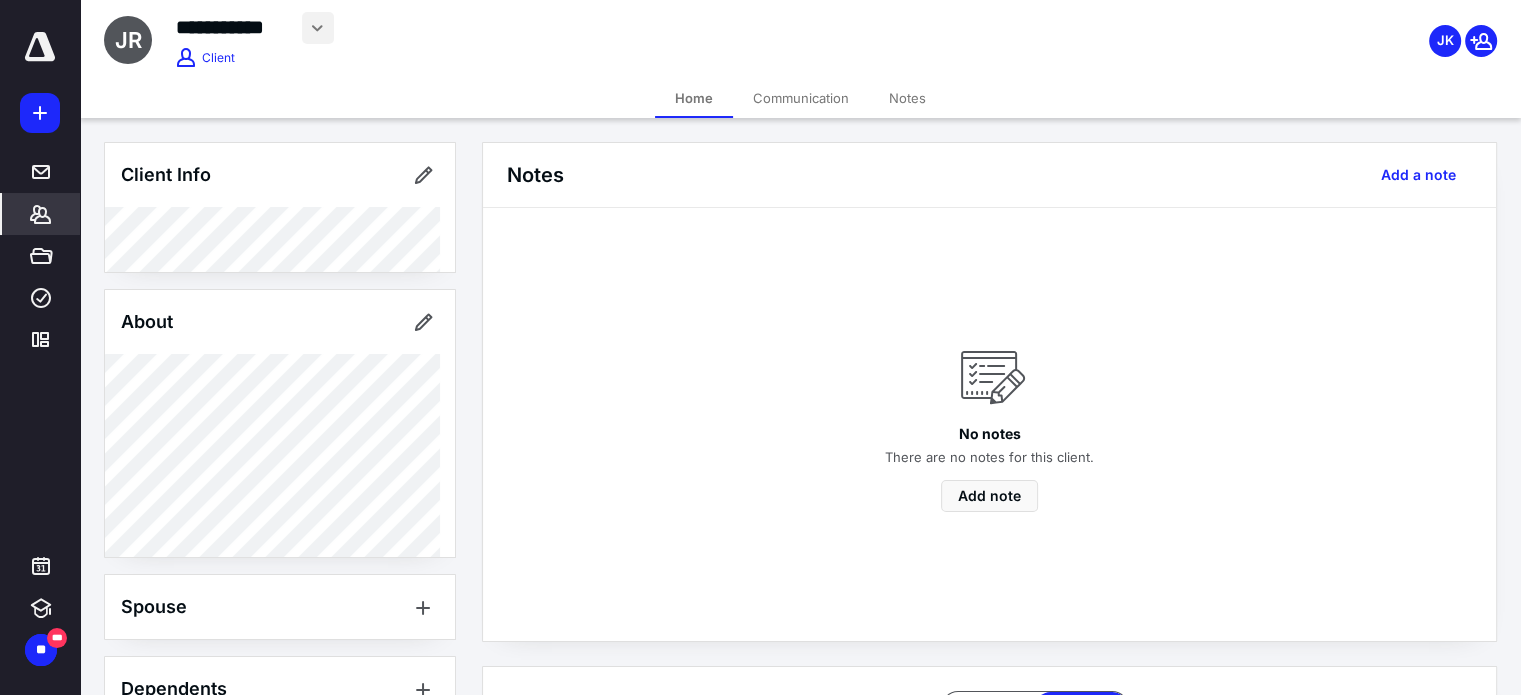 click at bounding box center (318, 28) 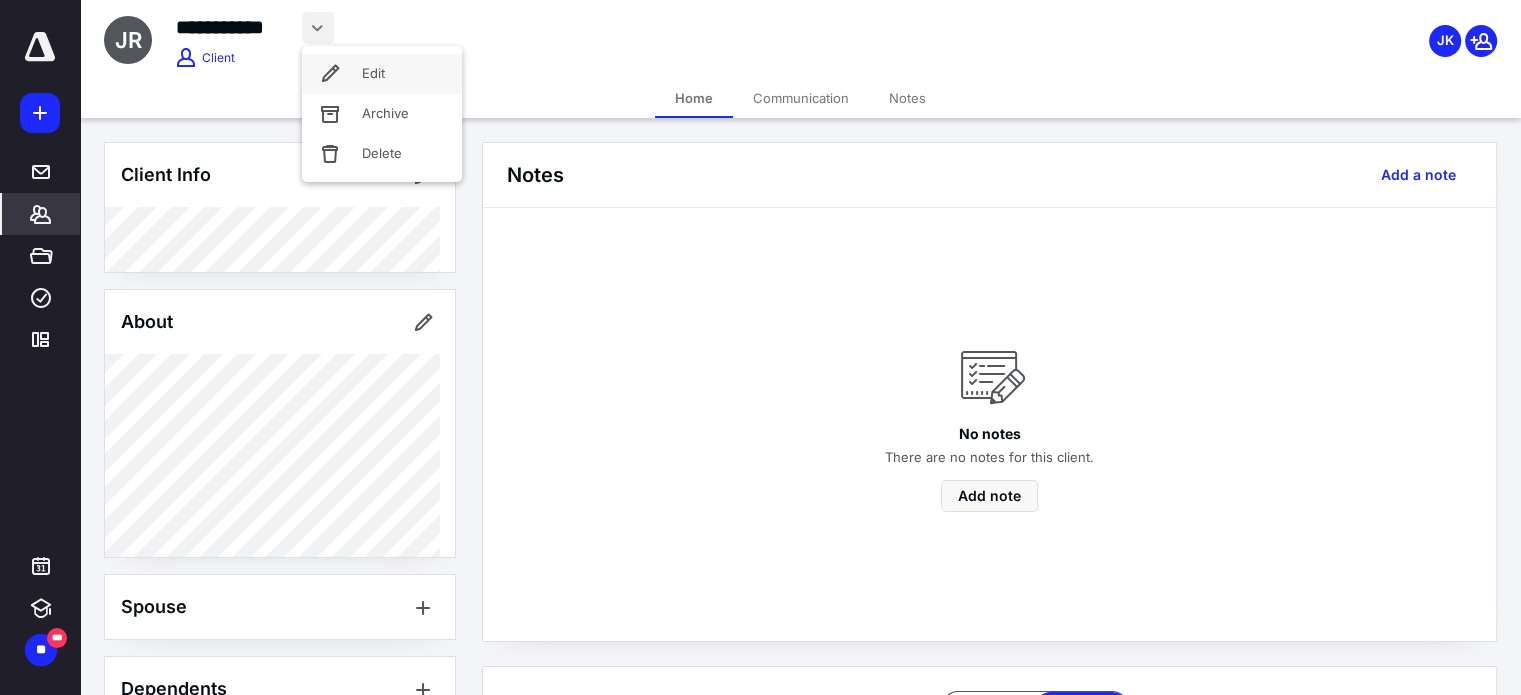 click 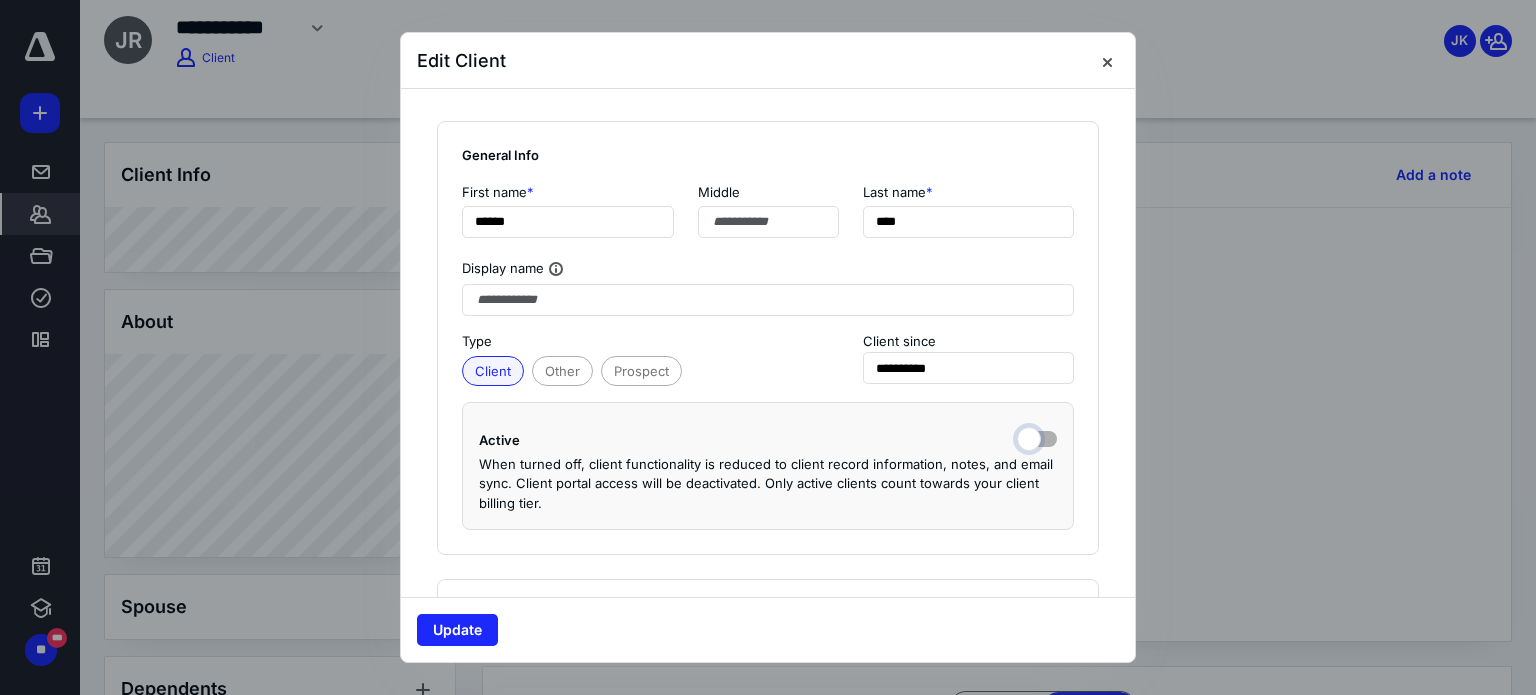 click at bounding box center (1037, 437) 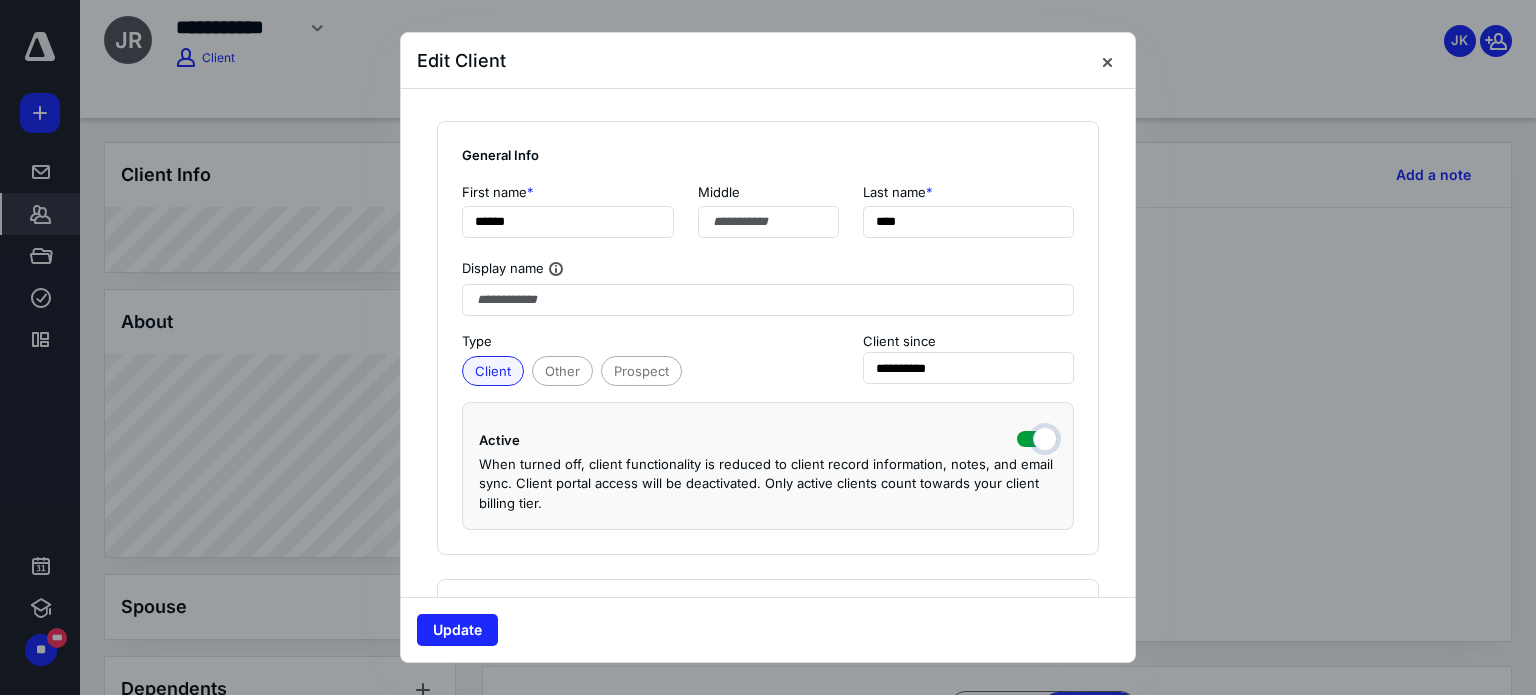 checkbox on "true" 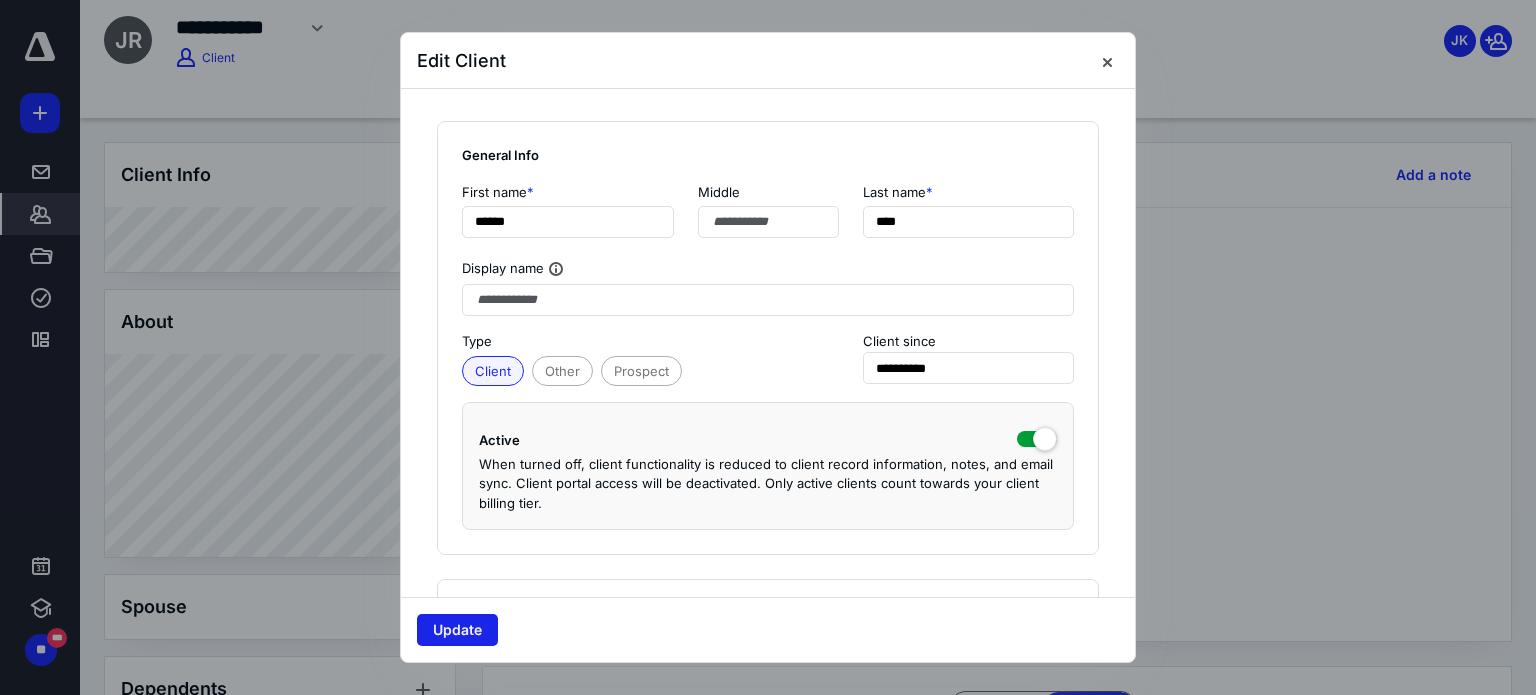 click on "Update" at bounding box center (457, 630) 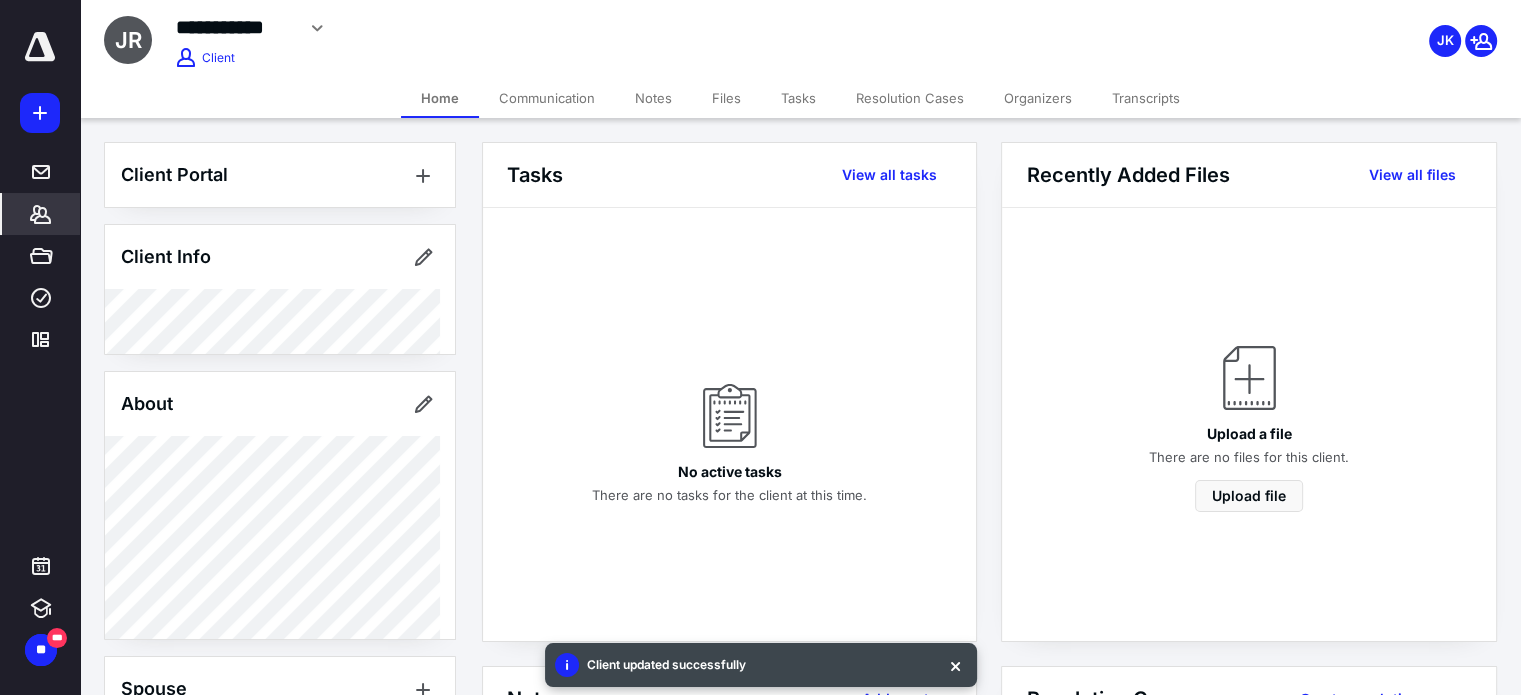 click on "Transcripts" at bounding box center [1146, 98] 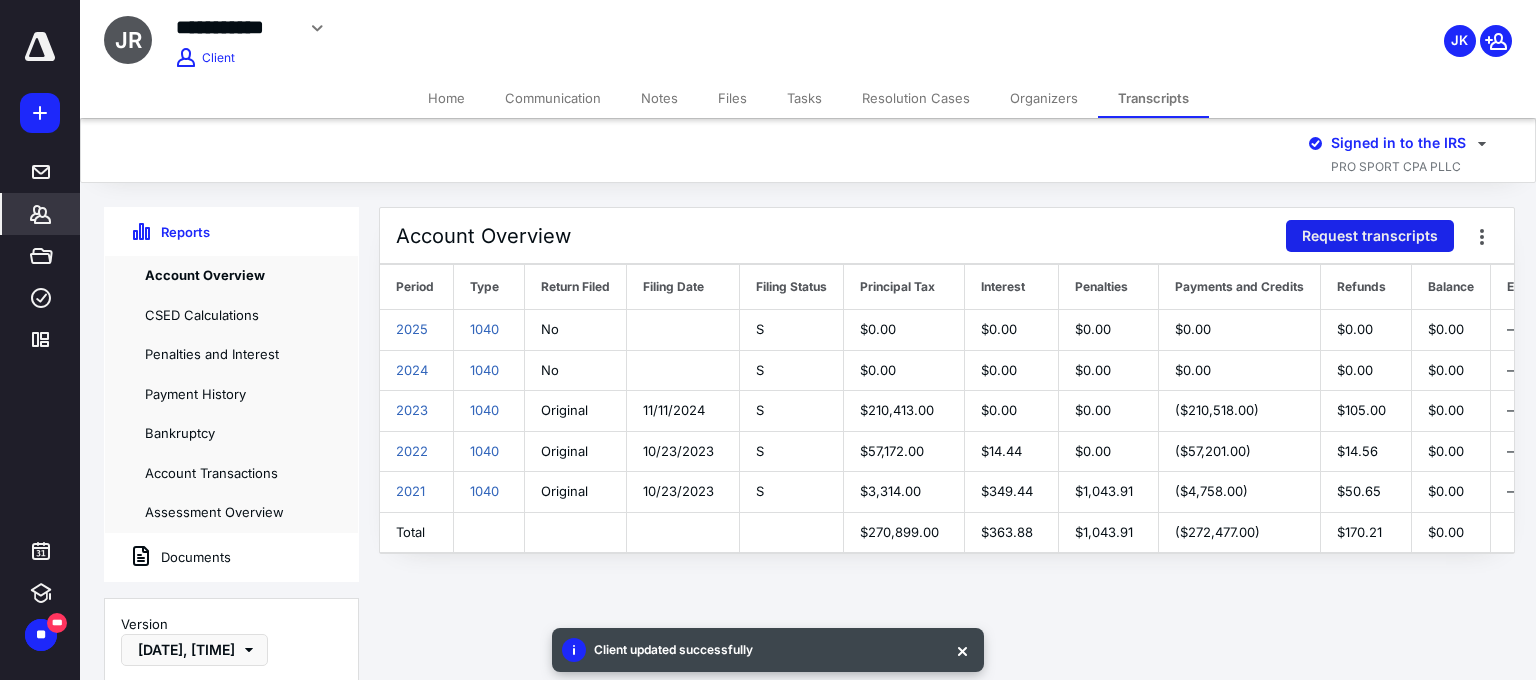 click on "Request transcripts" at bounding box center [1370, 236] 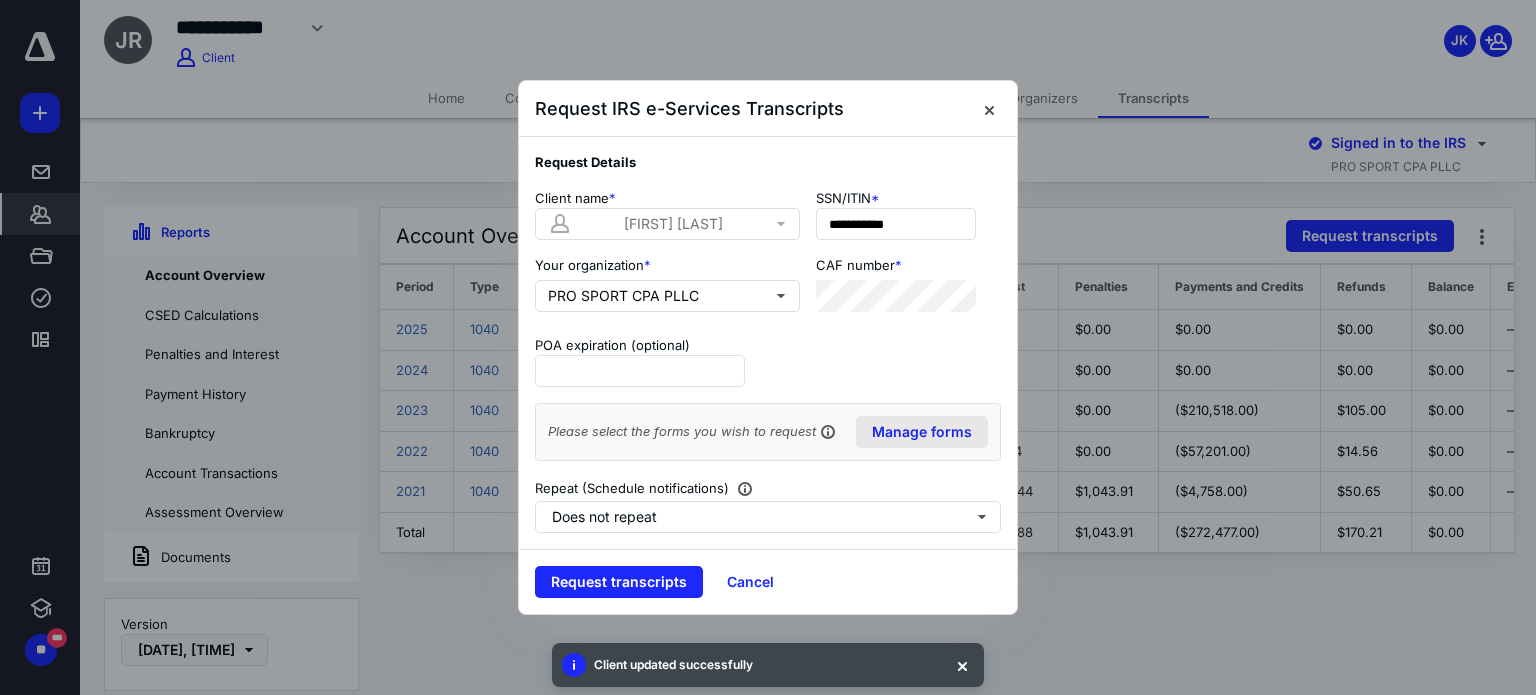click on "Manage forms" at bounding box center (922, 432) 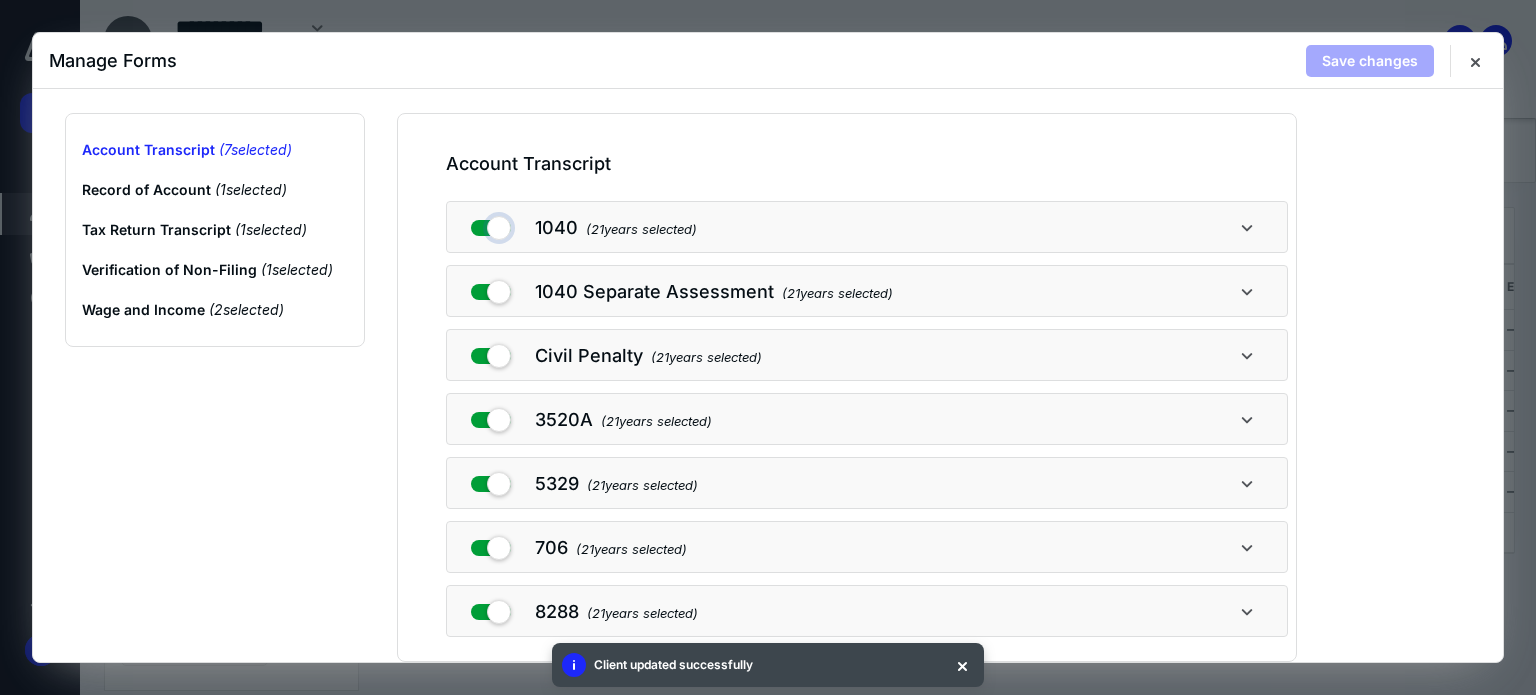 click at bounding box center [491, 224] 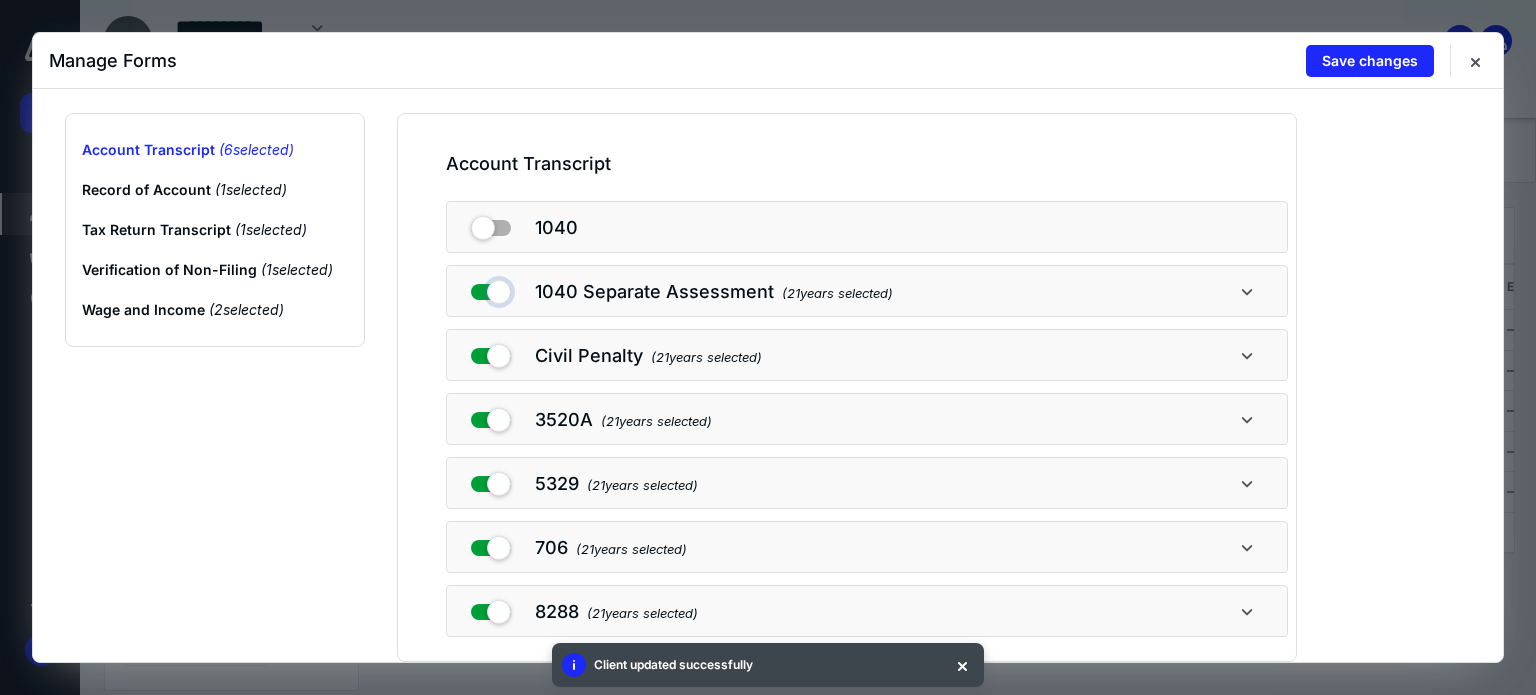 drag, startPoint x: 501, startPoint y: 291, endPoint x: 502, endPoint y: 349, distance: 58.00862 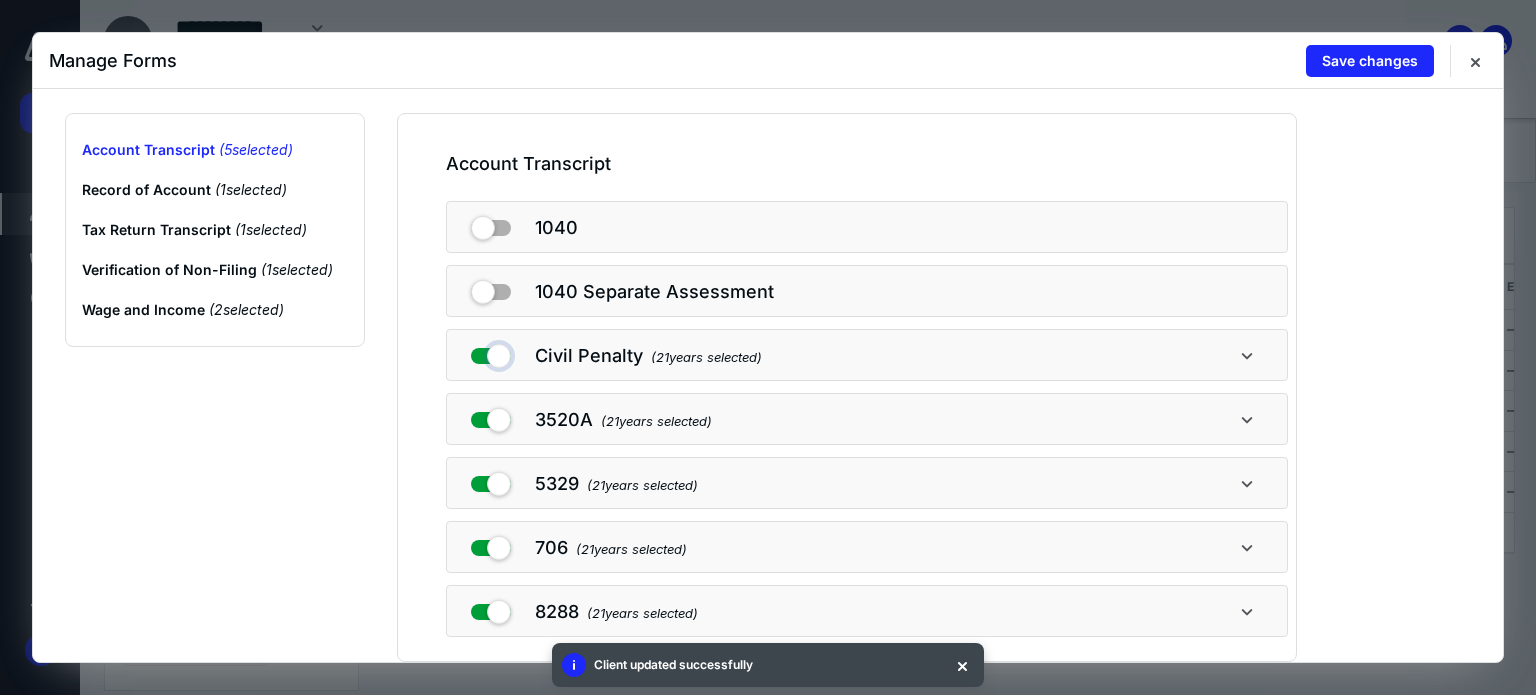 drag, startPoint x: 502, startPoint y: 350, endPoint x: 498, endPoint y: 386, distance: 36.221542 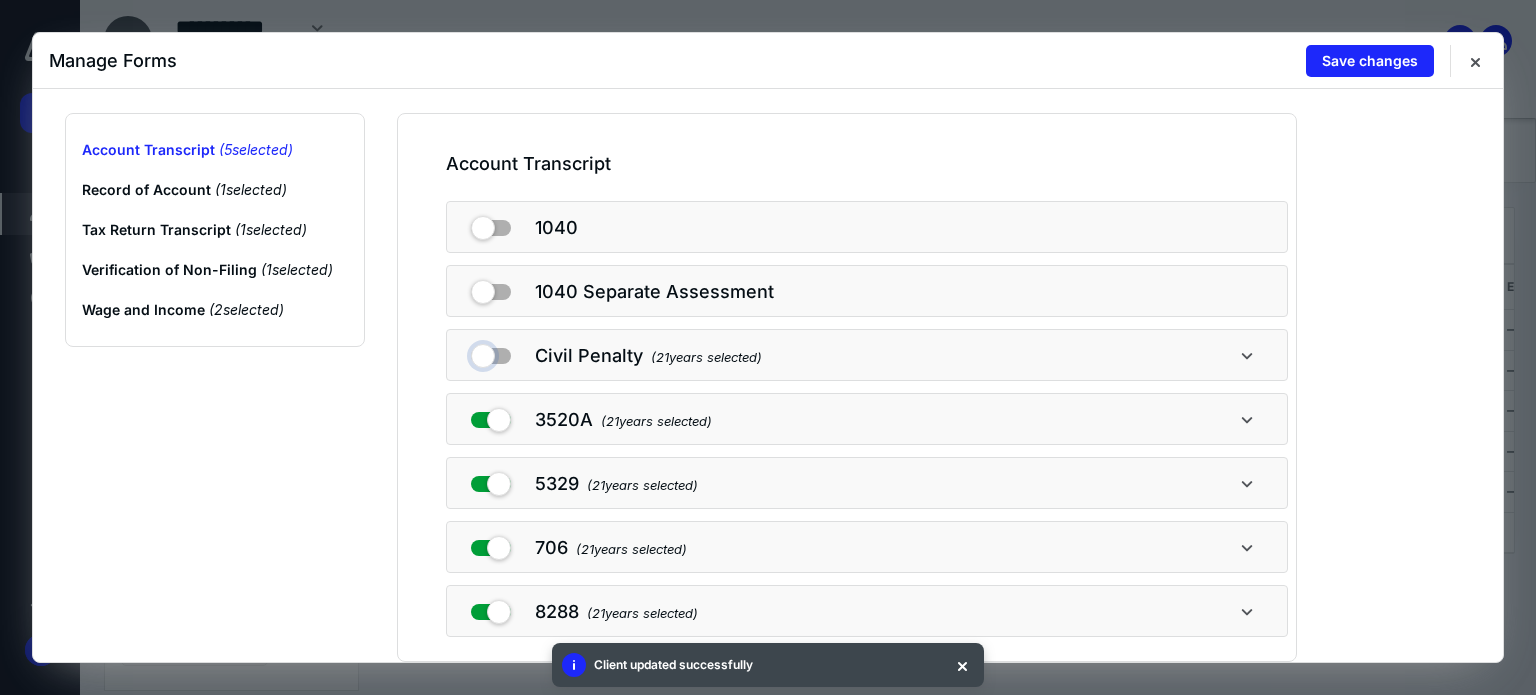 checkbox on "false" 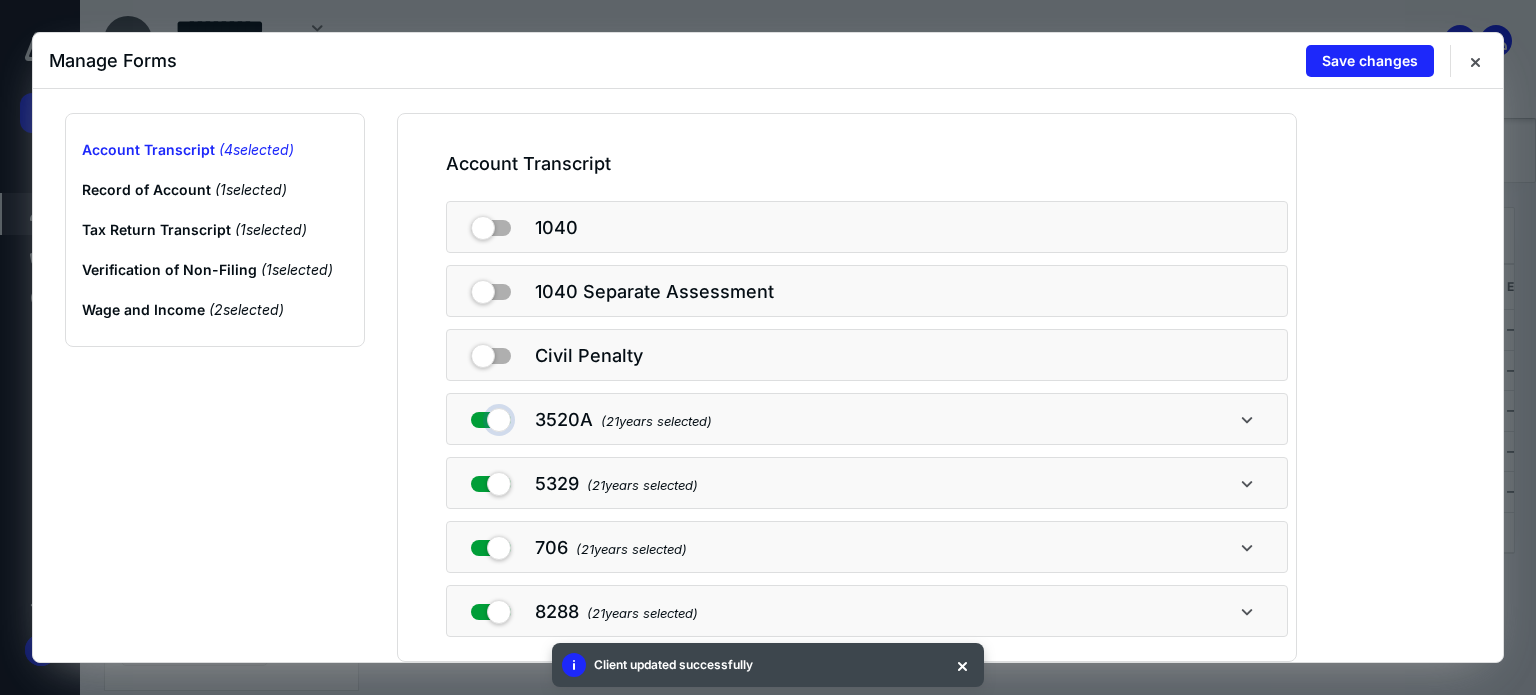 click at bounding box center [491, 416] 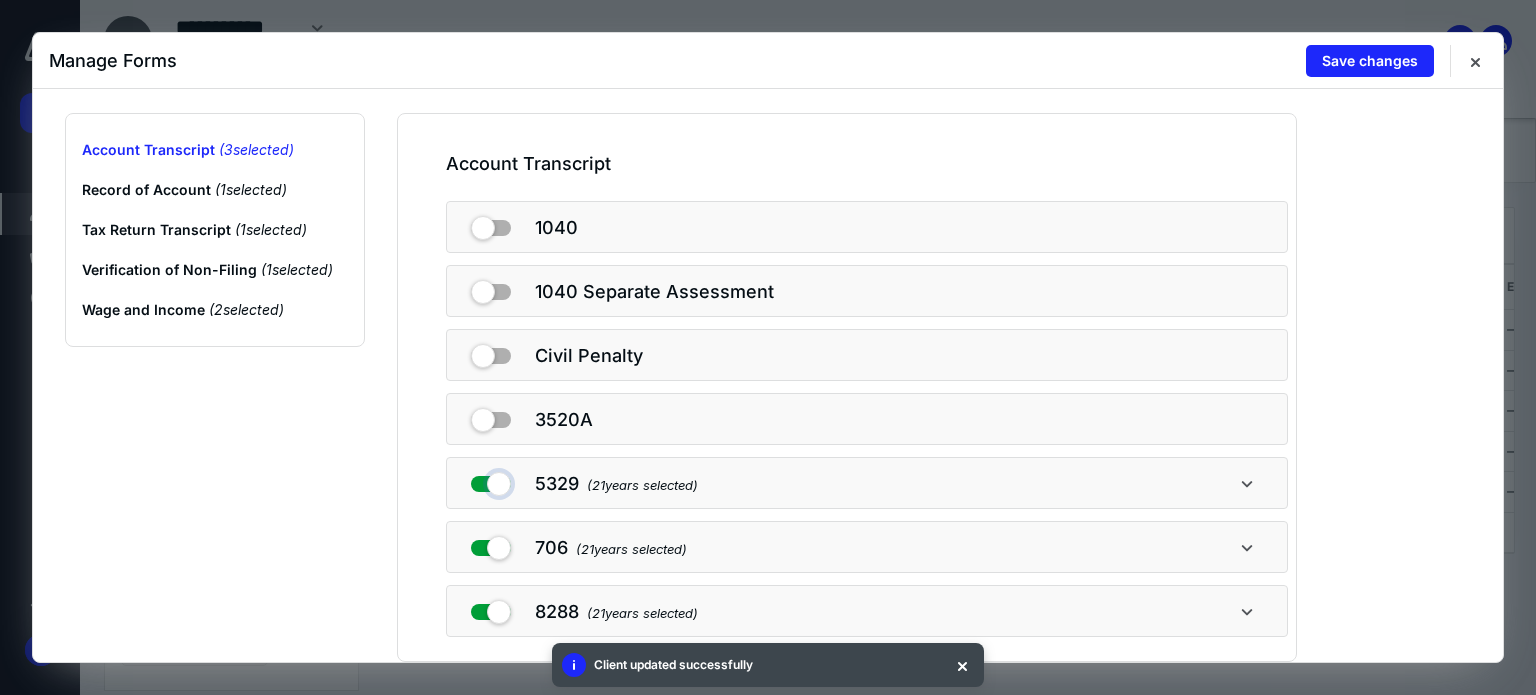 drag, startPoint x: 502, startPoint y: 481, endPoint x: 493, endPoint y: 518, distance: 38.078865 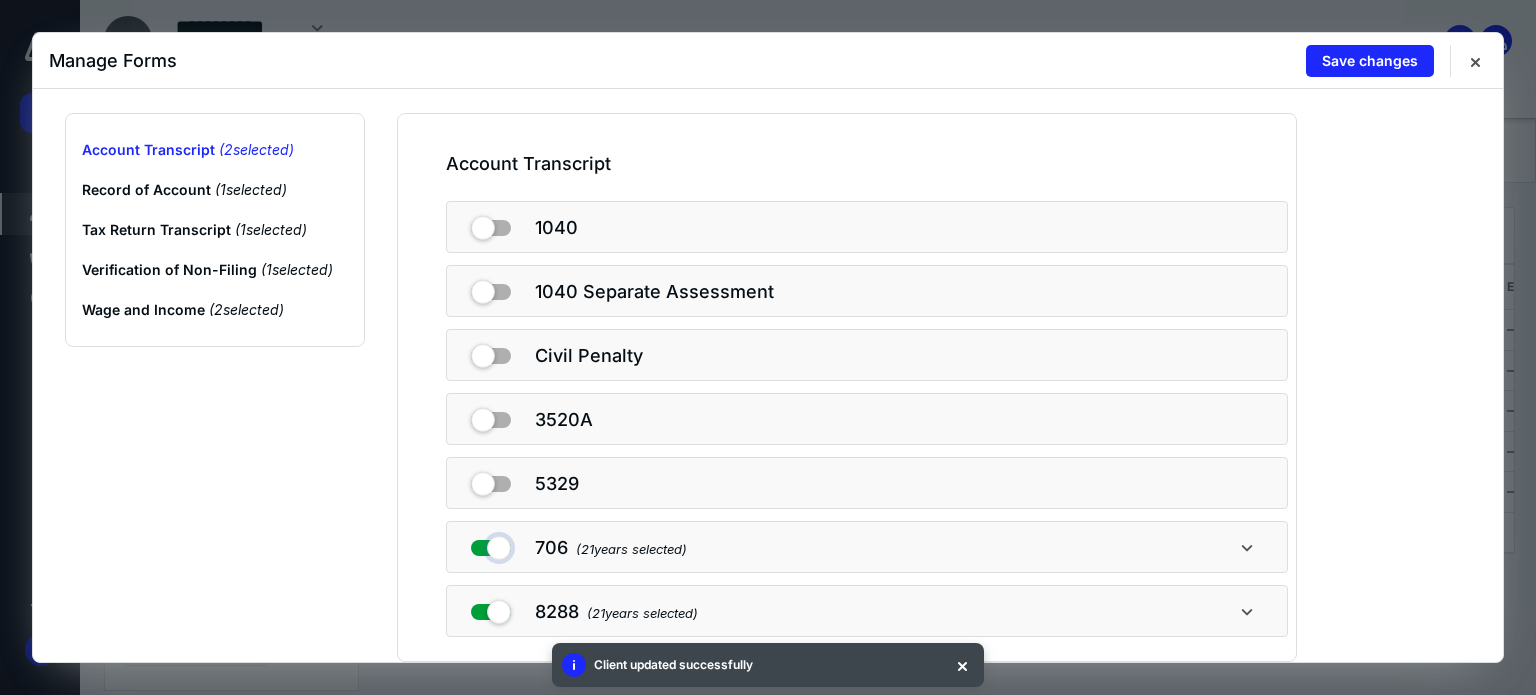 drag, startPoint x: 485, startPoint y: 541, endPoint x: 500, endPoint y: 595, distance: 56.044624 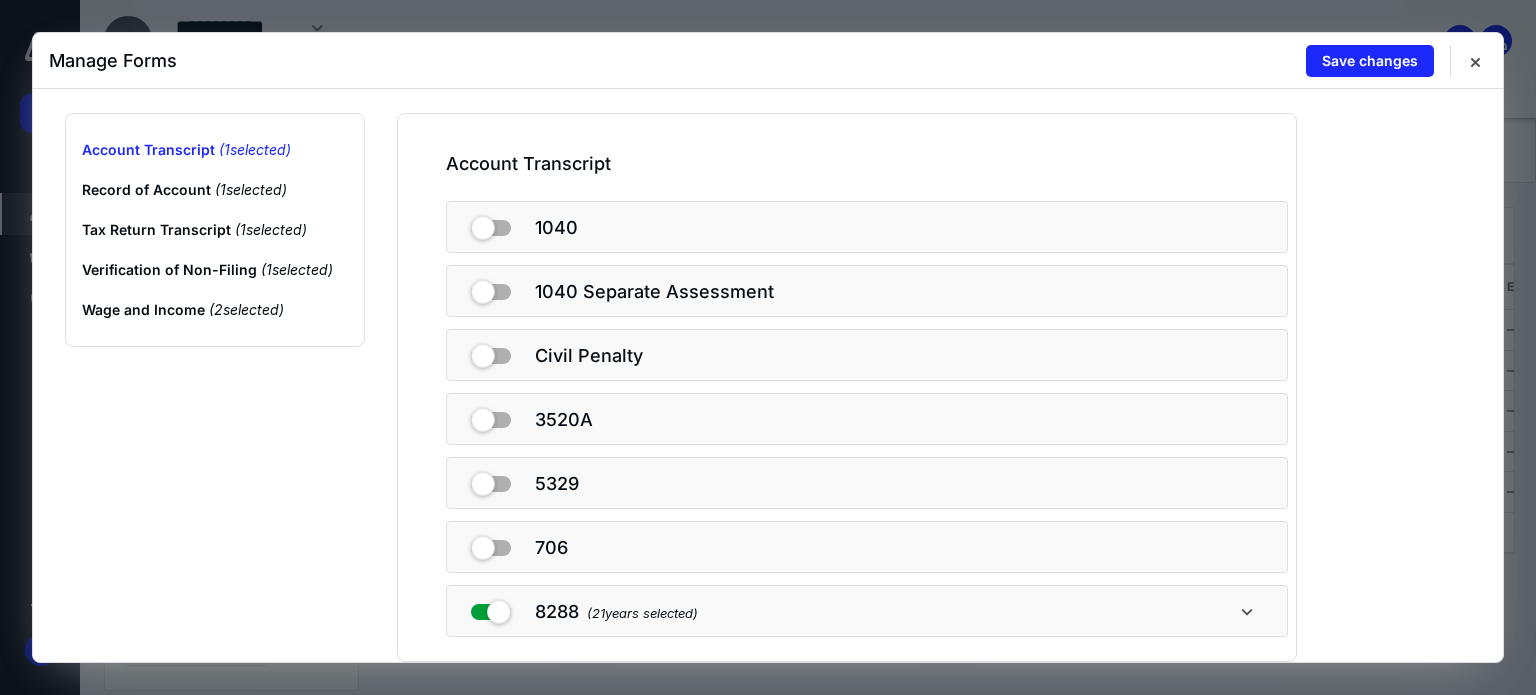 click at bounding box center [491, 611] 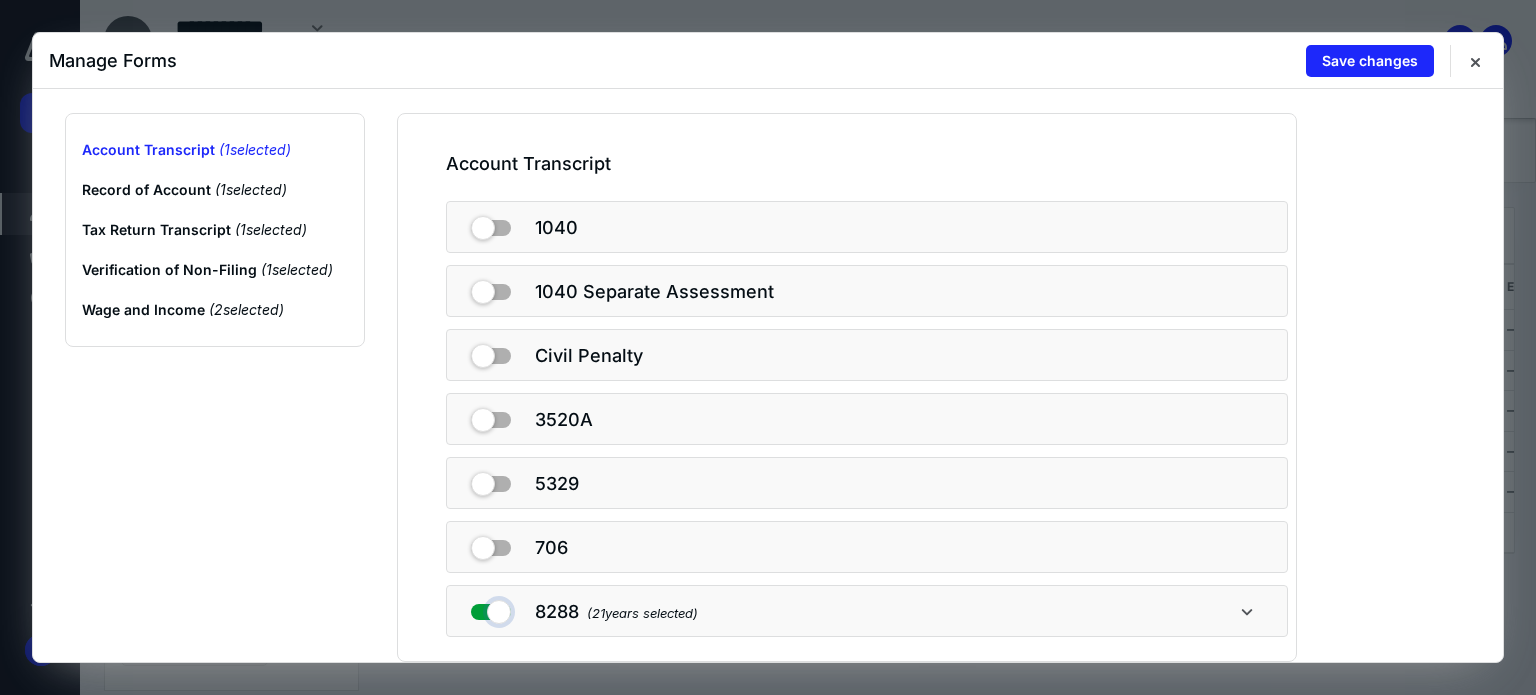 click at bounding box center (491, 608) 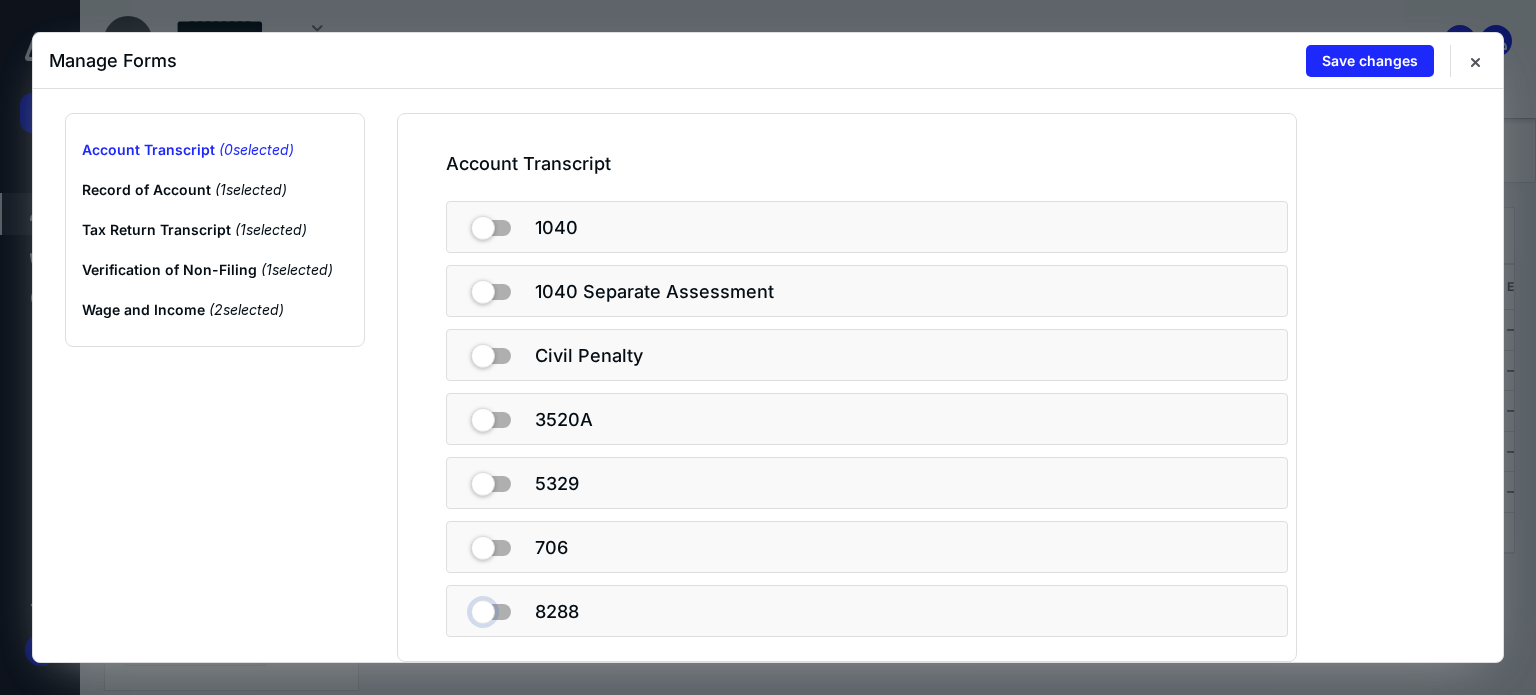 click at bounding box center [491, 608] 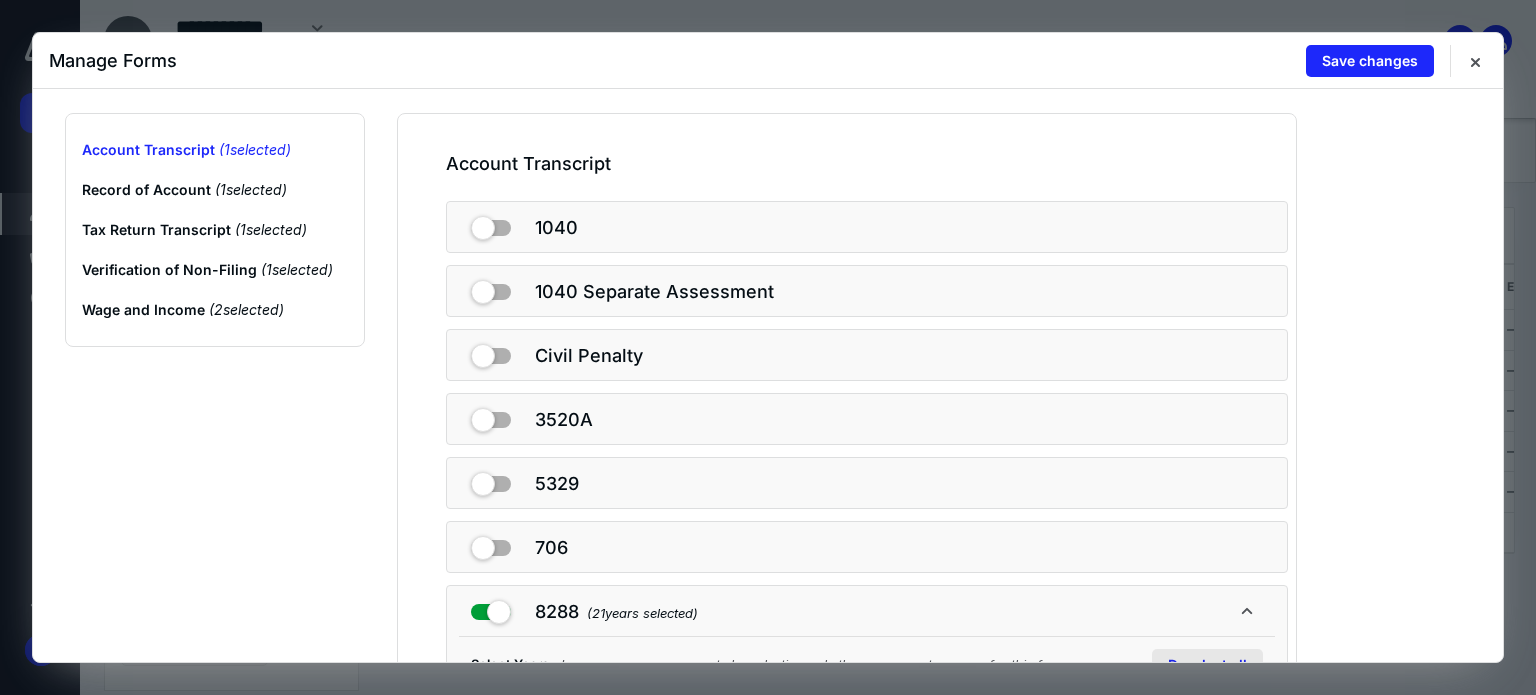 click on "Deselect all" at bounding box center (1207, 665) 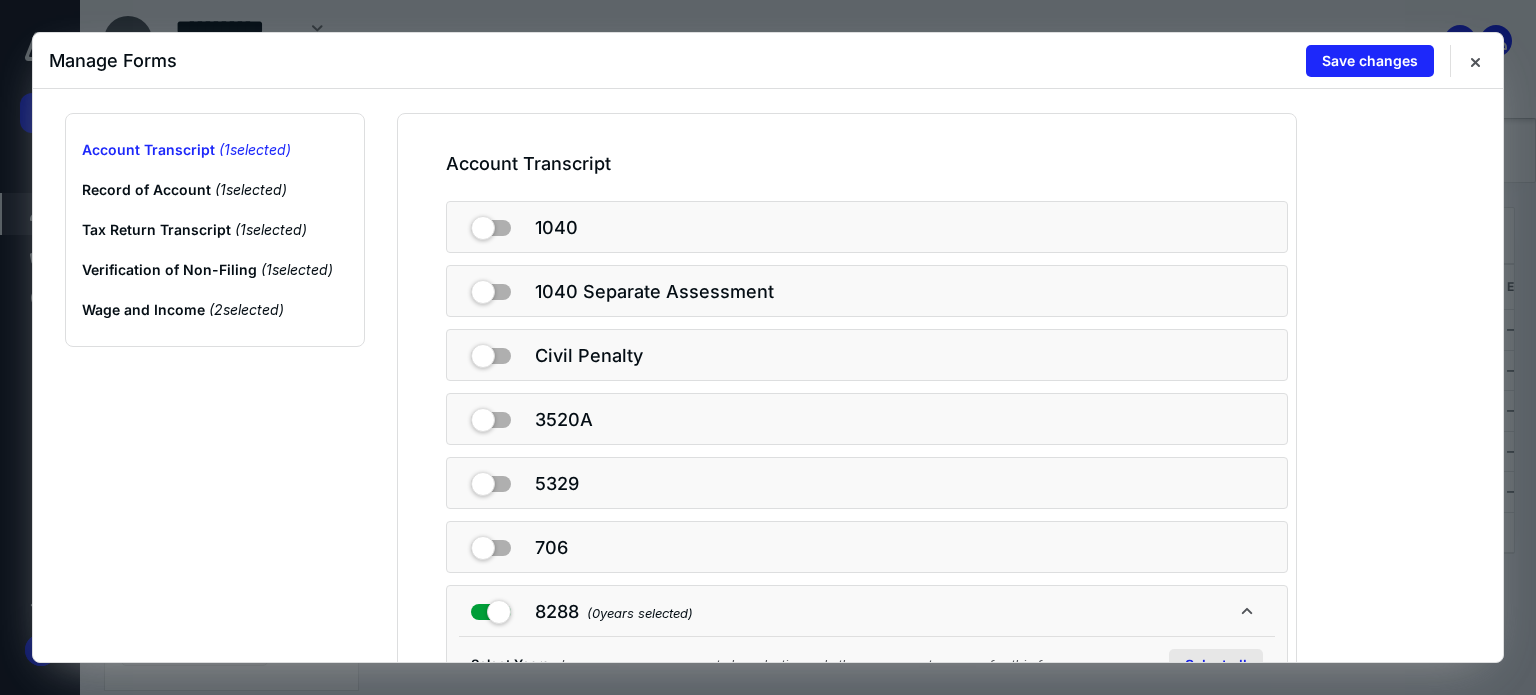 click on "Select all" at bounding box center (1216, 665) 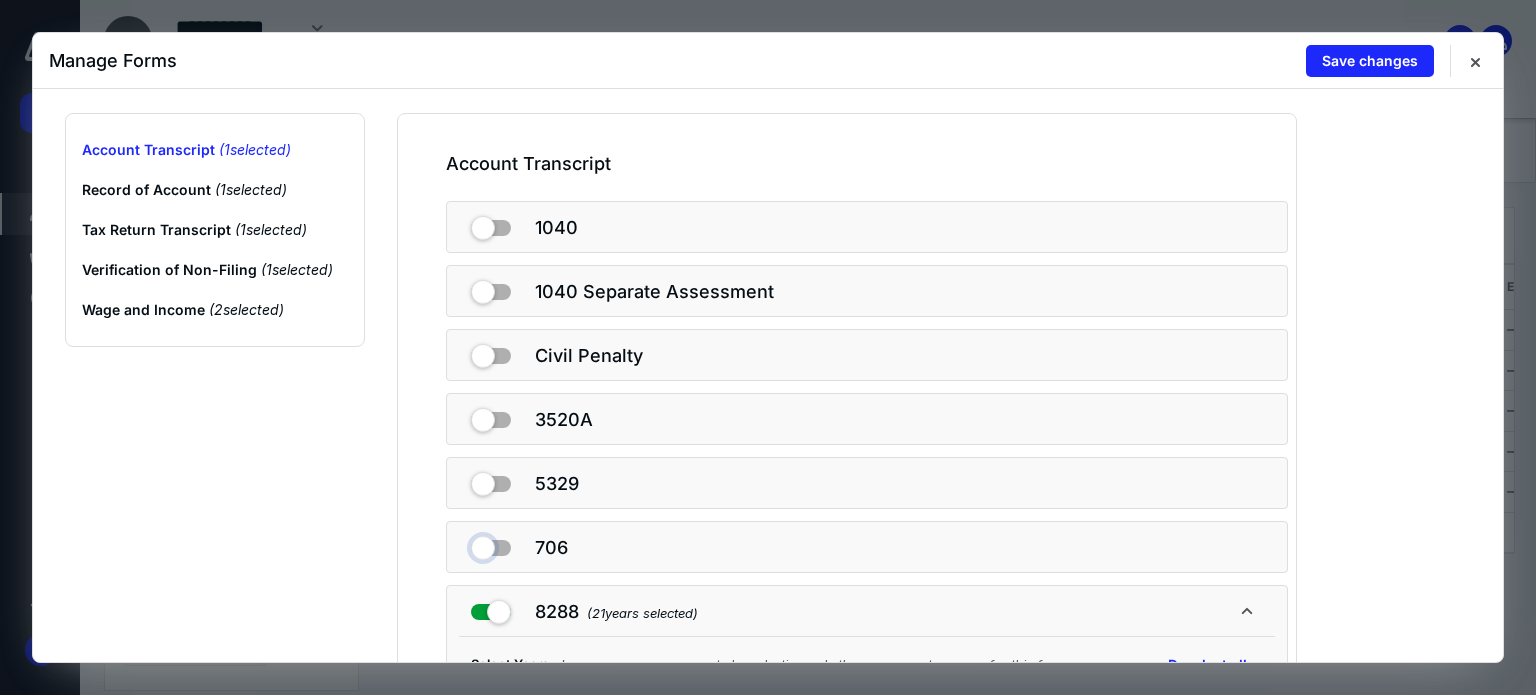 drag, startPoint x: 481, startPoint y: 535, endPoint x: 767, endPoint y: 561, distance: 287.17938 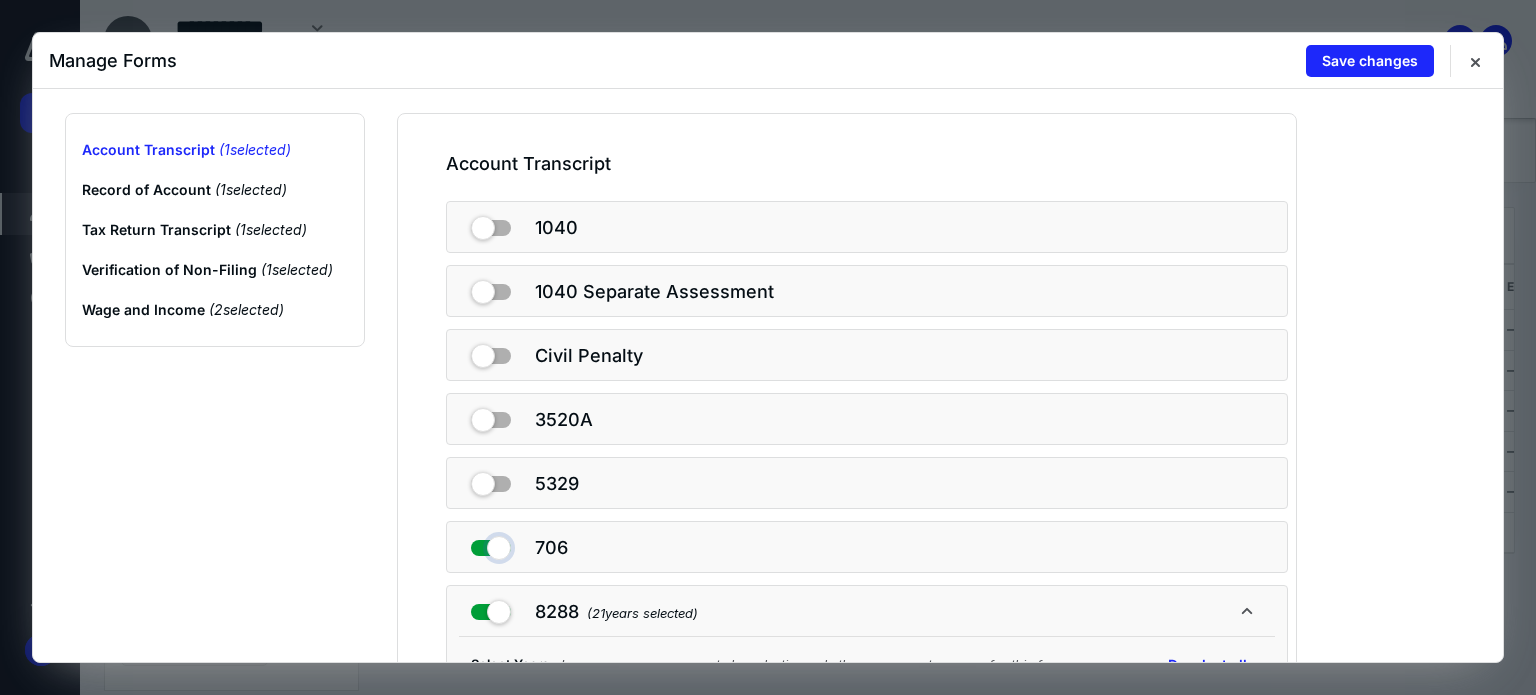 checkbox on "true" 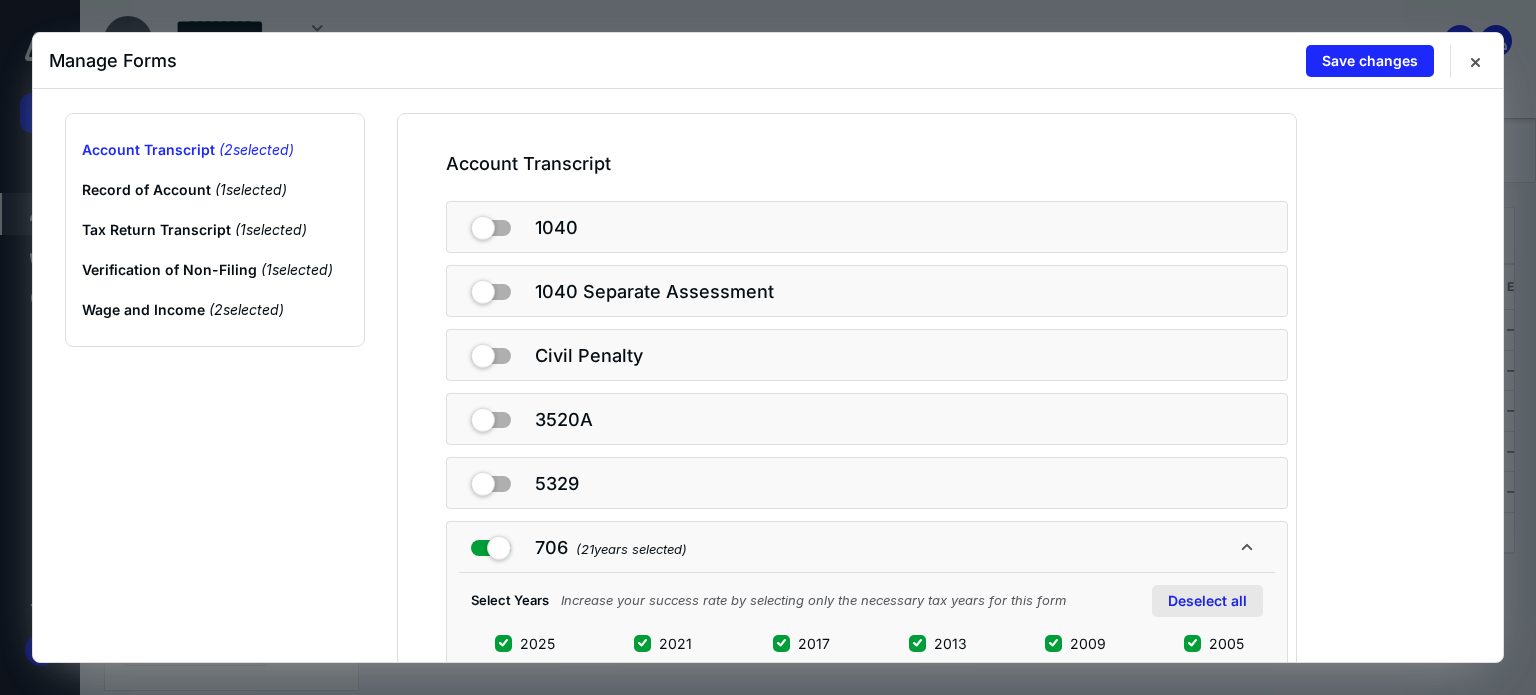 click on "Deselect all" at bounding box center [1207, 601] 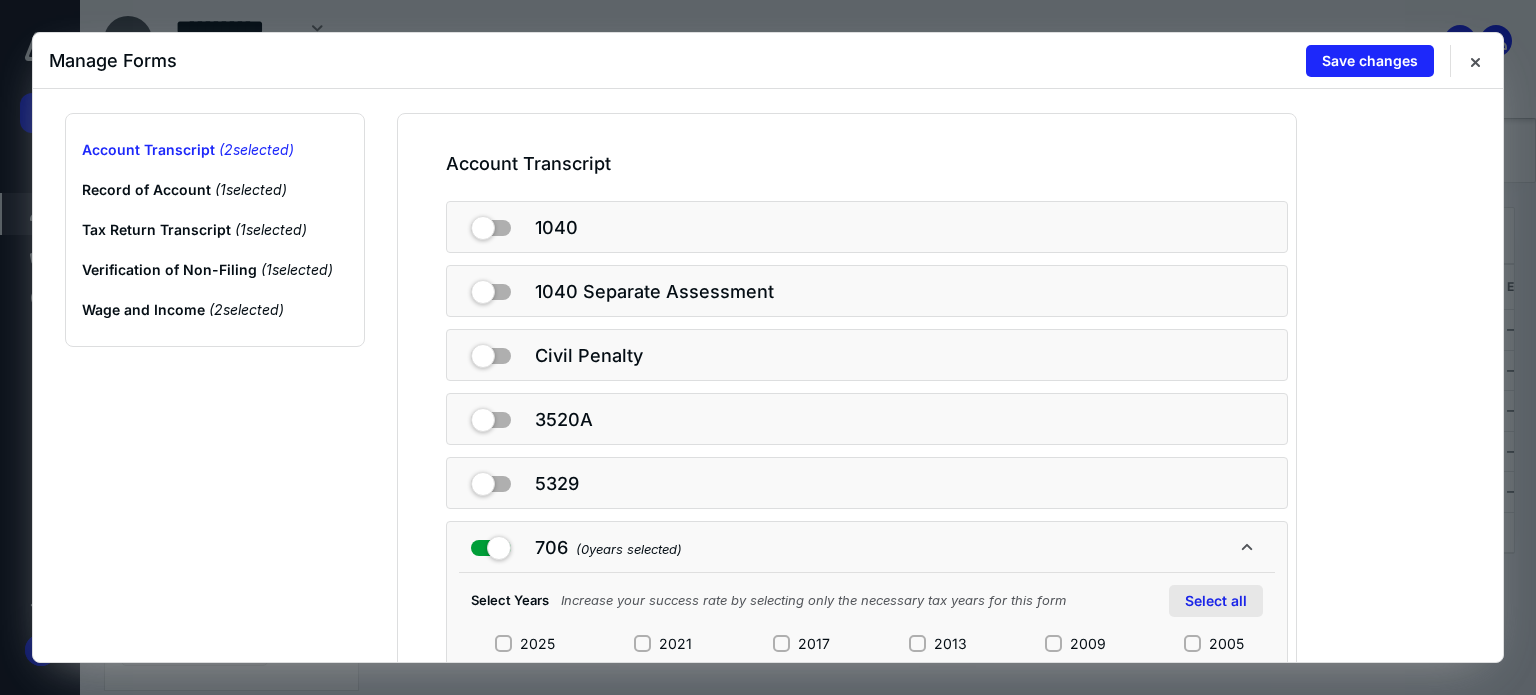 click on "Select all" at bounding box center (1216, 601) 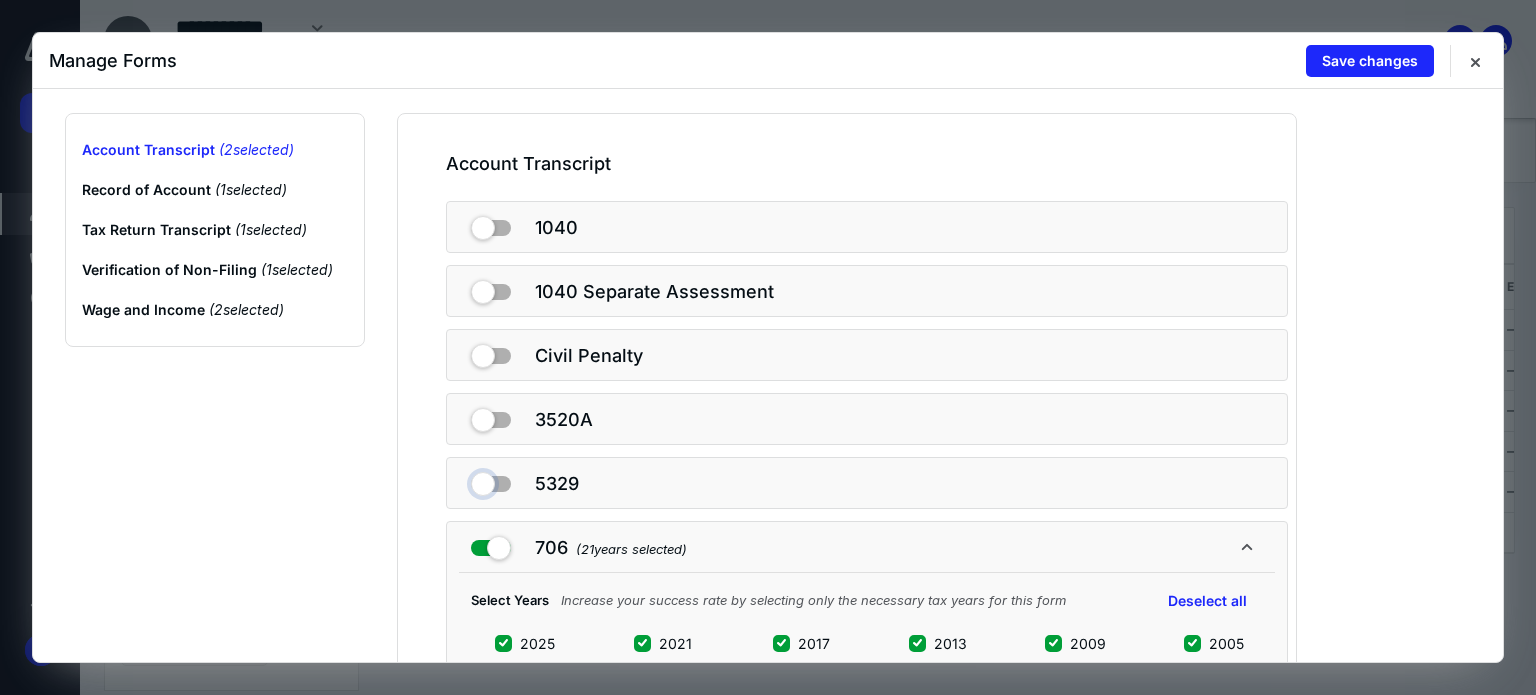 click at bounding box center (491, 480) 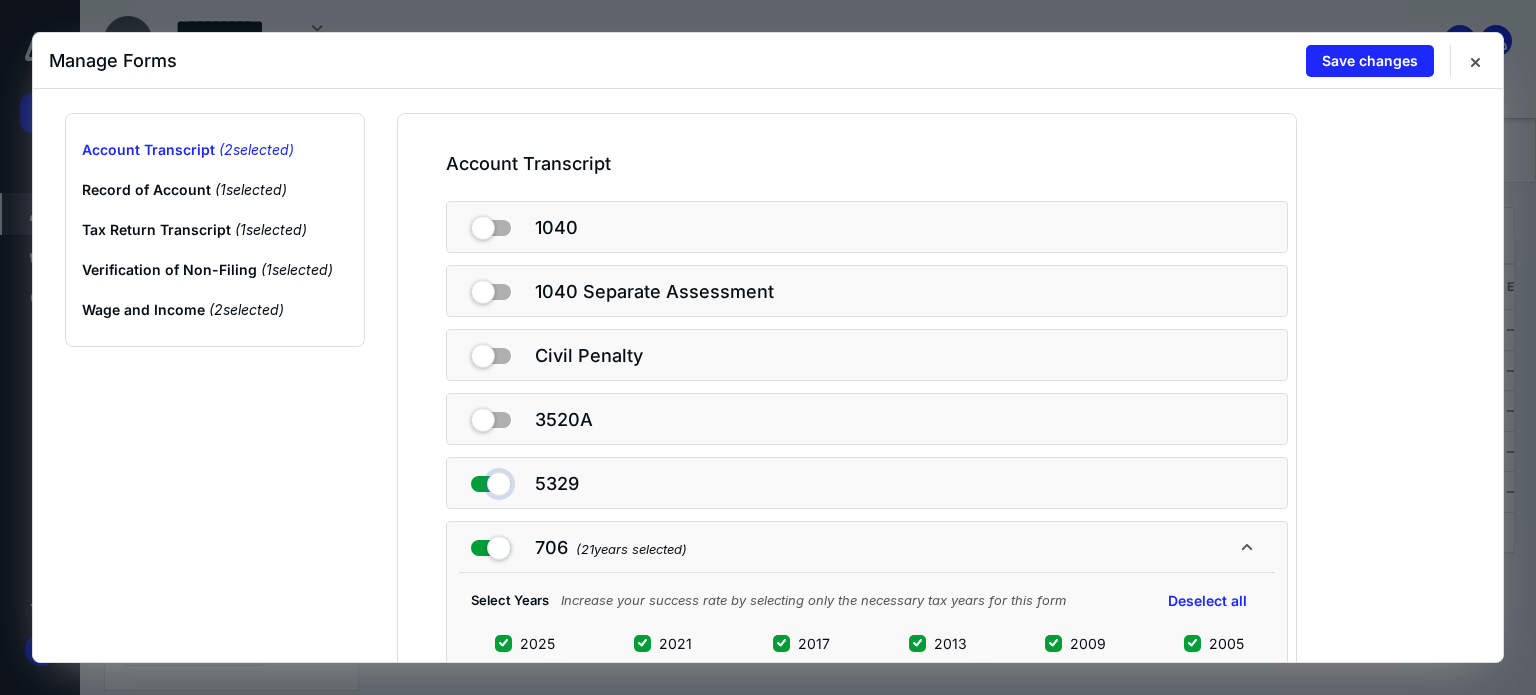 checkbox on "true" 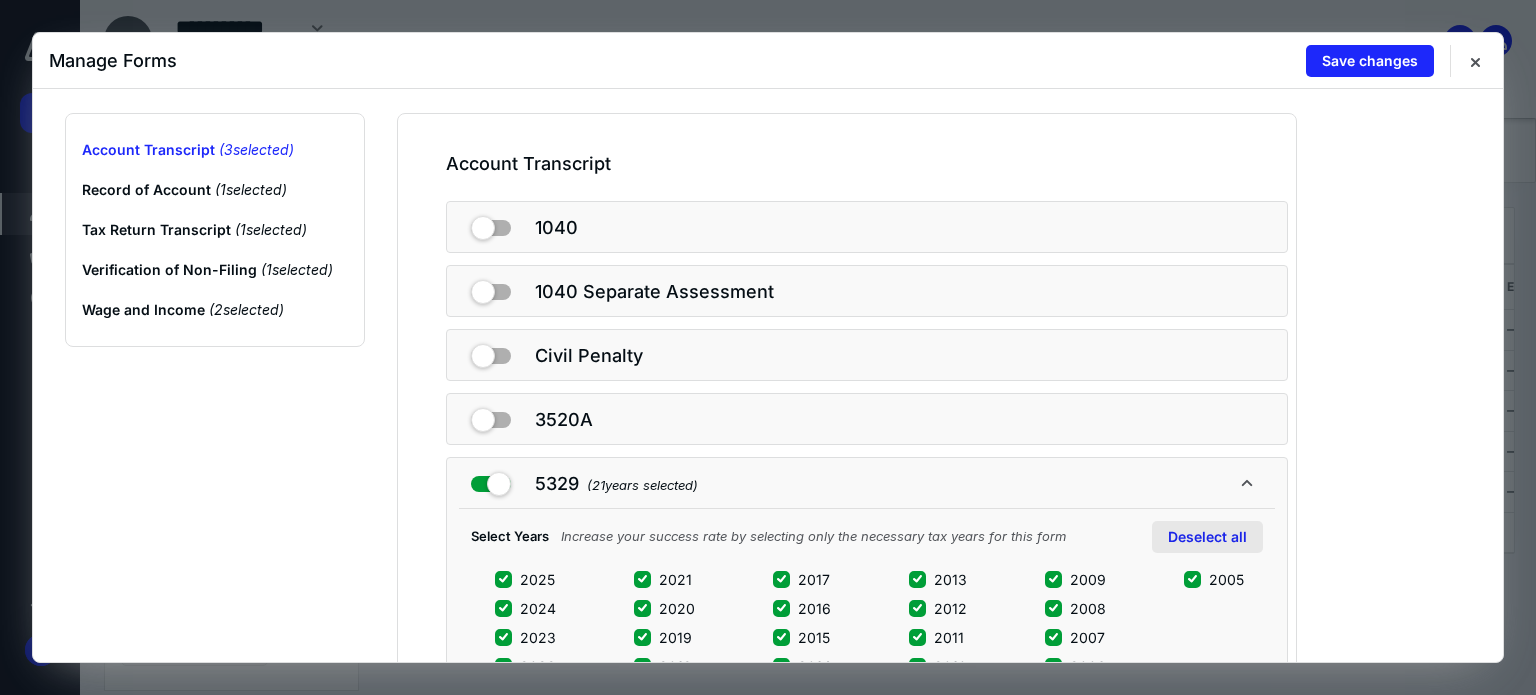 click on "Deselect all" at bounding box center [1207, 537] 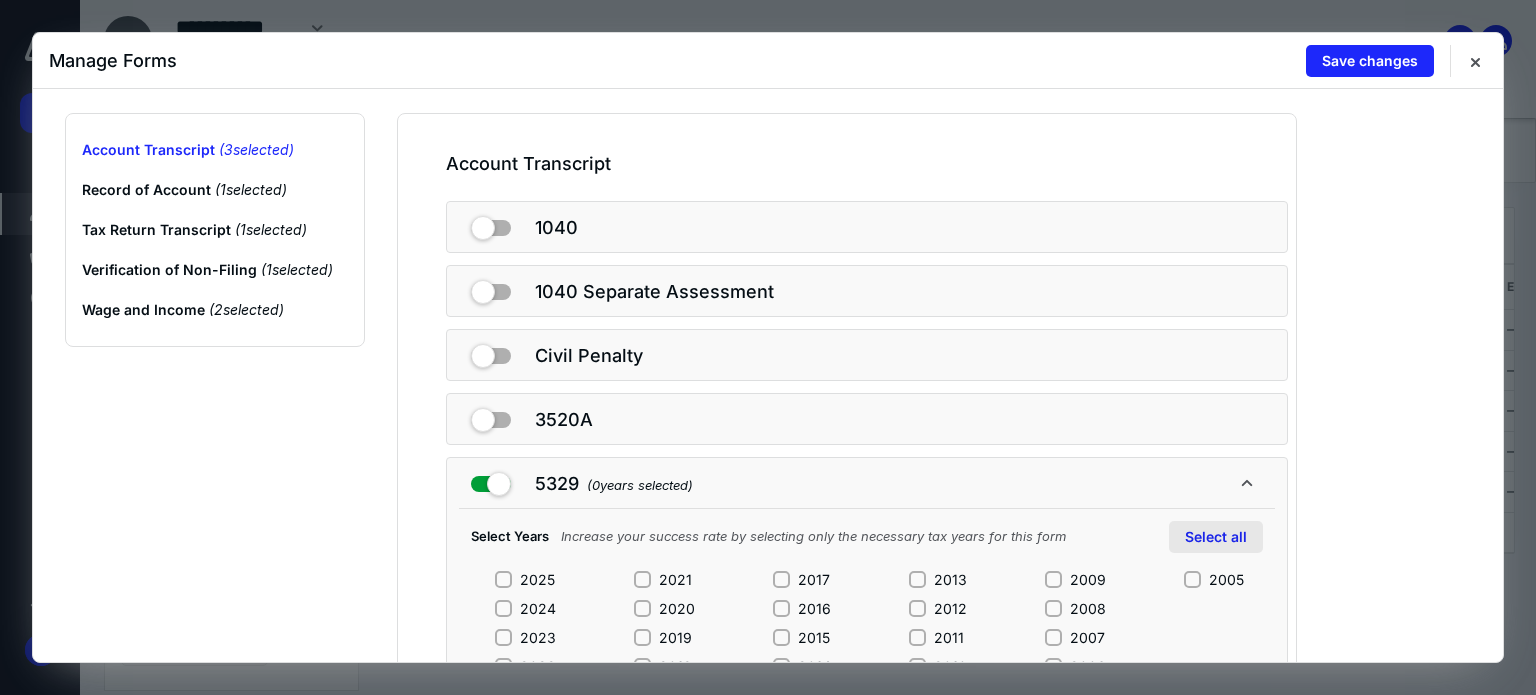 click on "Select all" at bounding box center (1216, 537) 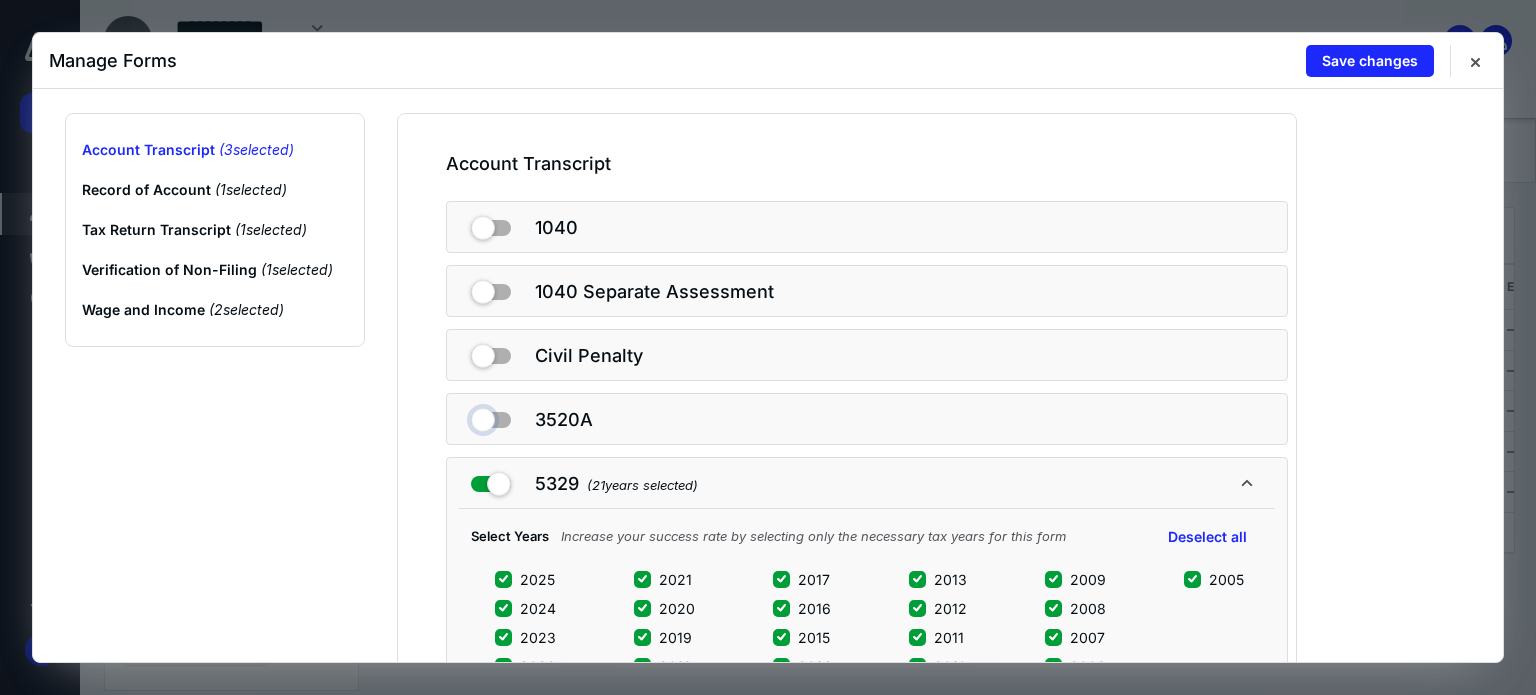 click at bounding box center (491, 416) 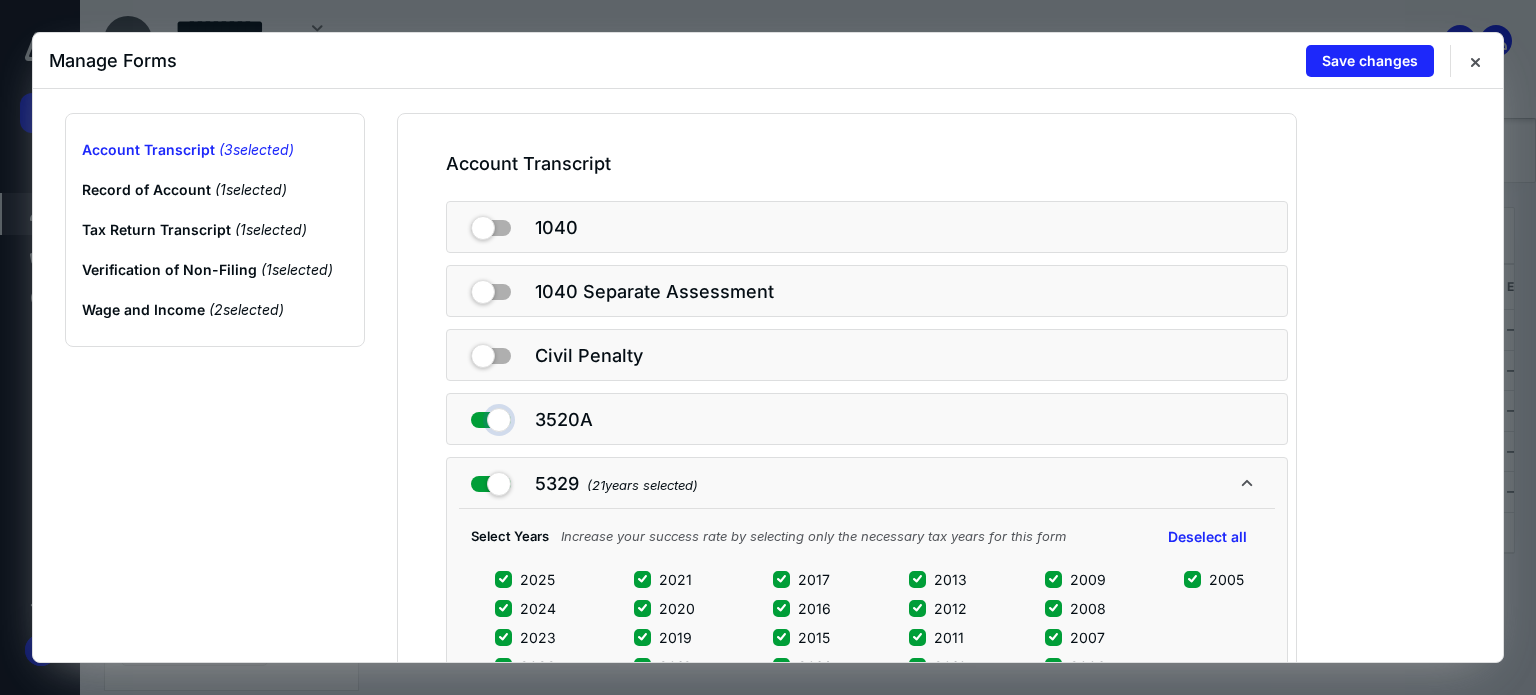 checkbox on "true" 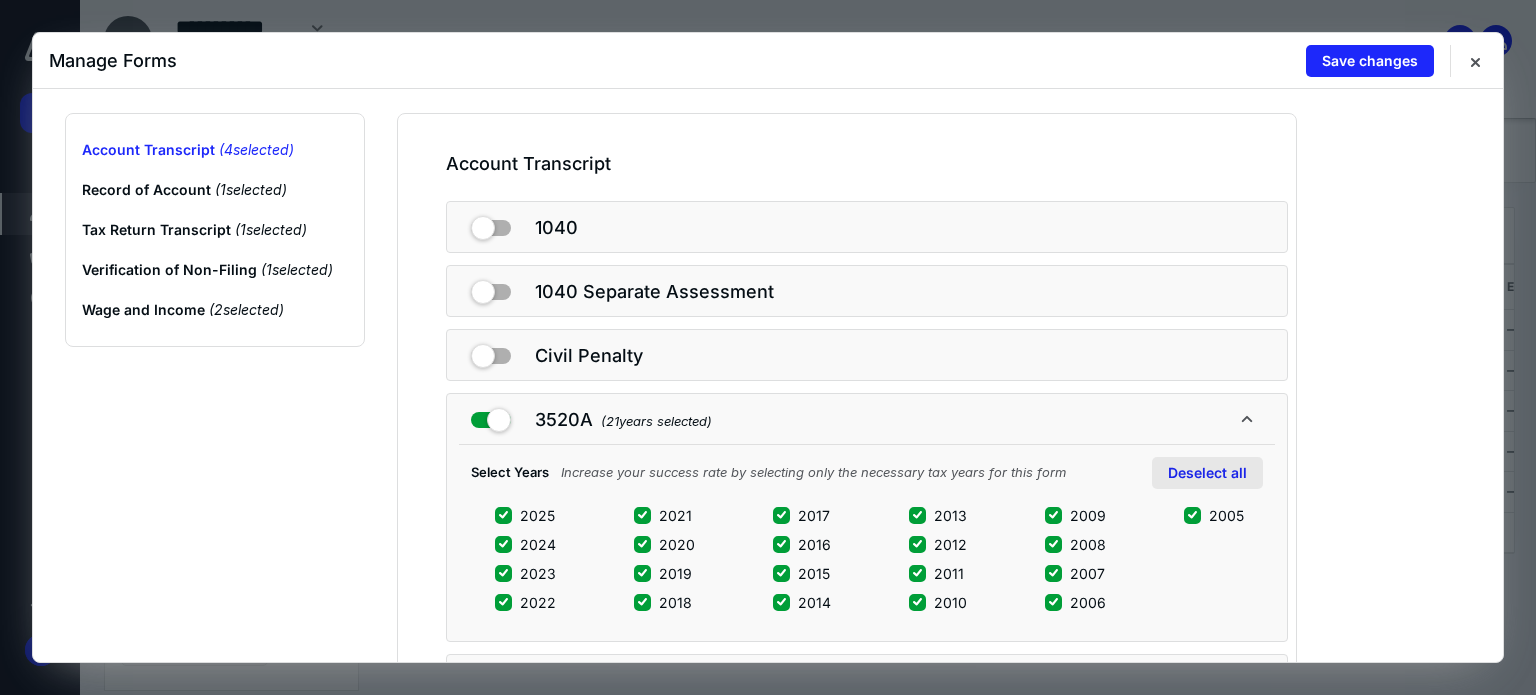 click on "Deselect all" at bounding box center (1207, 473) 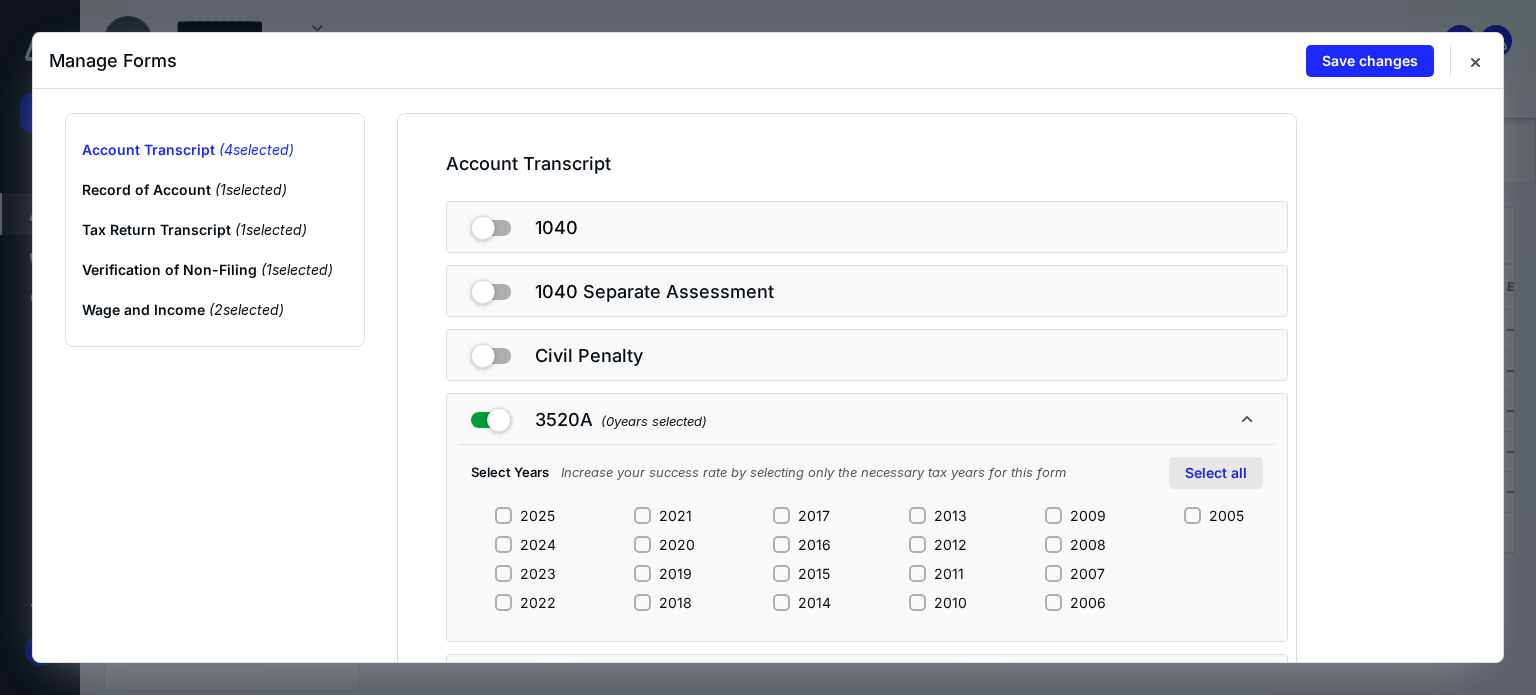 click on "Select all" at bounding box center (1216, 473) 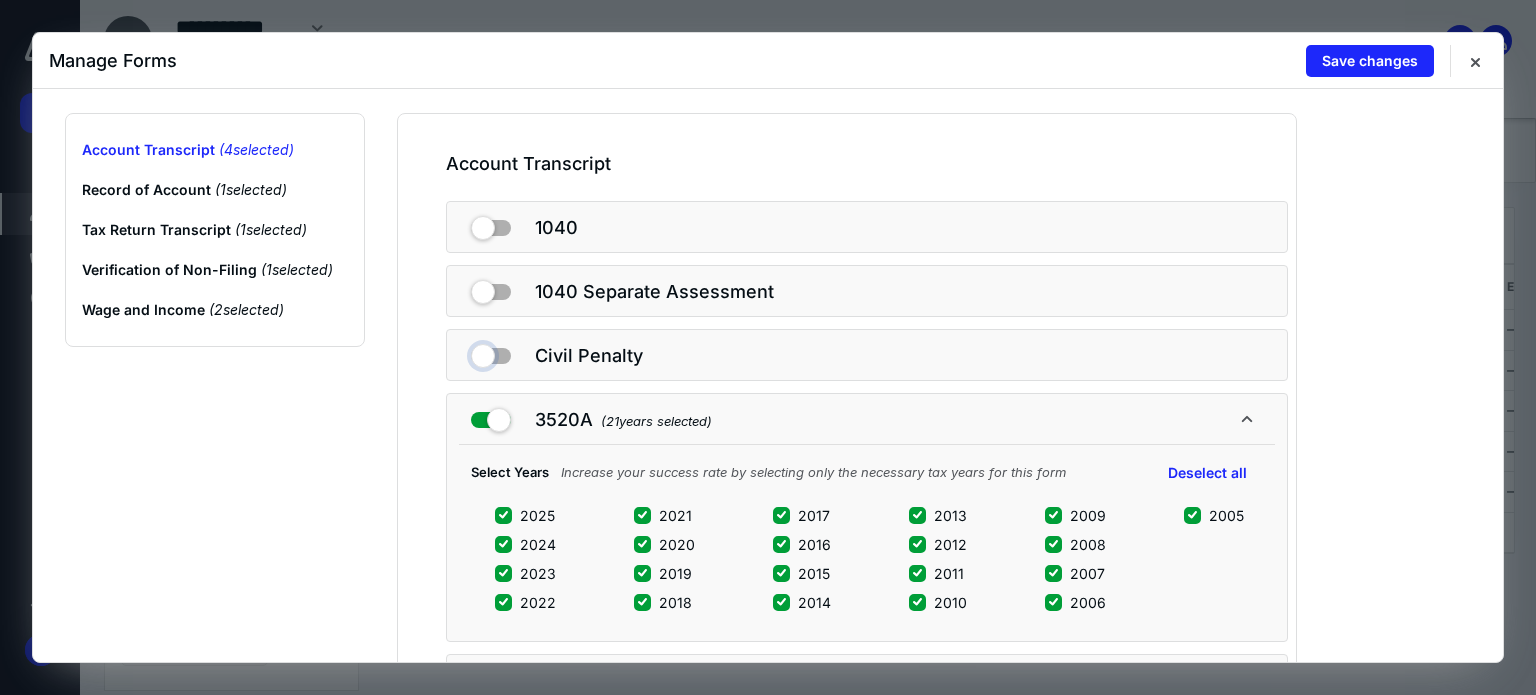 click at bounding box center [491, 352] 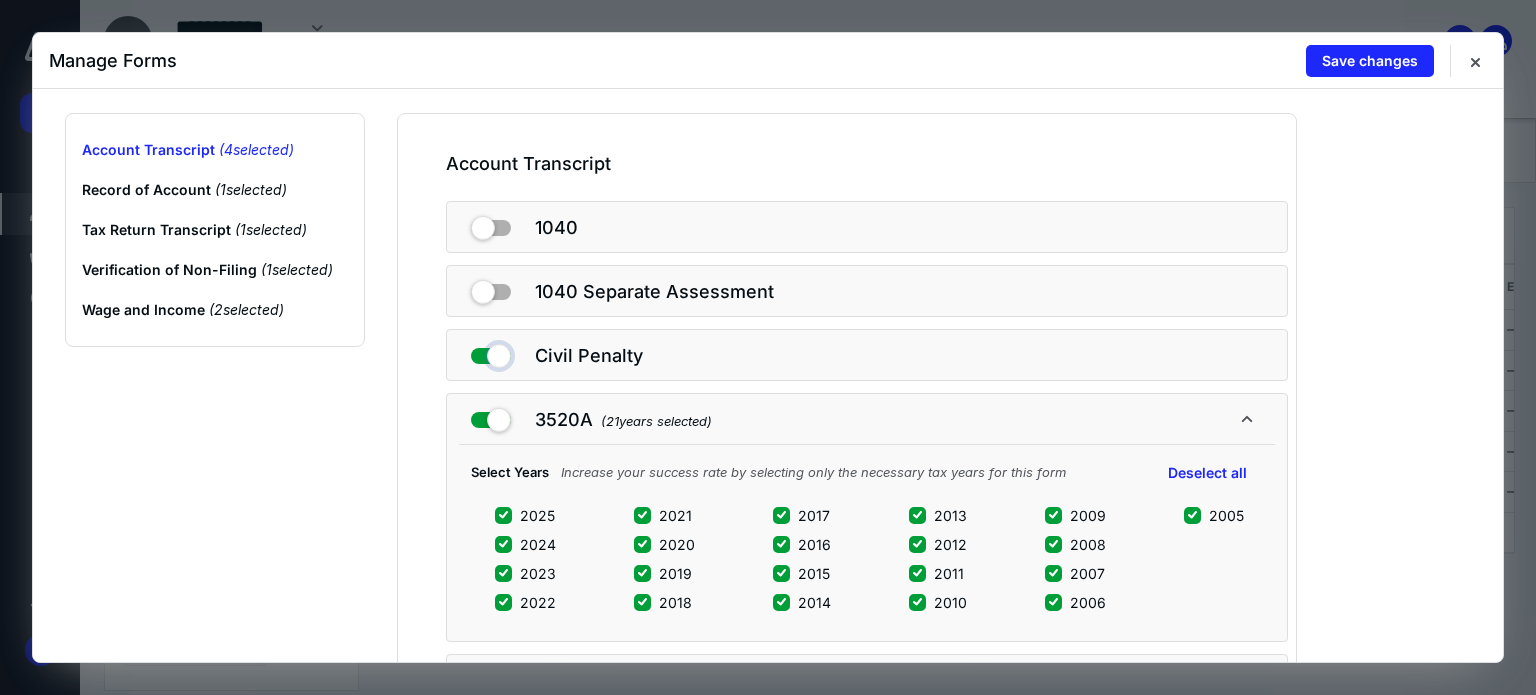 checkbox on "true" 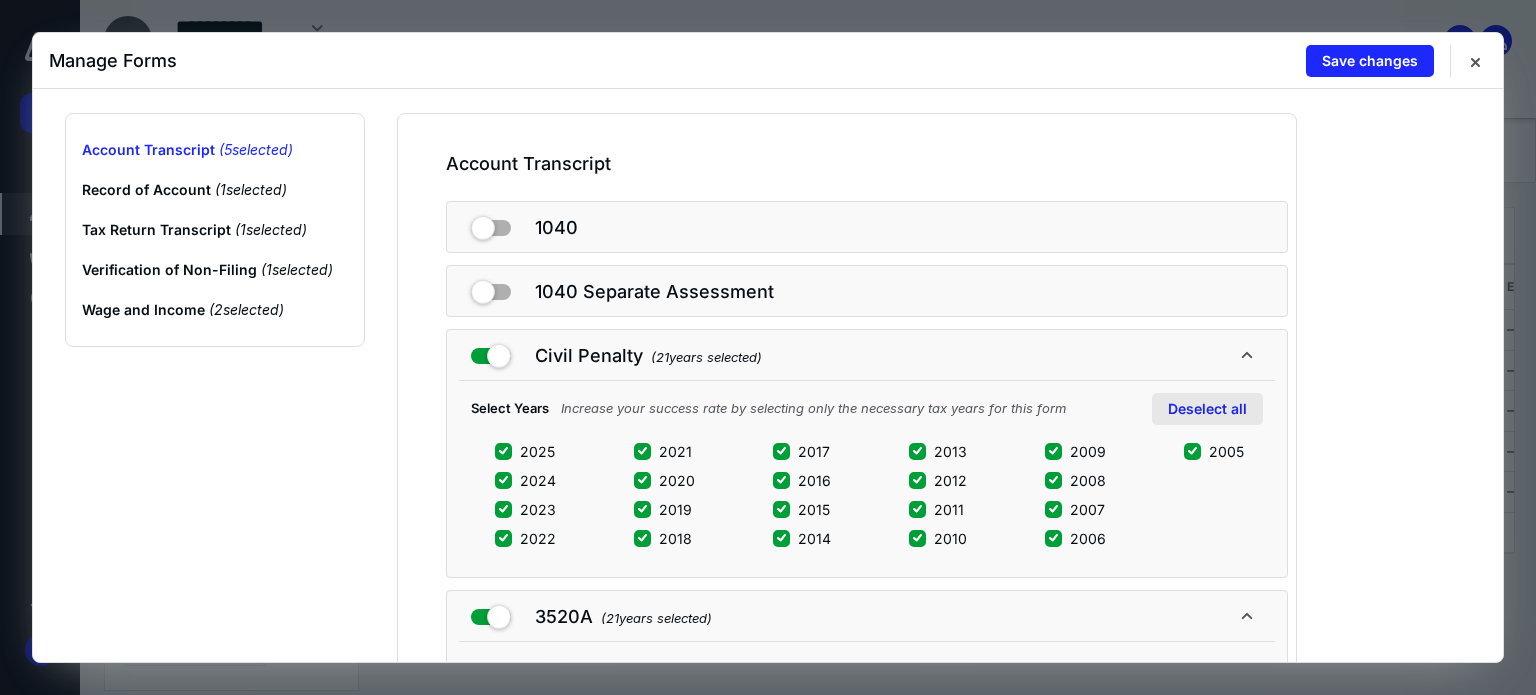 click on "Deselect all" at bounding box center [1207, 409] 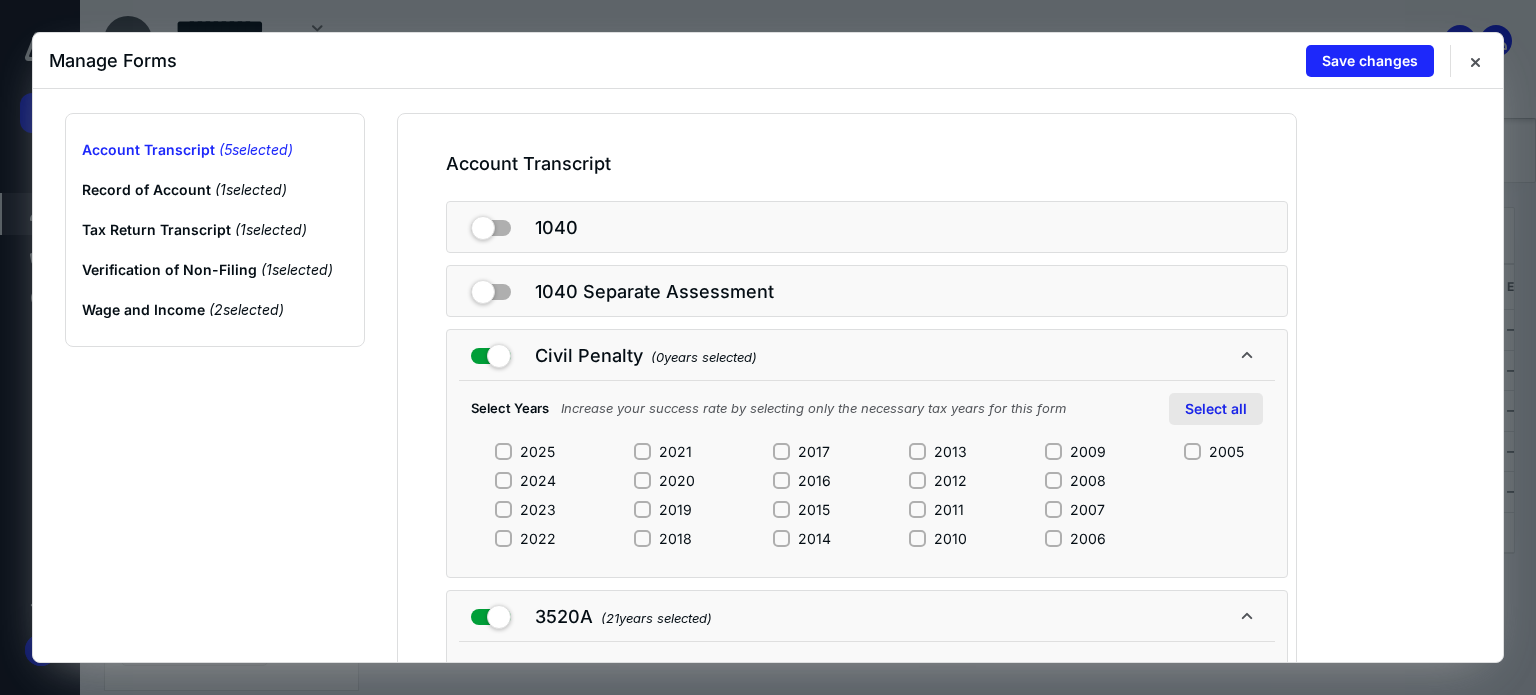 click on "Select all" at bounding box center [1216, 409] 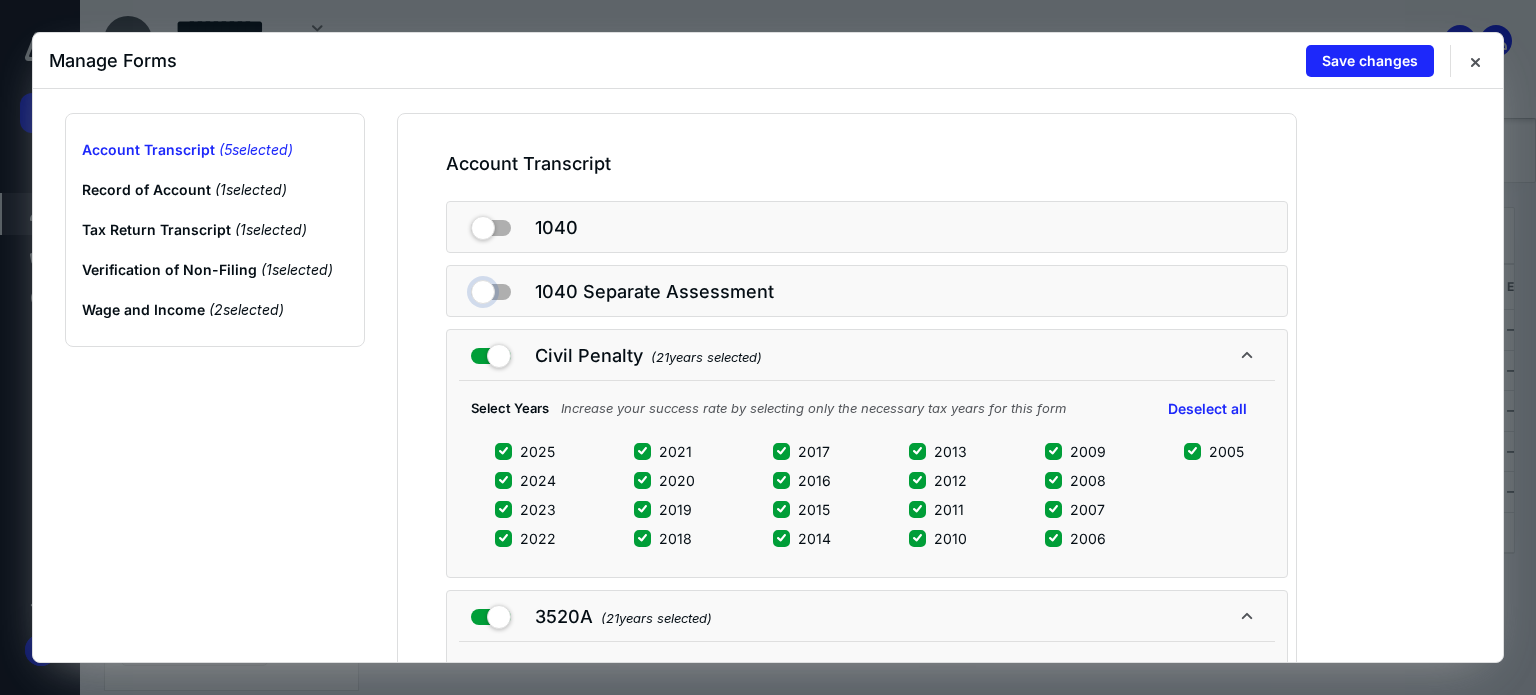 click at bounding box center (491, 288) 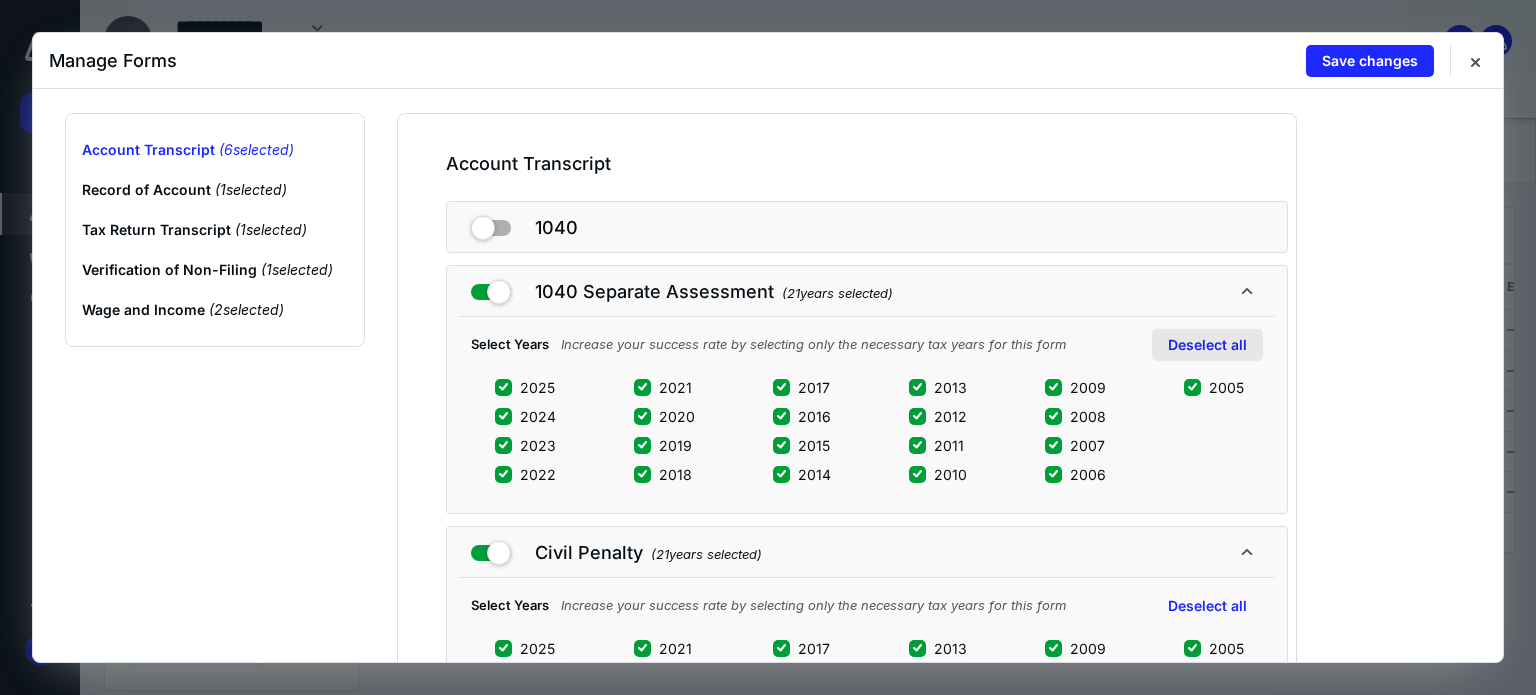 click on "Deselect all" at bounding box center (1207, 345) 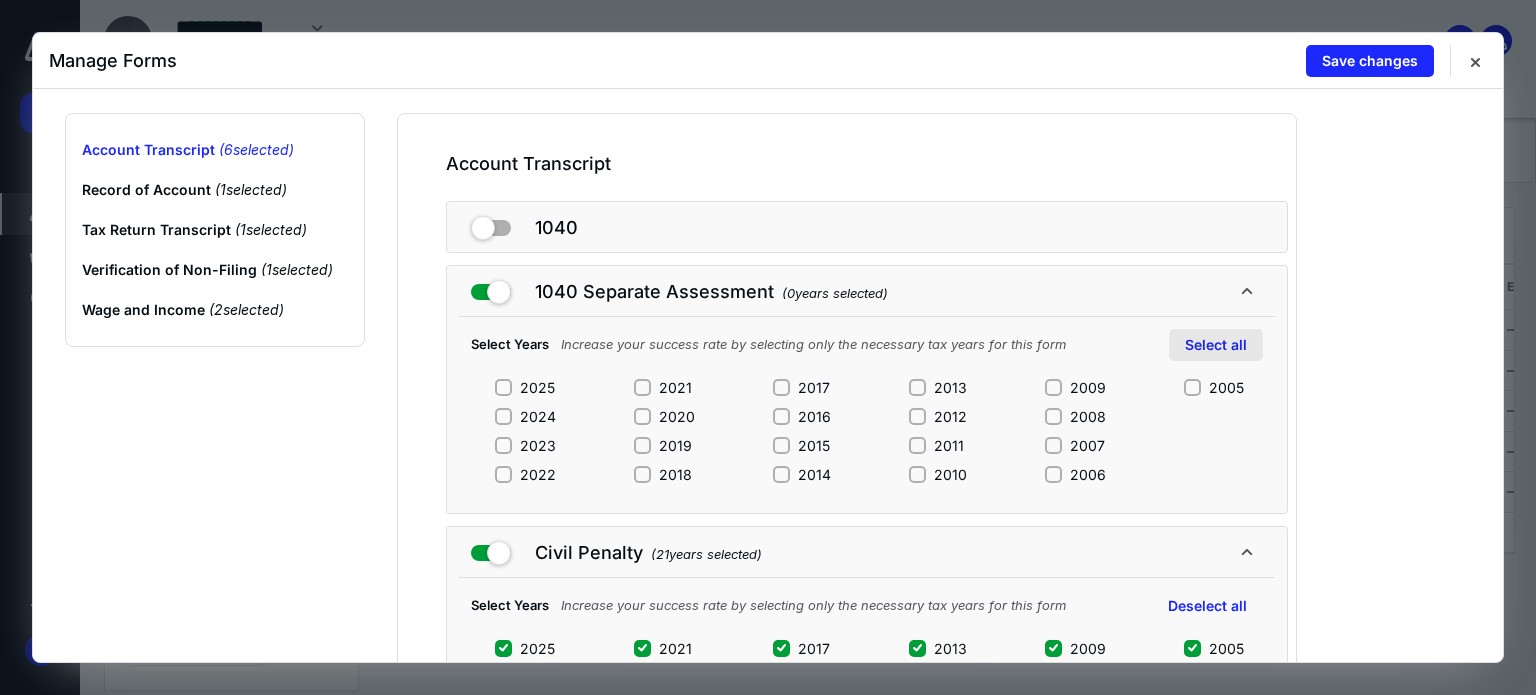 click on "Select all" at bounding box center (1216, 345) 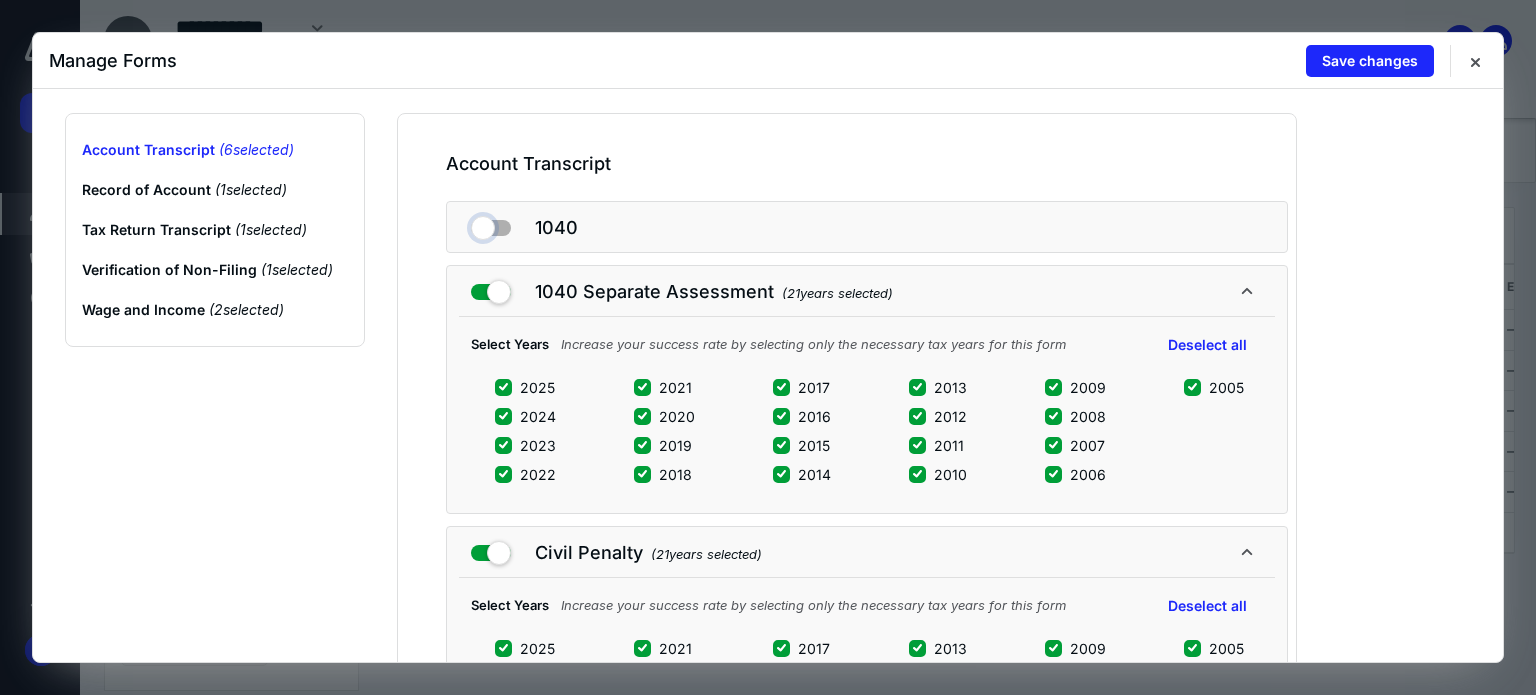 click at bounding box center [491, 224] 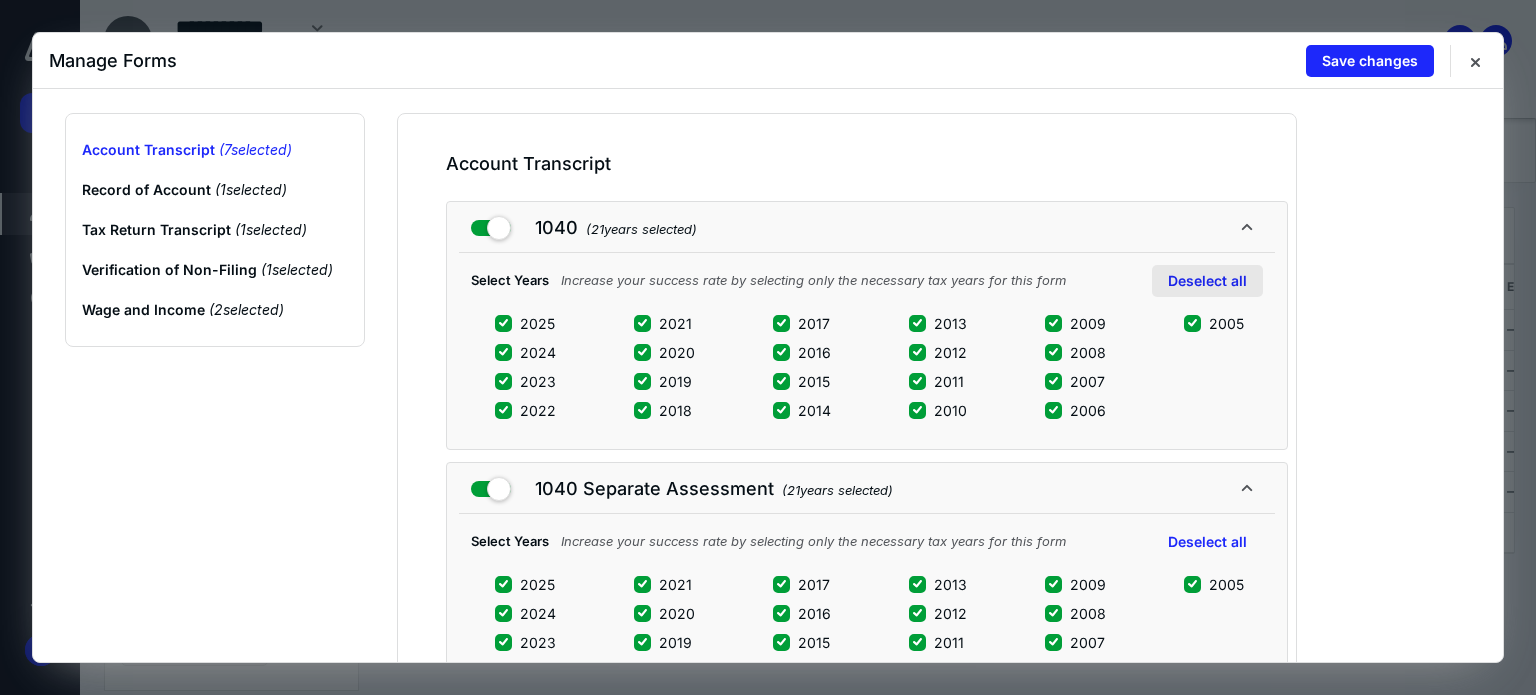 click on "Deselect all" at bounding box center (1207, 281) 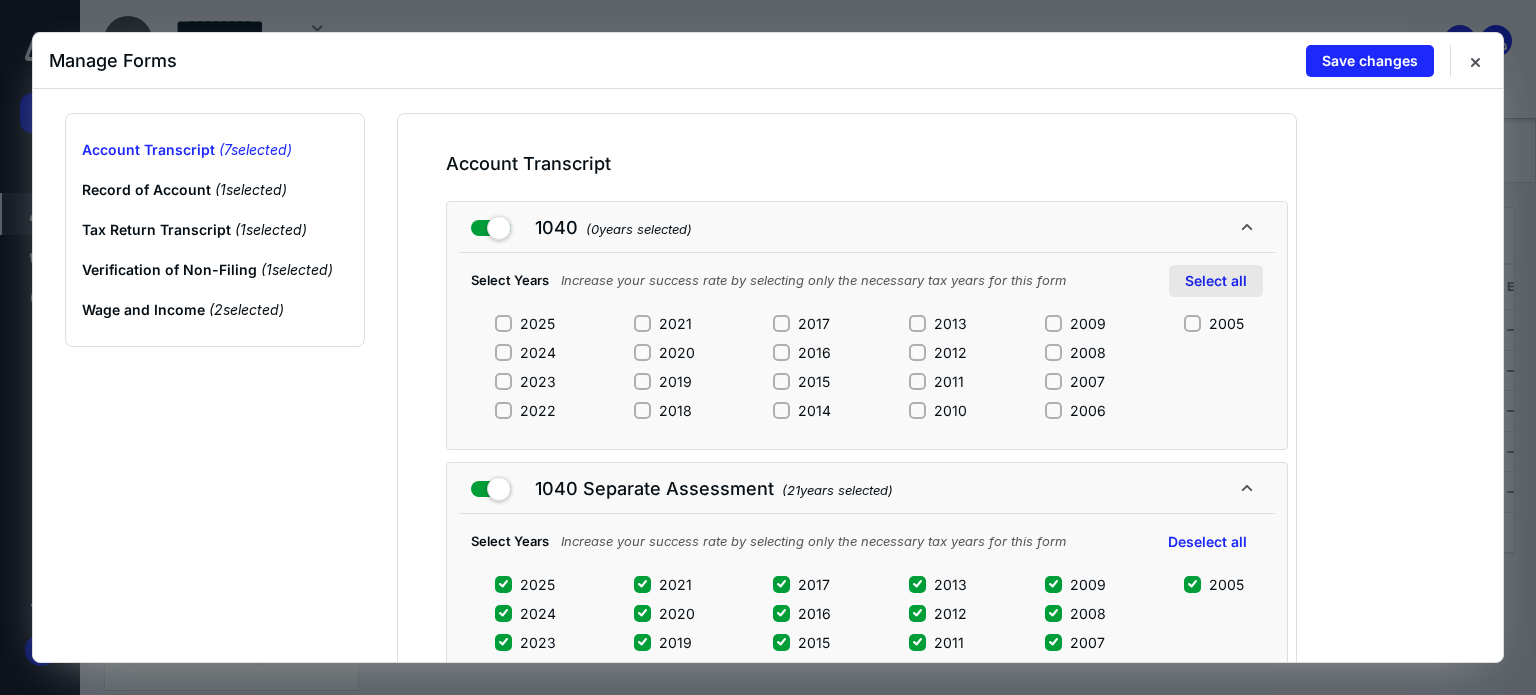 click on "Select all" at bounding box center [1216, 281] 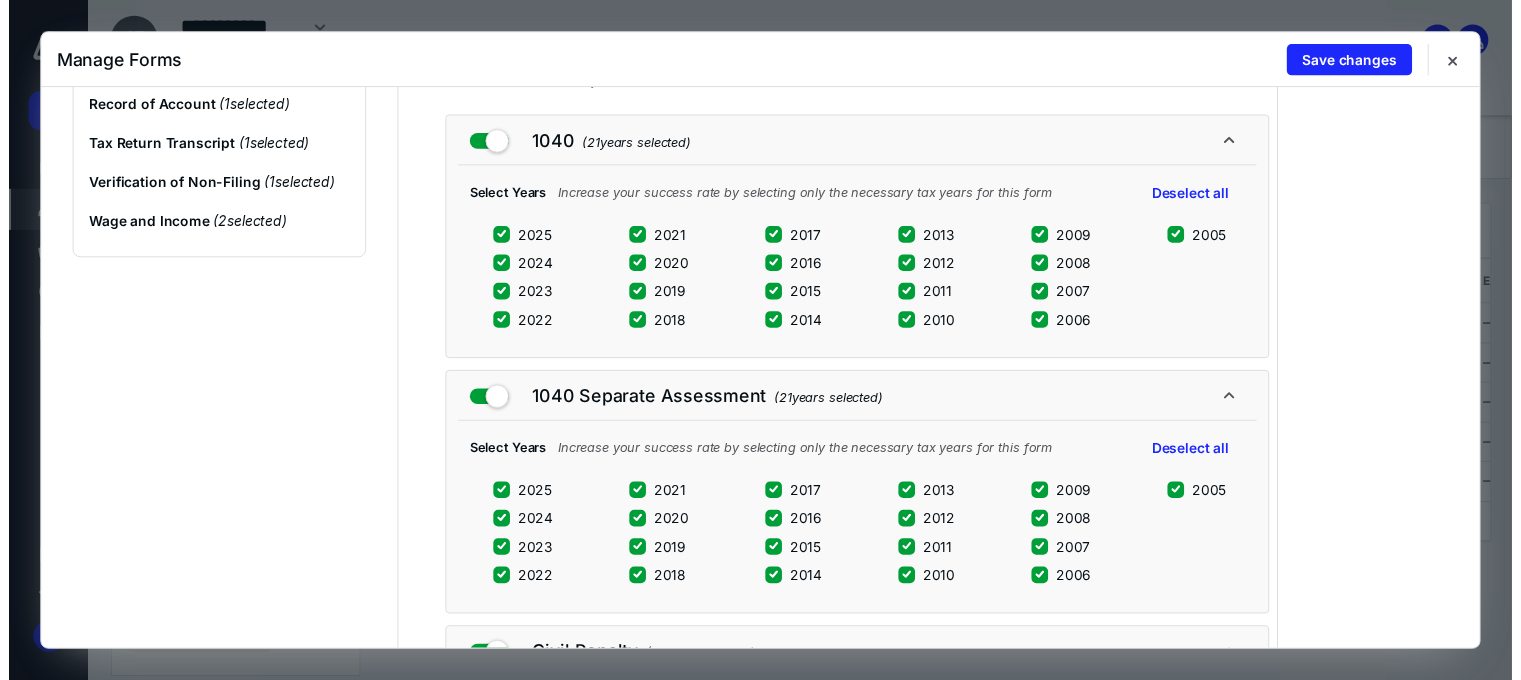 scroll, scrollTop: 0, scrollLeft: 0, axis: both 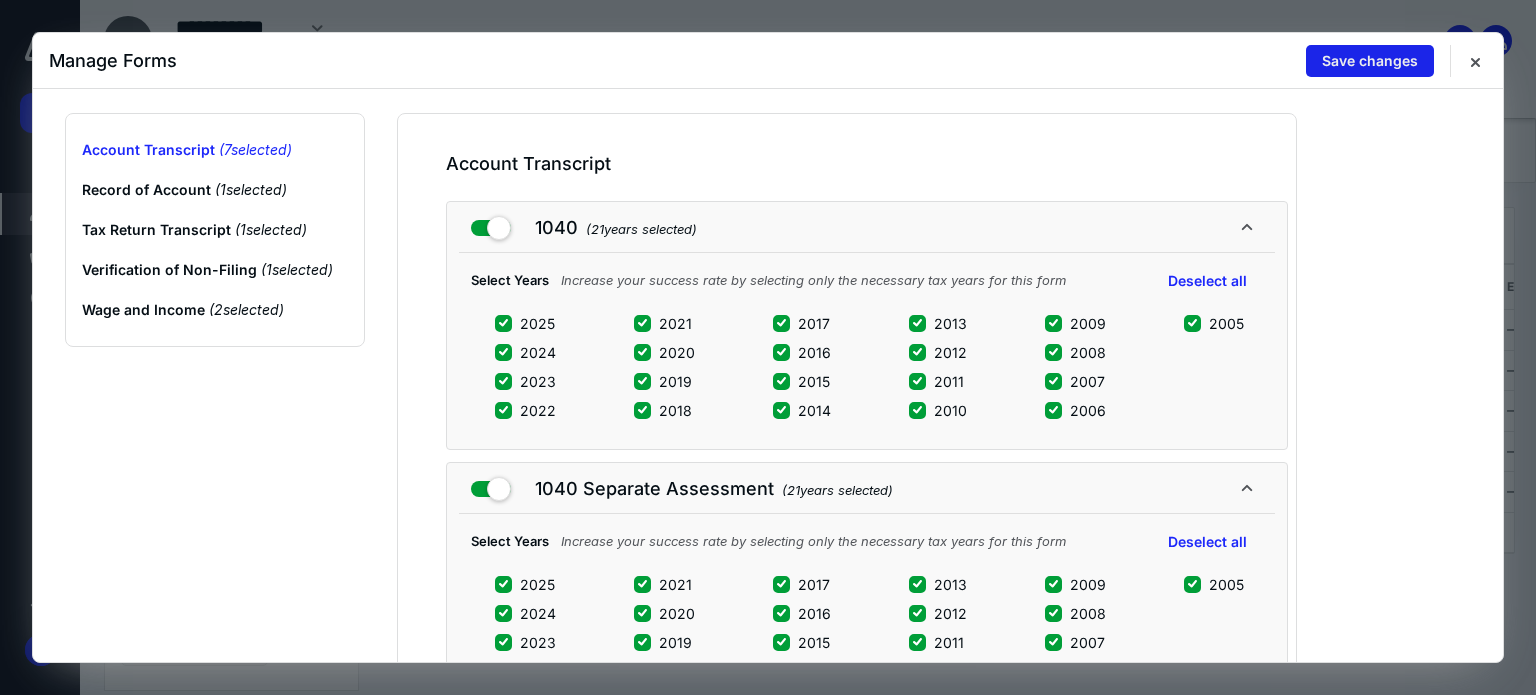 click on "Save changes" at bounding box center (1370, 61) 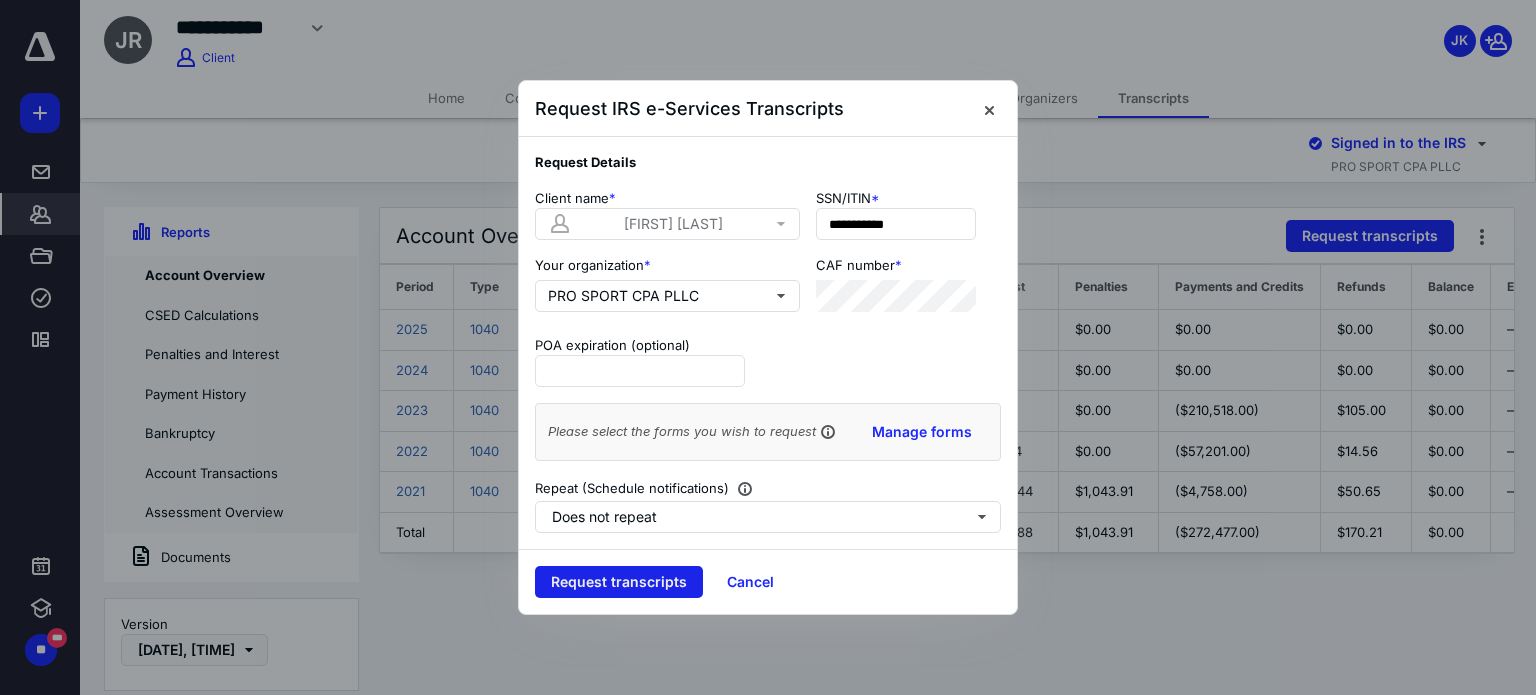 click on "Request transcripts" at bounding box center (619, 582) 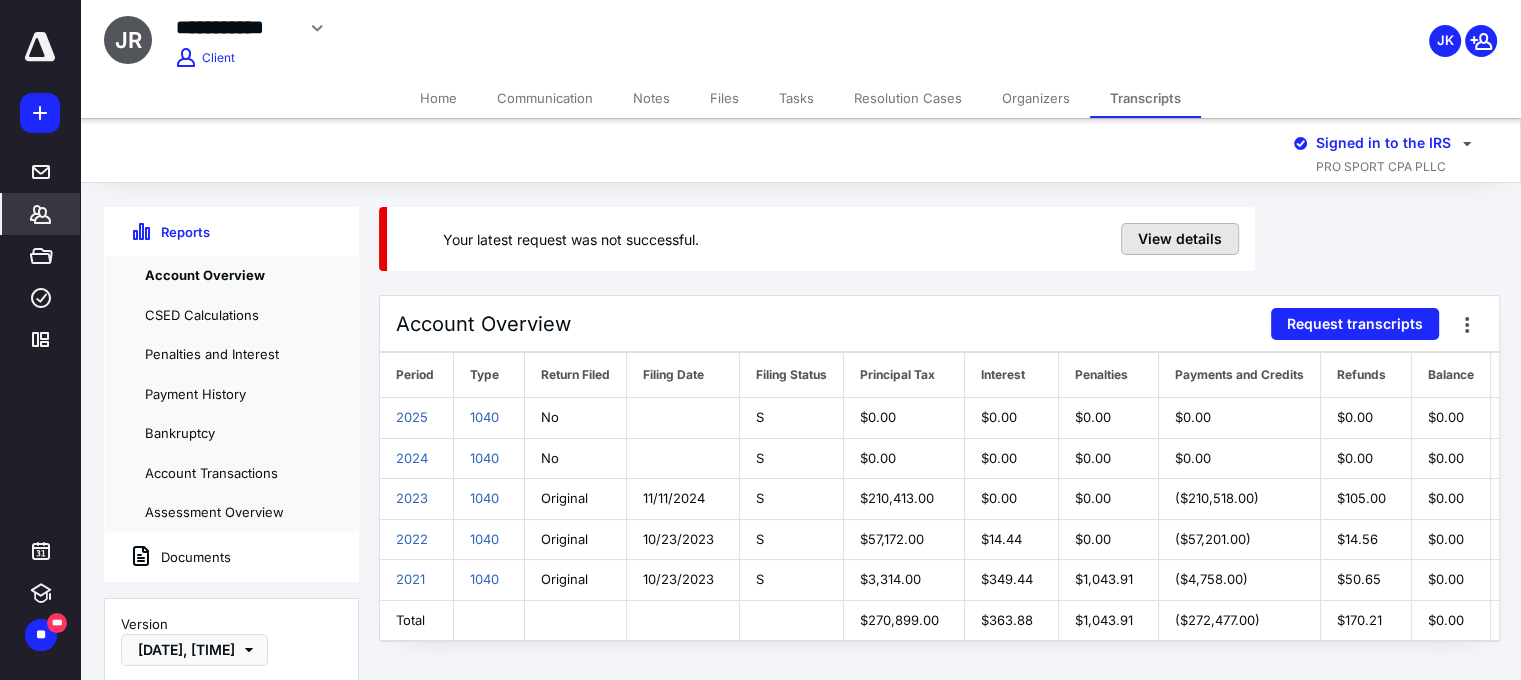 click on "View details" at bounding box center [1180, 239] 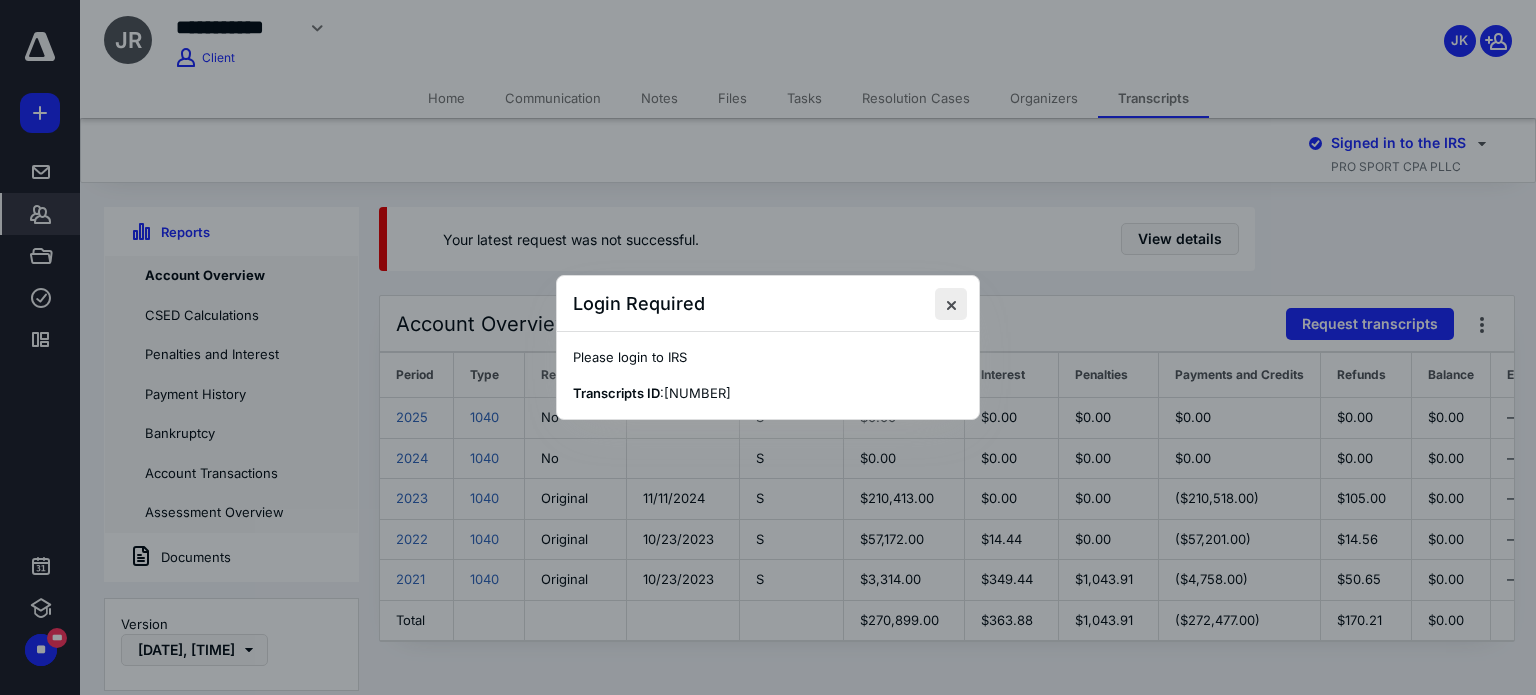click at bounding box center [951, 304] 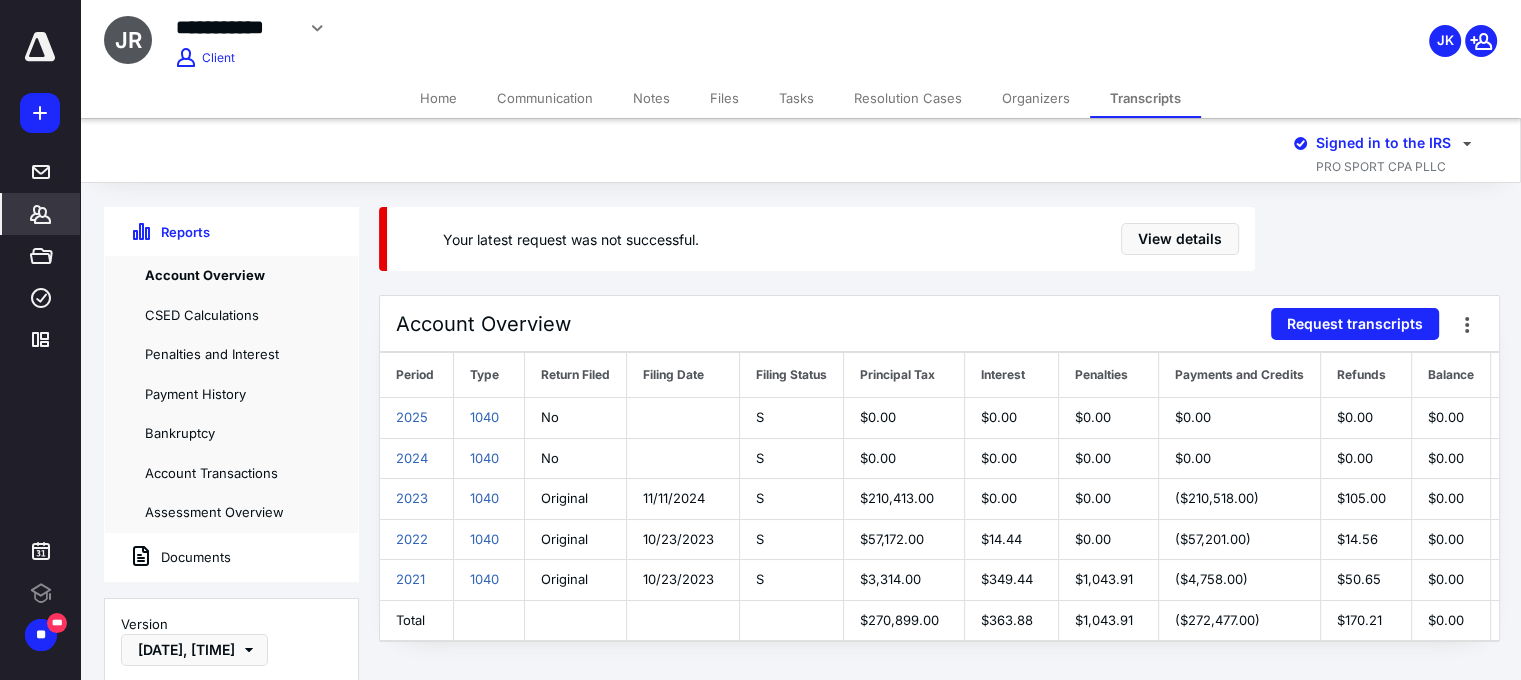 scroll, scrollTop: 0, scrollLeft: 0, axis: both 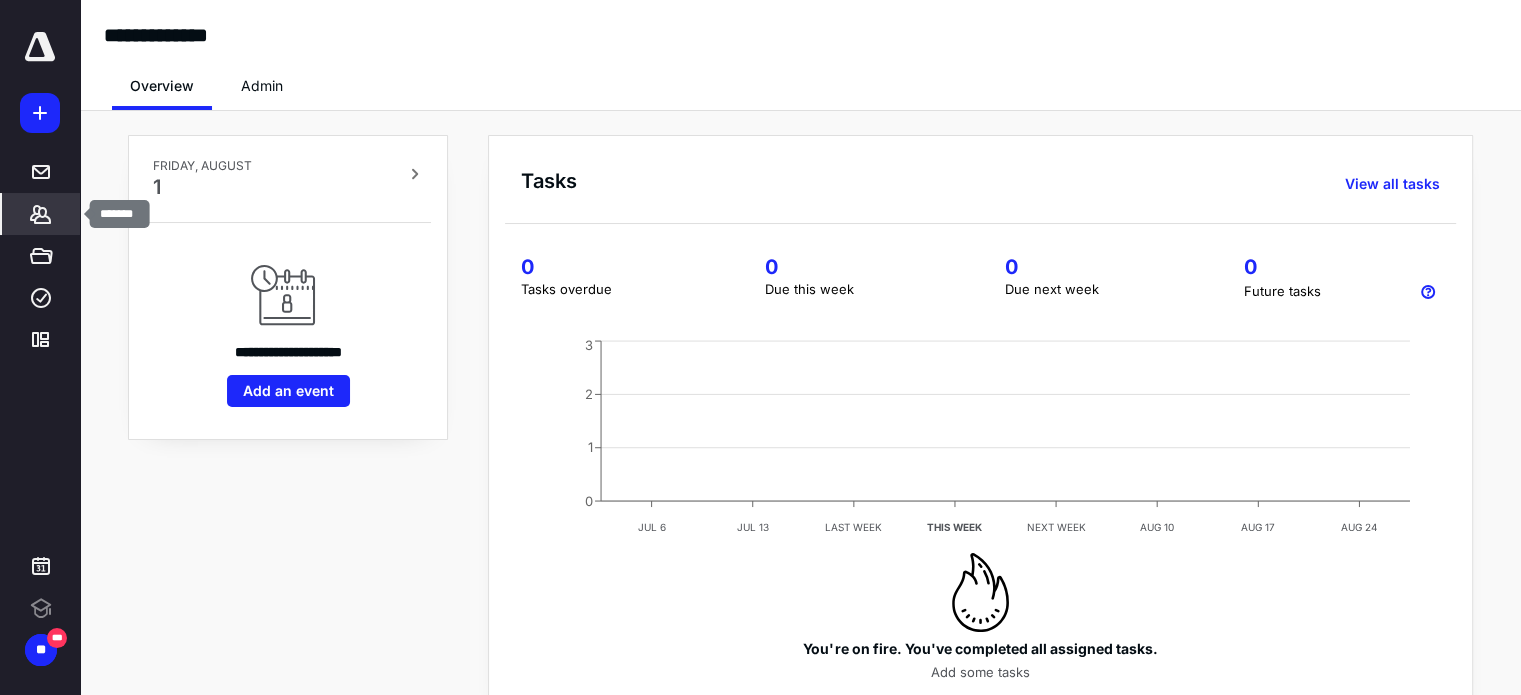 click 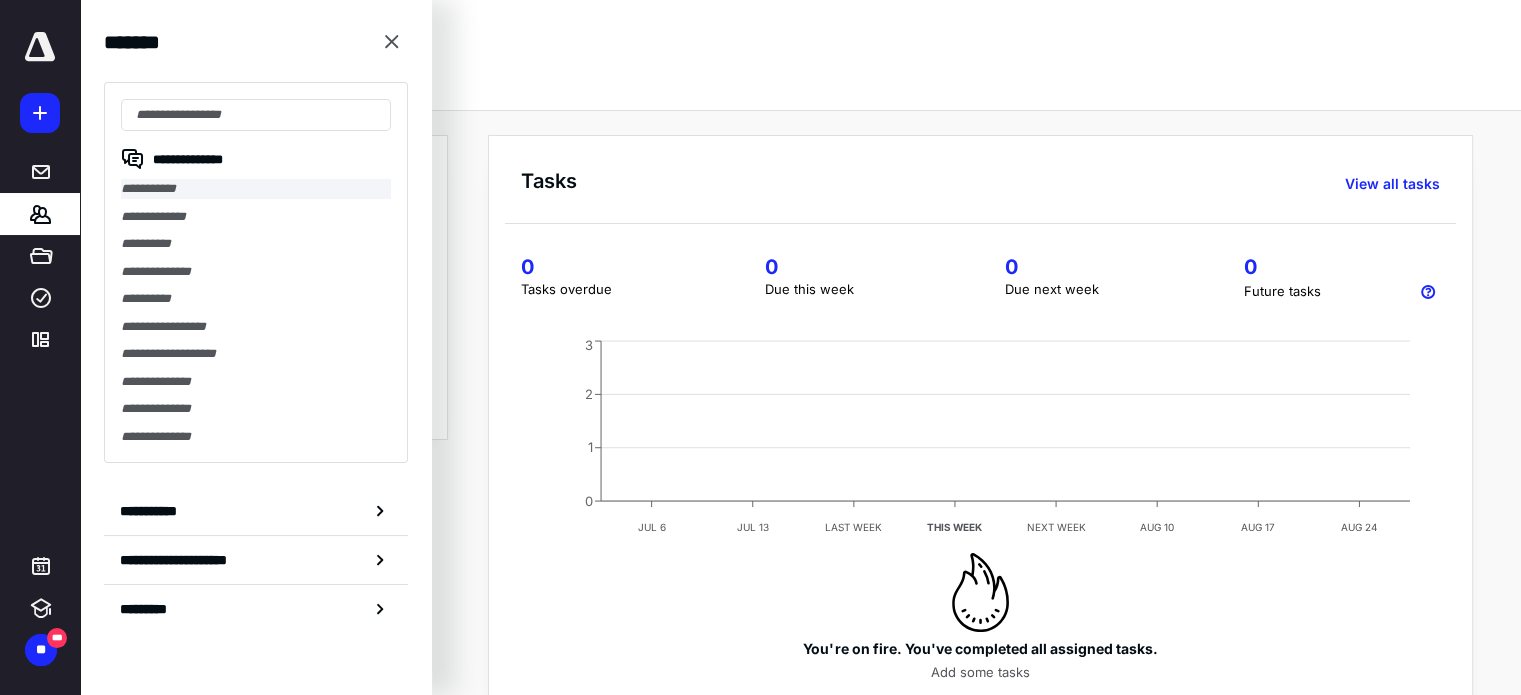 click on "**********" at bounding box center (256, 189) 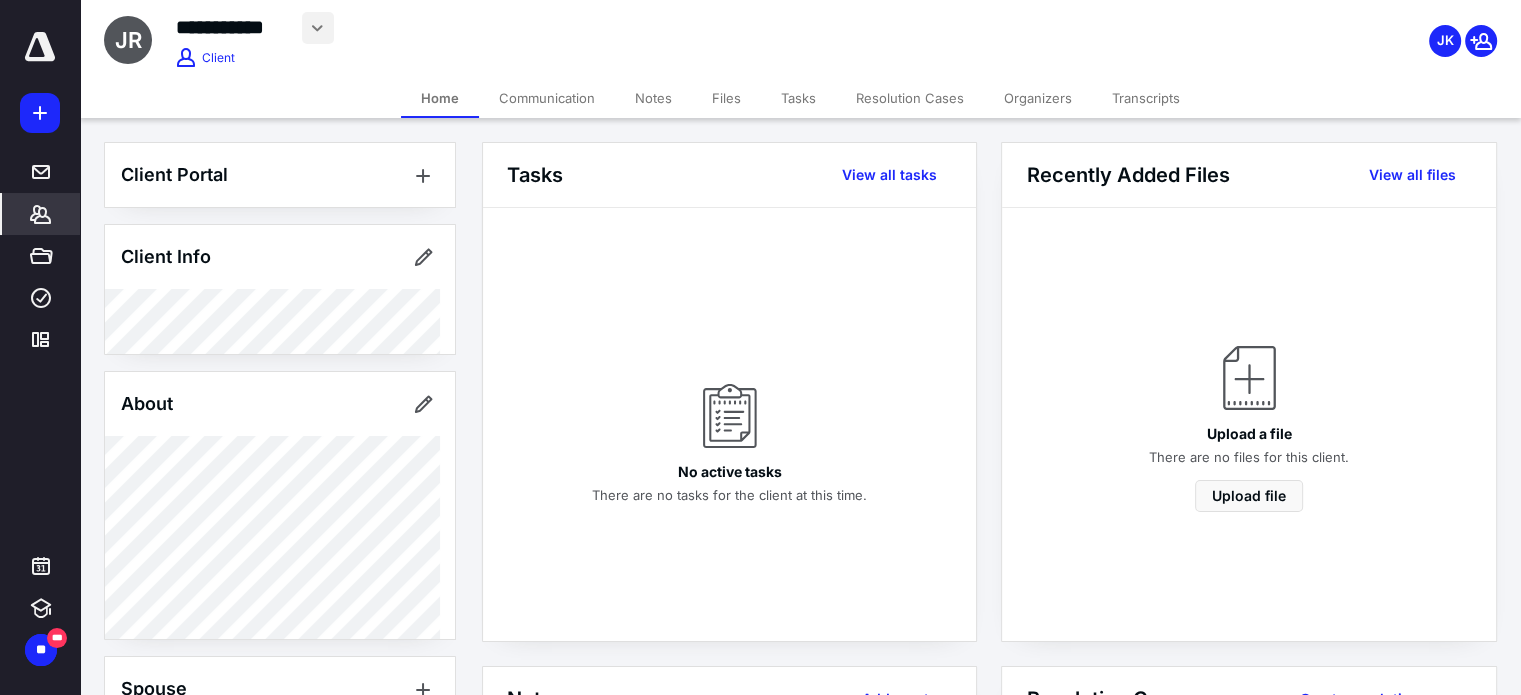 click at bounding box center (318, 28) 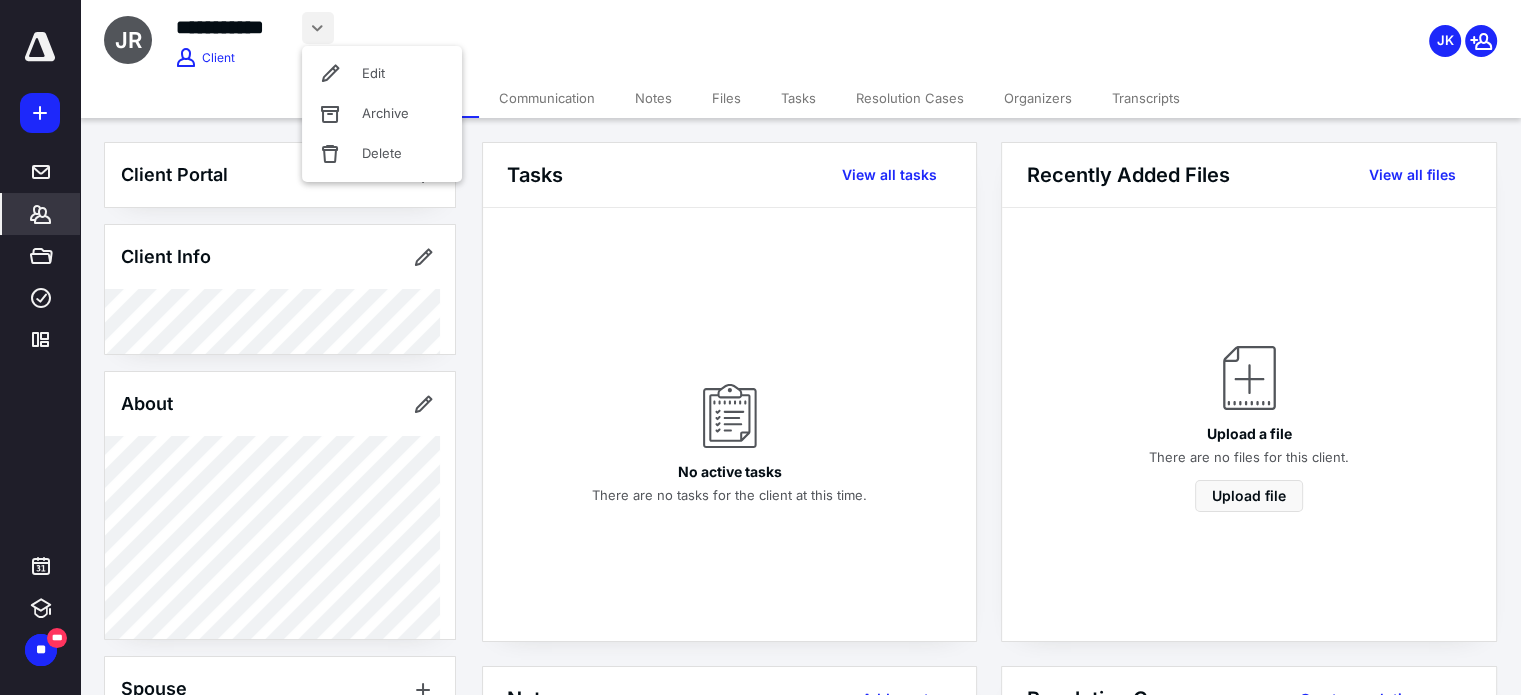 drag, startPoint x: 349, startPoint y: 73, endPoint x: 372, endPoint y: 79, distance: 23.769728 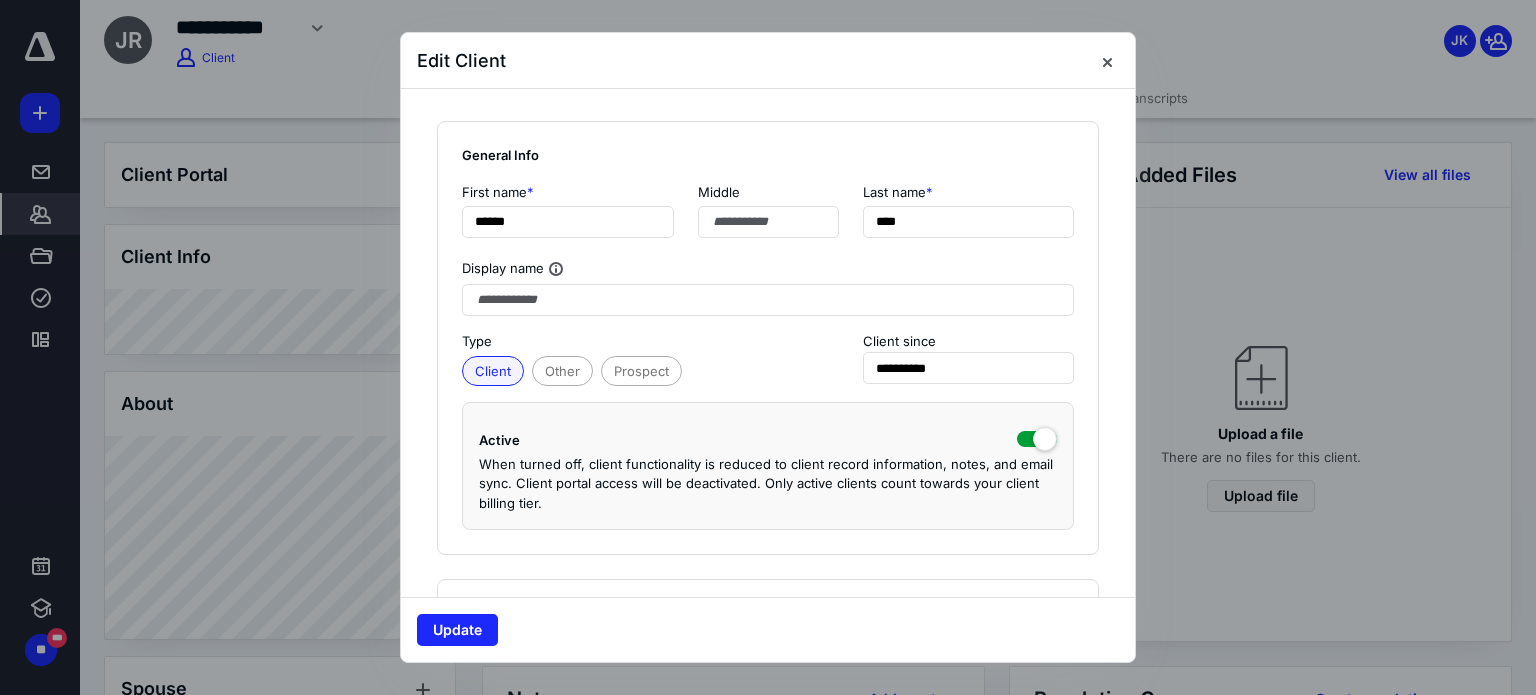 click on "Active" at bounding box center (768, 441) 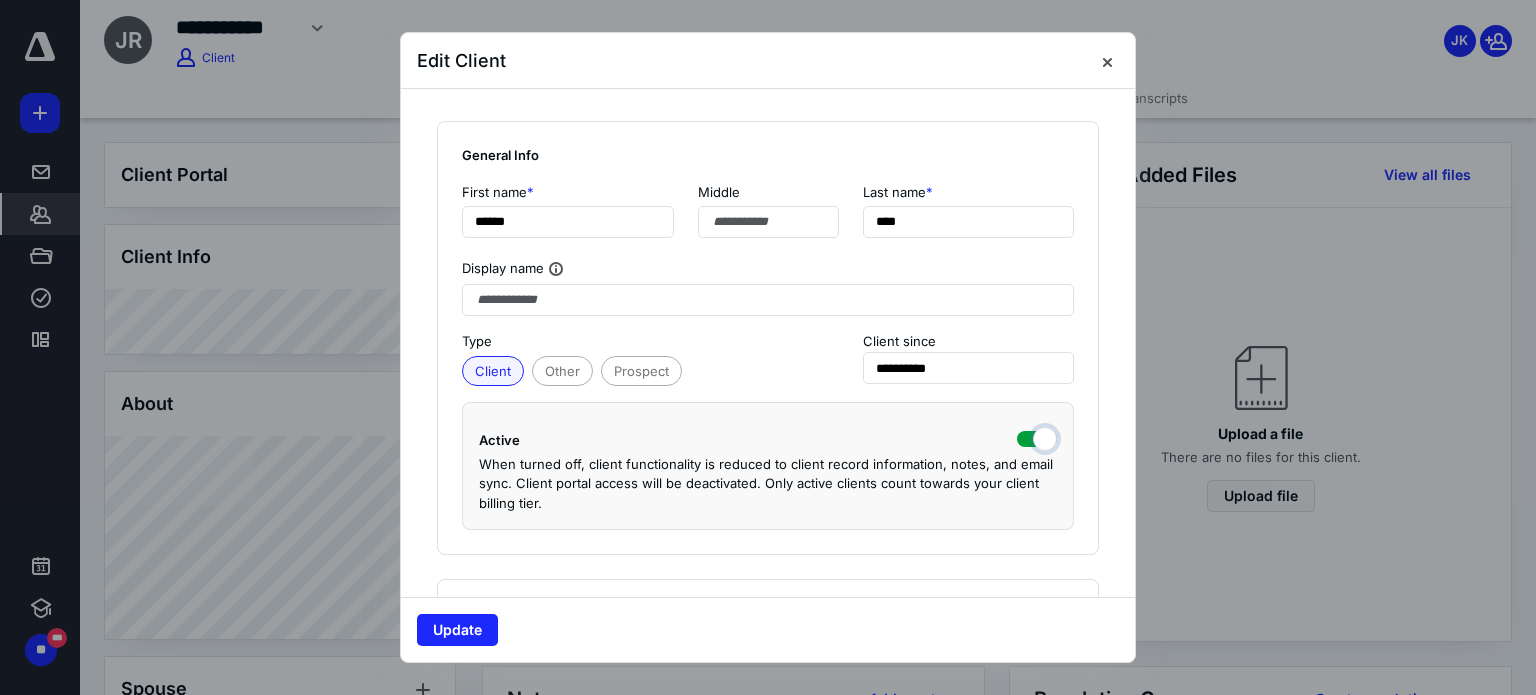 click at bounding box center (1037, 437) 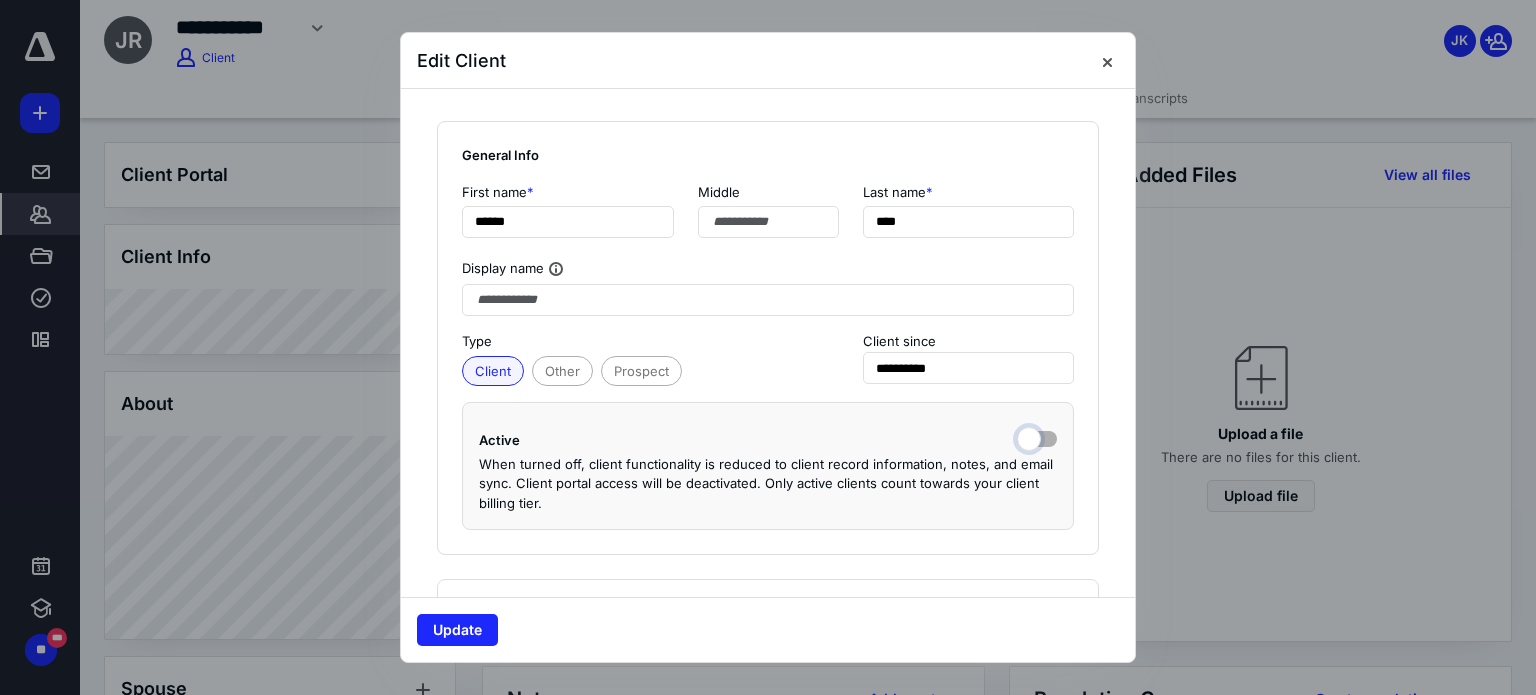 click at bounding box center (1037, 437) 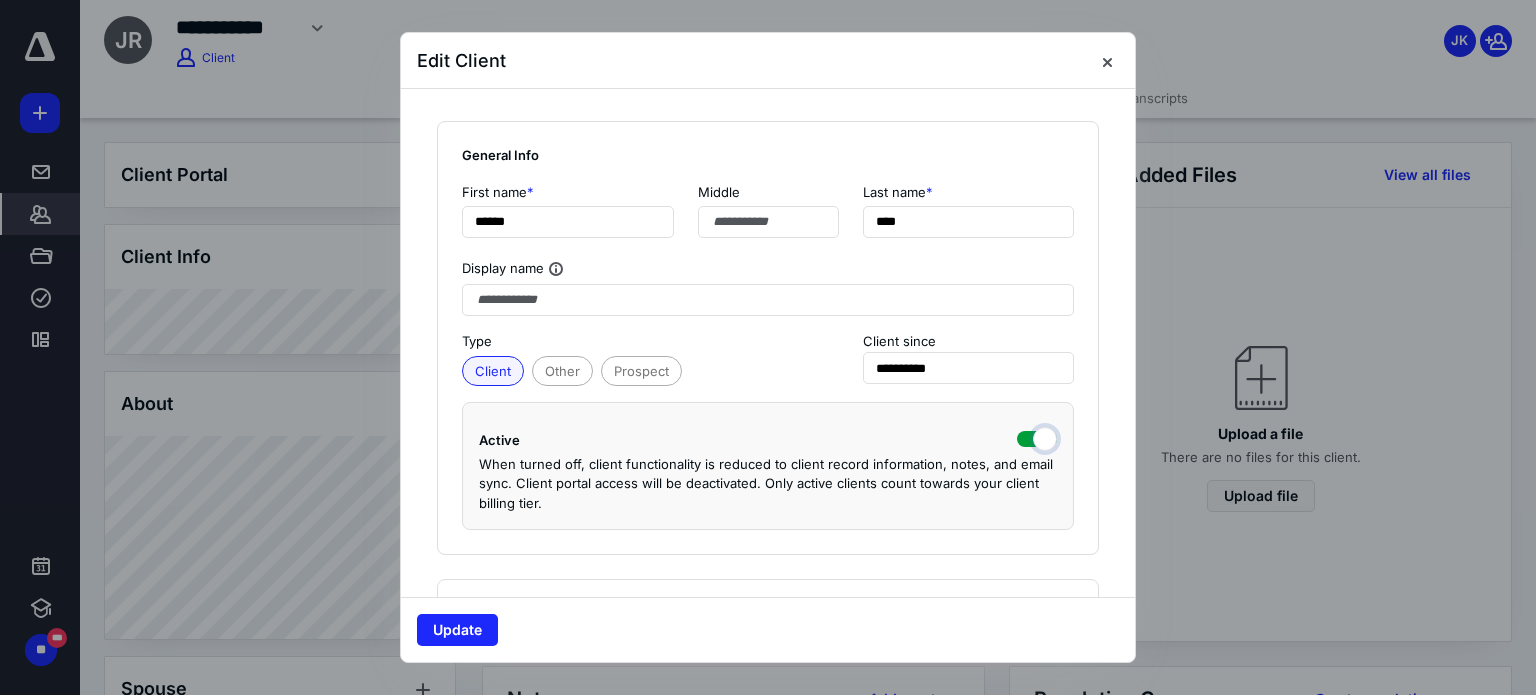 checkbox on "true" 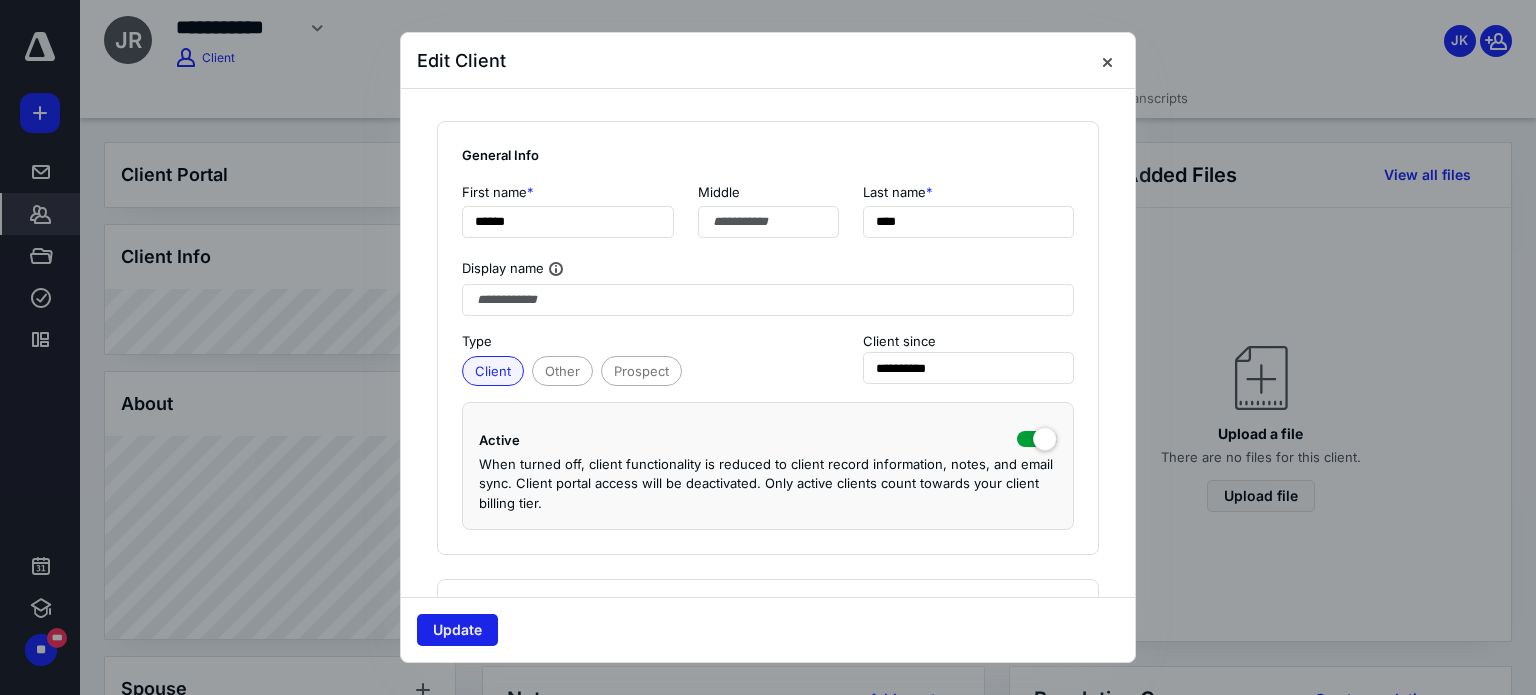 click on "Update" at bounding box center (457, 630) 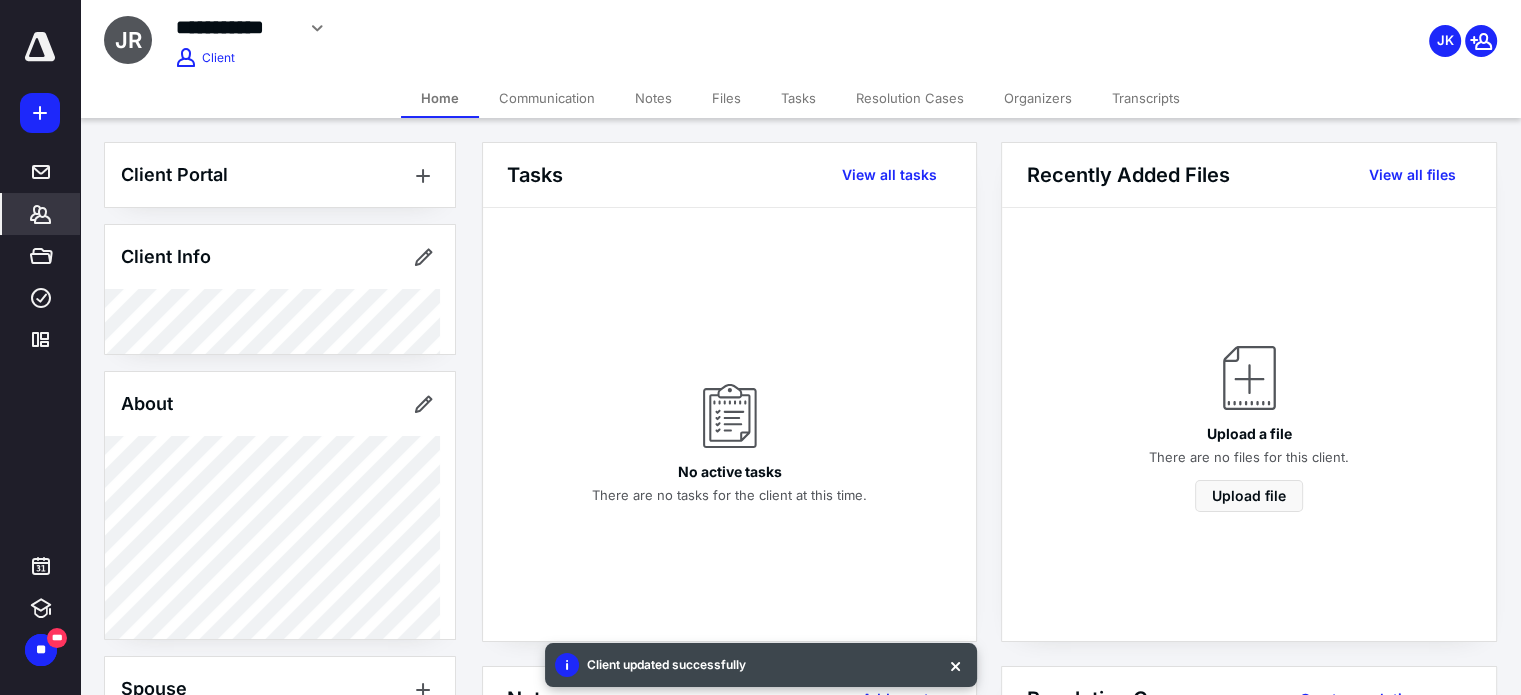click on "Transcripts" at bounding box center [1146, 98] 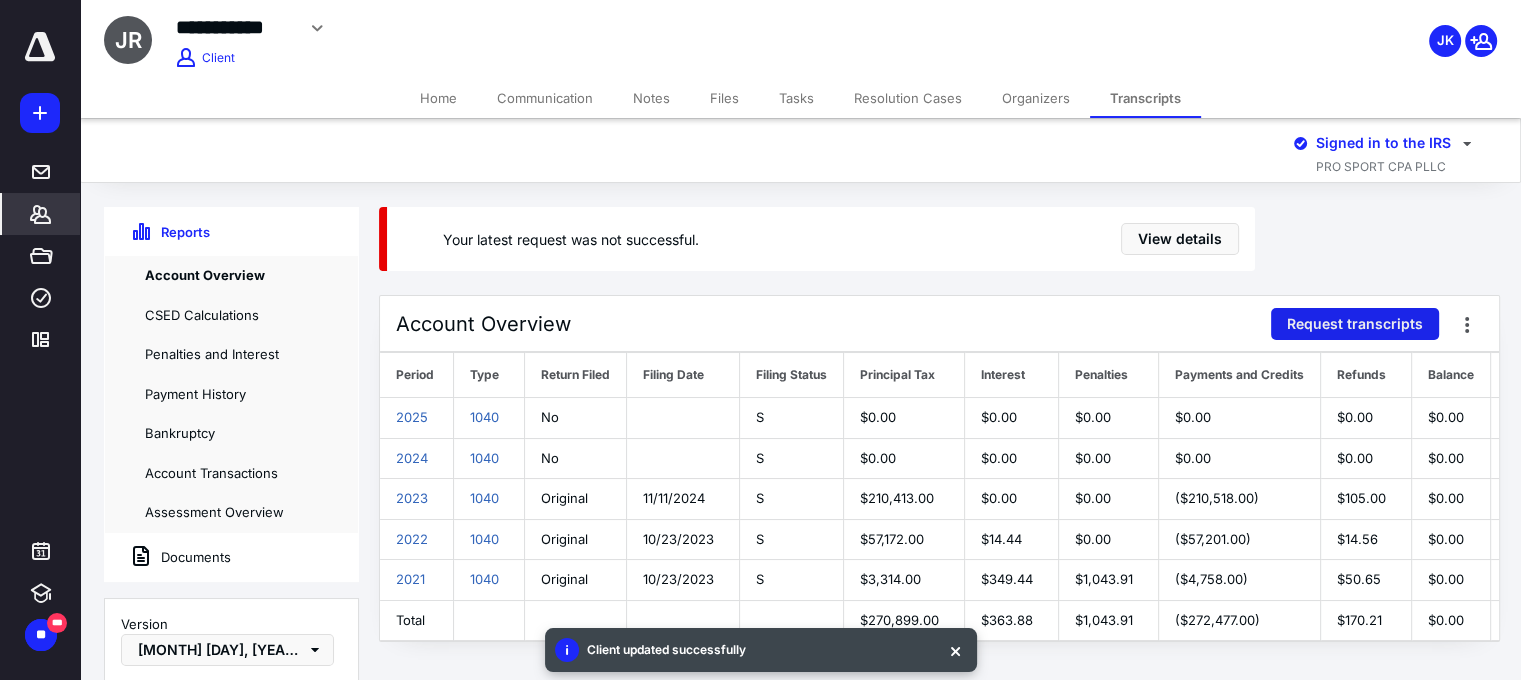 click on "Request transcripts" at bounding box center (1355, 324) 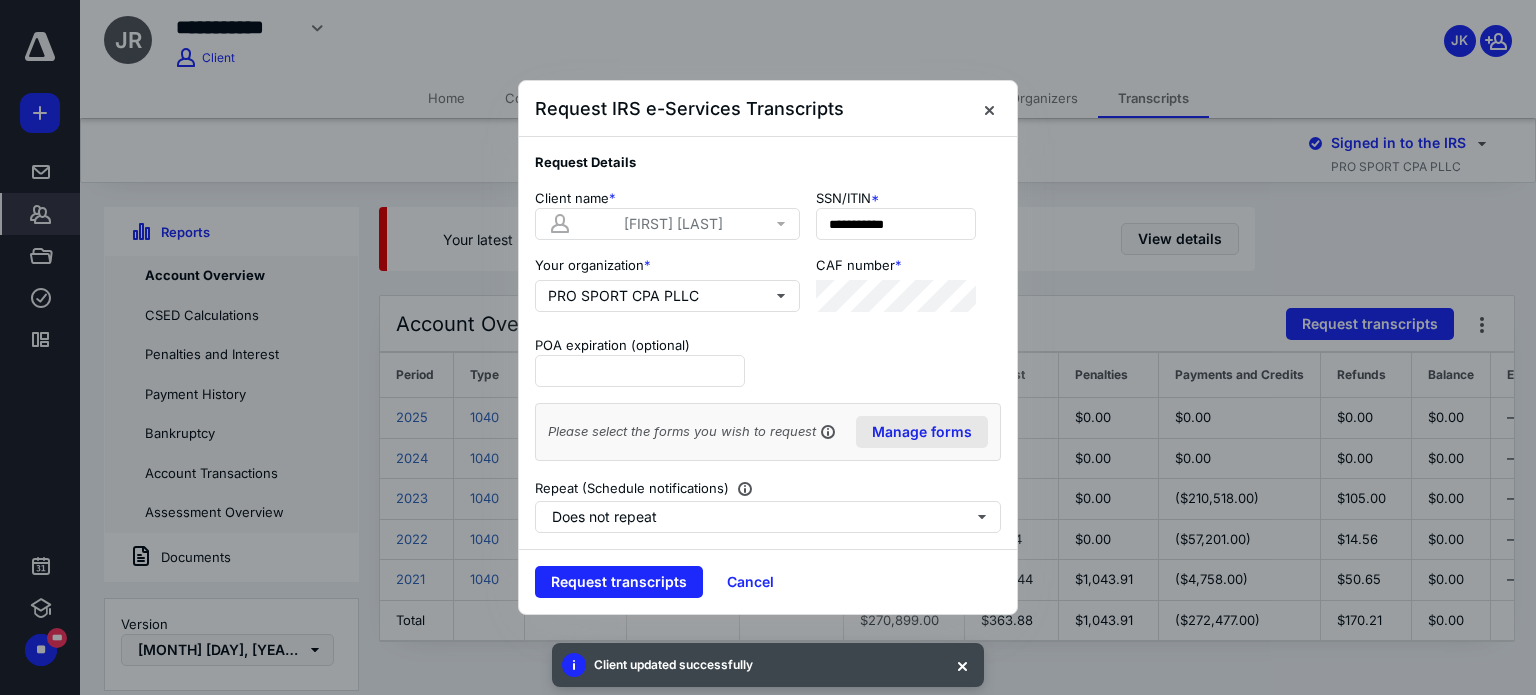 click on "Manage forms" at bounding box center [922, 432] 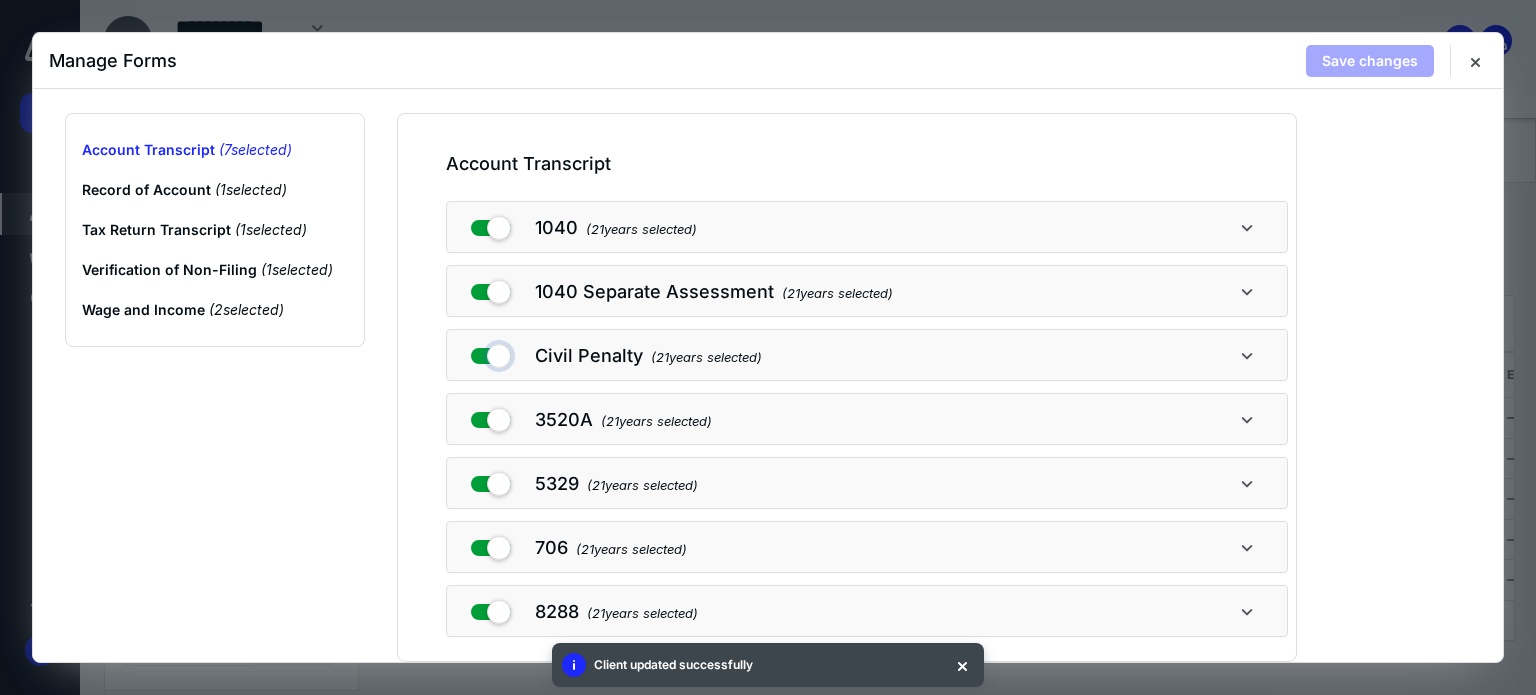click at bounding box center [491, 352] 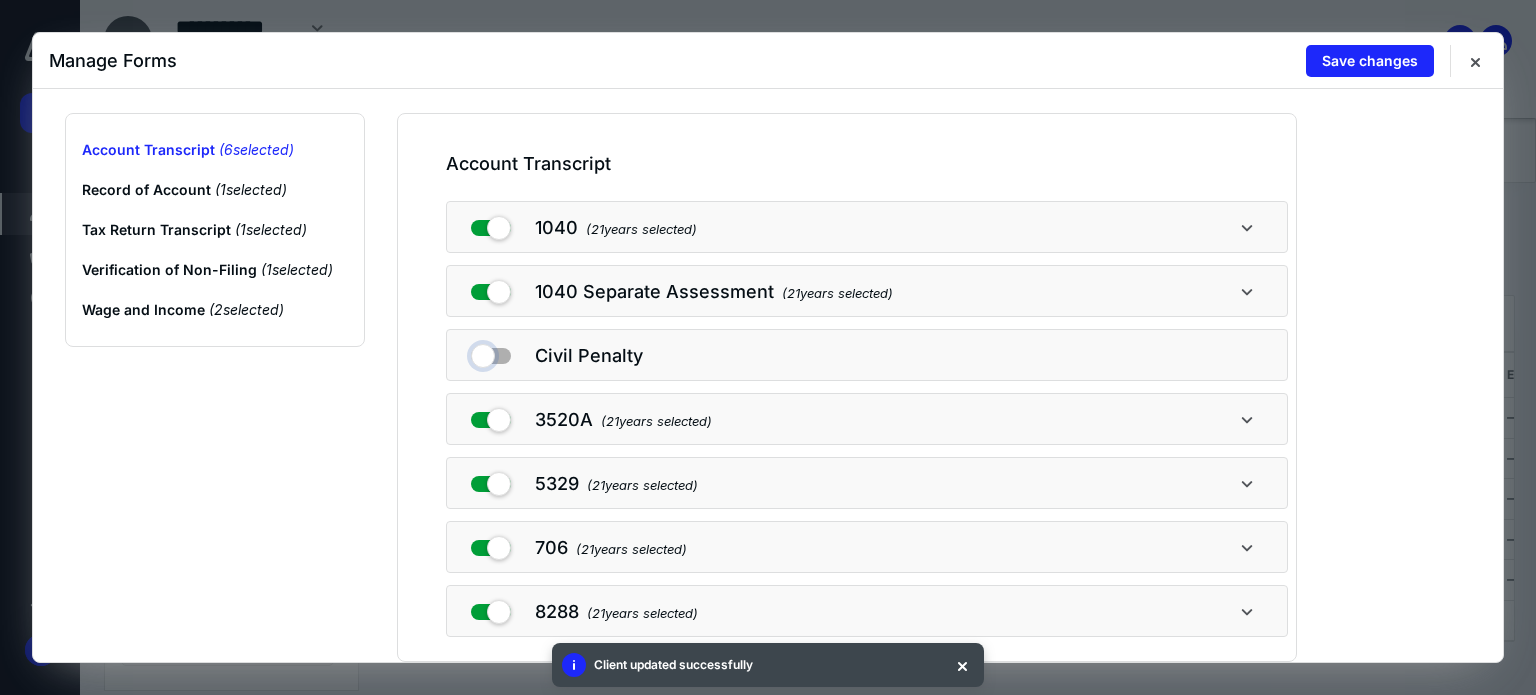 click at bounding box center (491, 352) 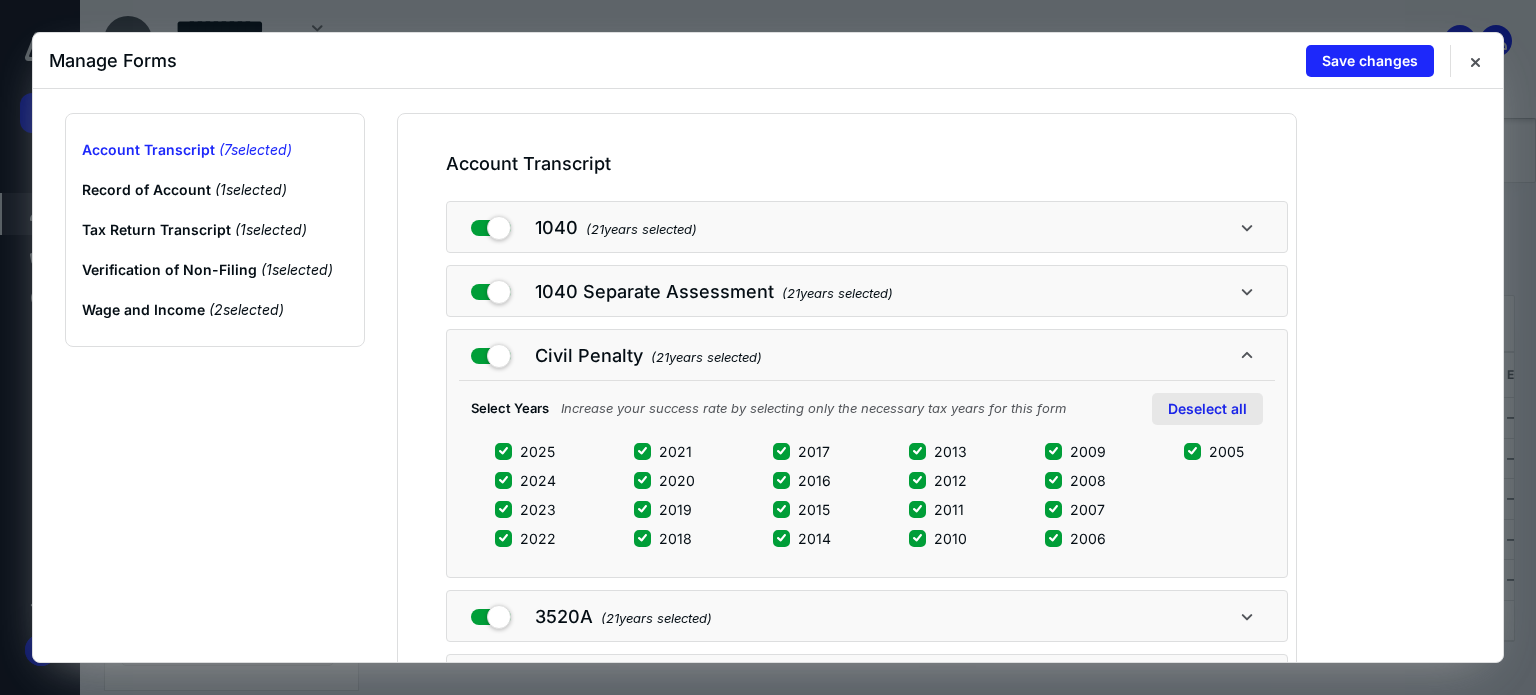 click on "Deselect all" at bounding box center [1207, 409] 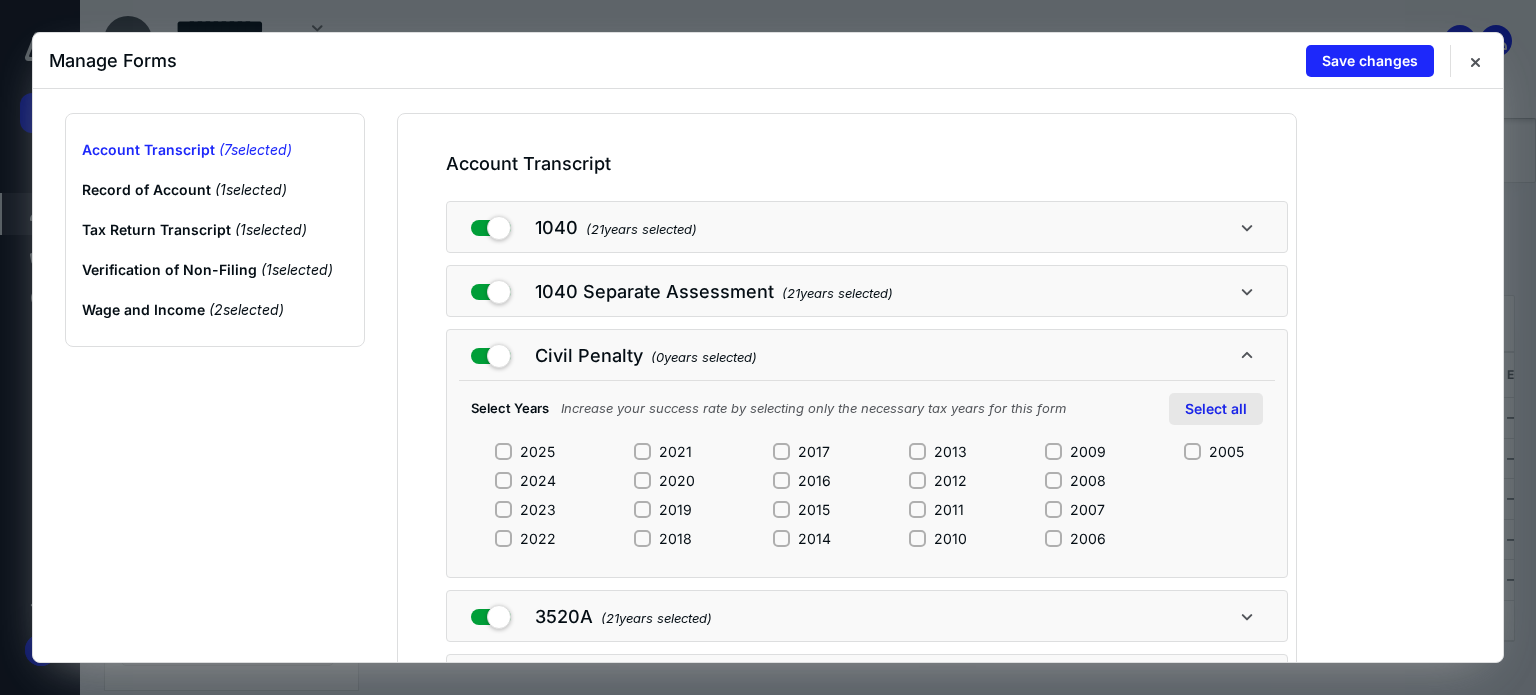 click on "Select all" at bounding box center [1216, 409] 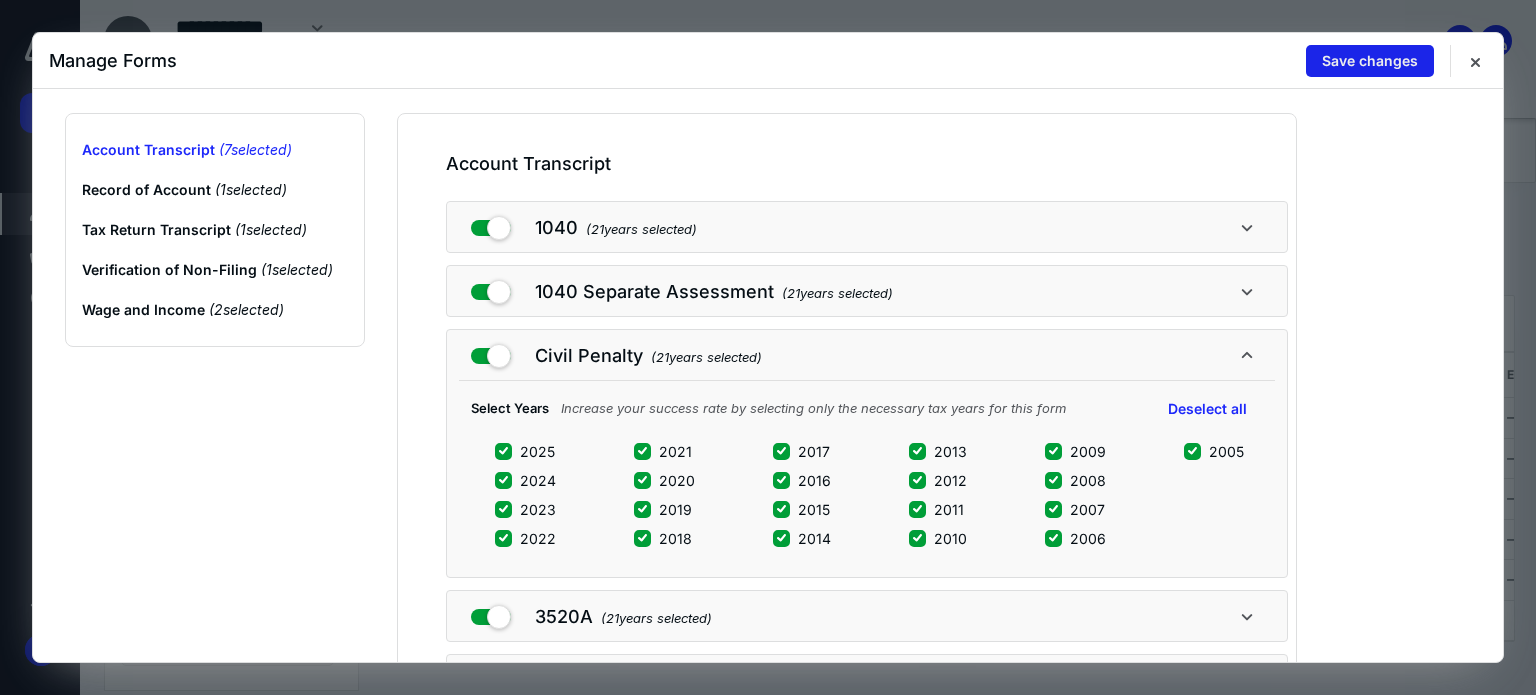 click on "Save changes" at bounding box center [1370, 61] 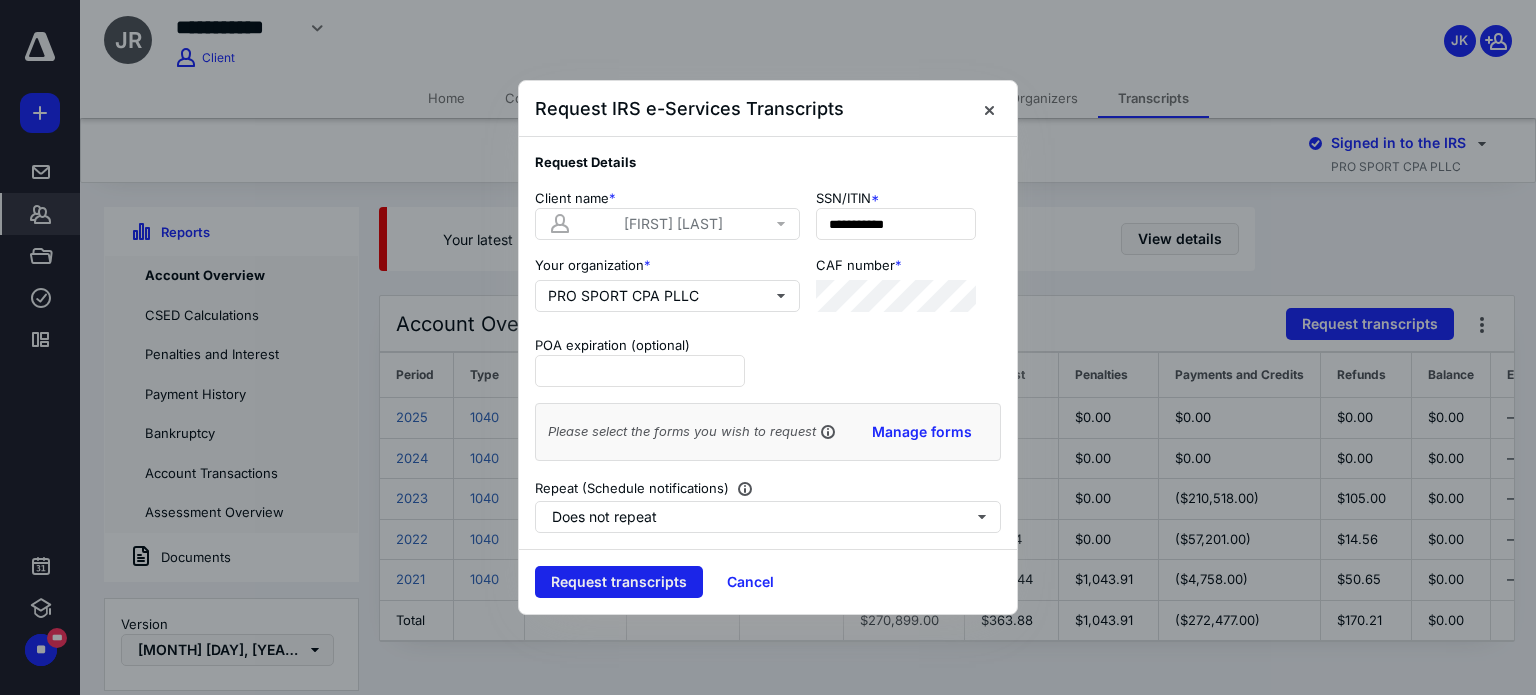 click on "Request transcripts" at bounding box center [619, 582] 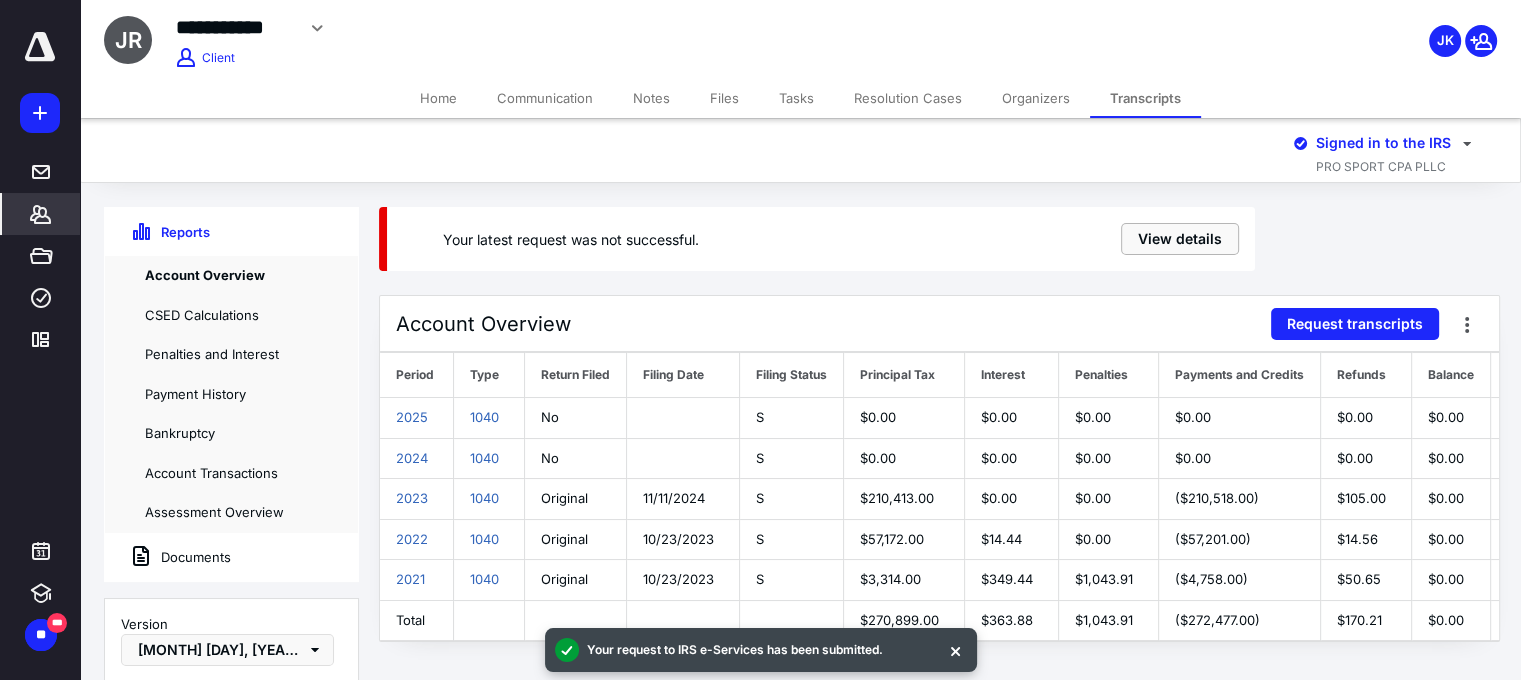 drag, startPoint x: 1184, startPoint y: 238, endPoint x: 1172, endPoint y: 276, distance: 39.849716 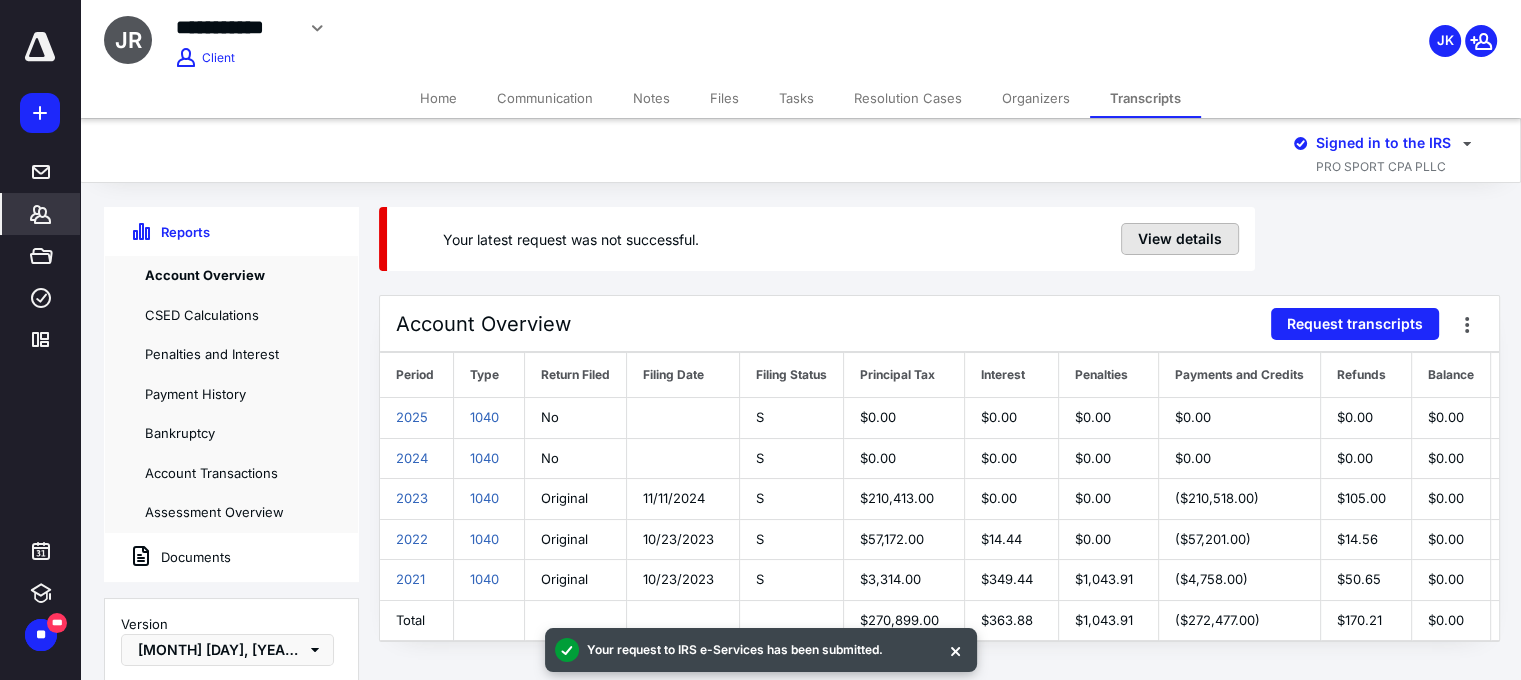 click on "View details" at bounding box center (1180, 239) 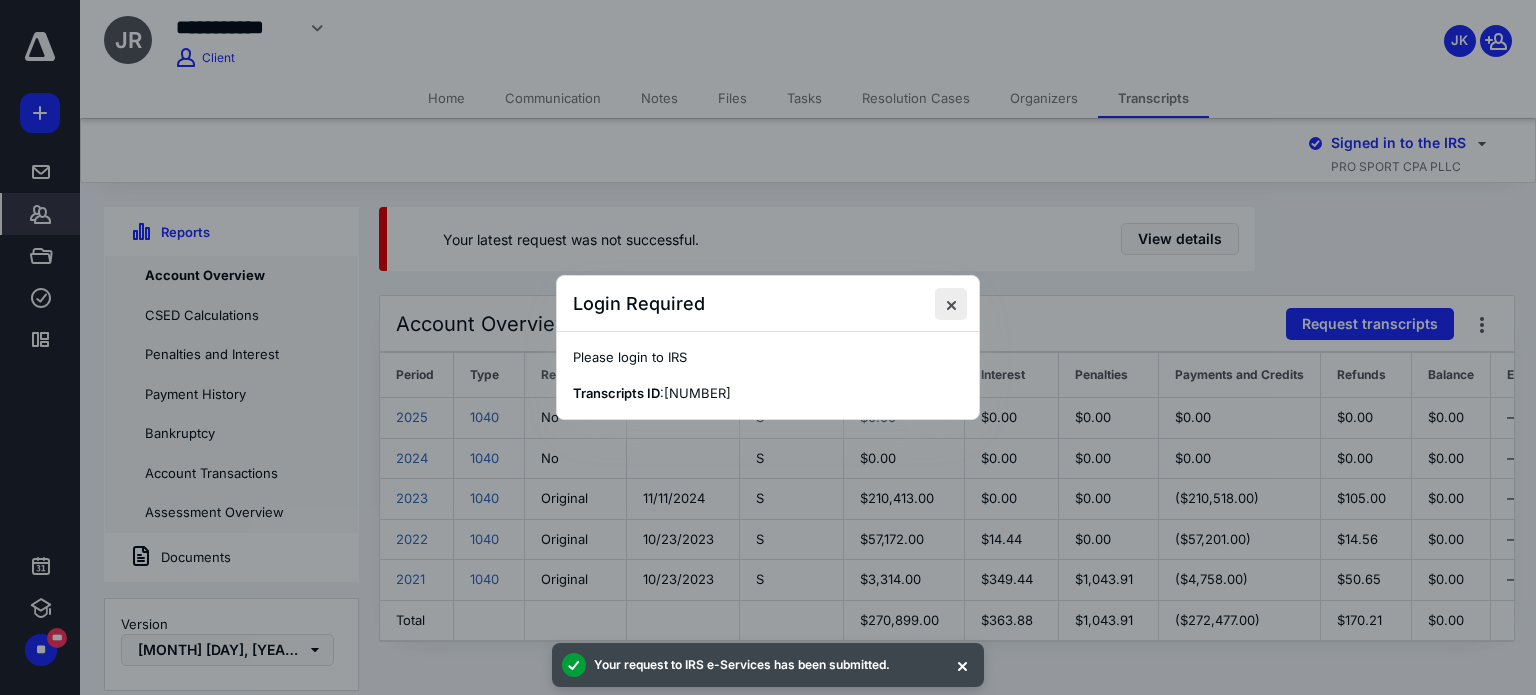 click at bounding box center [951, 304] 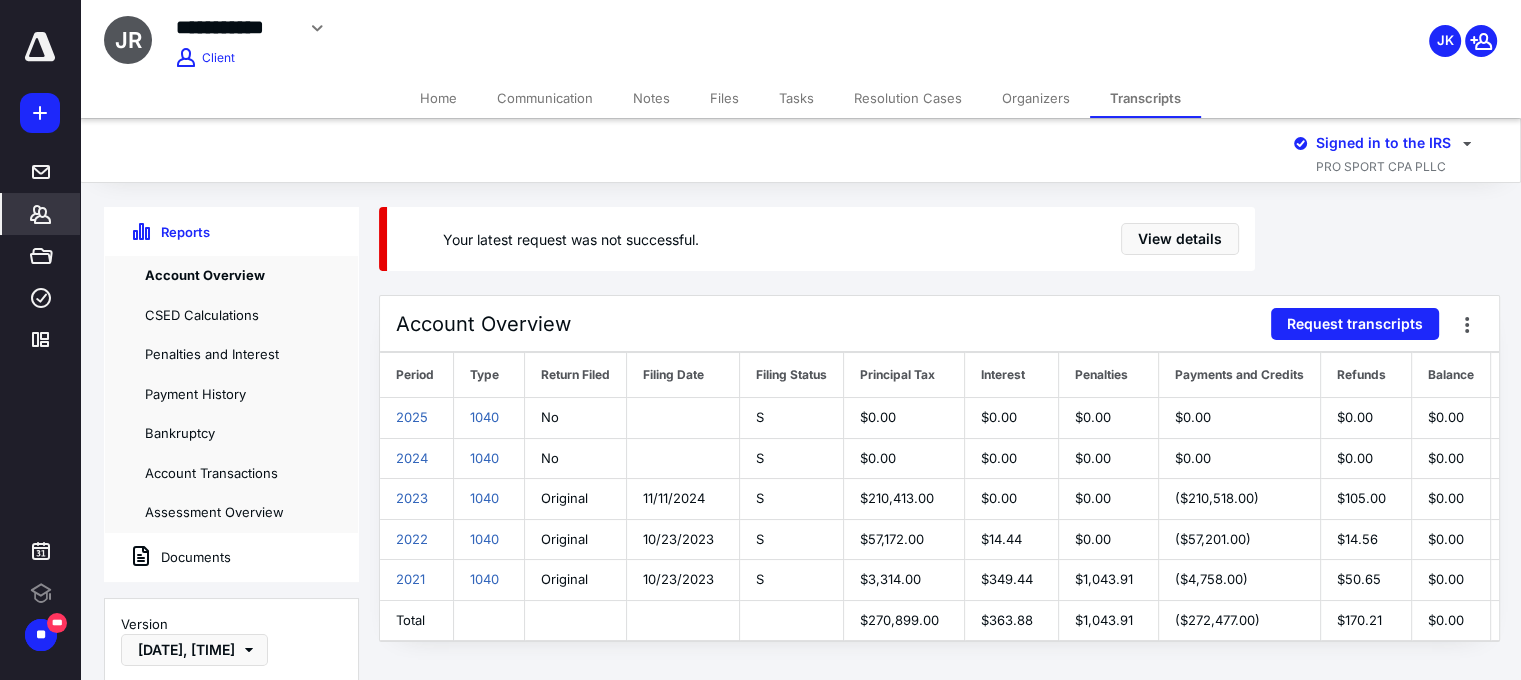 scroll, scrollTop: 0, scrollLeft: 0, axis: both 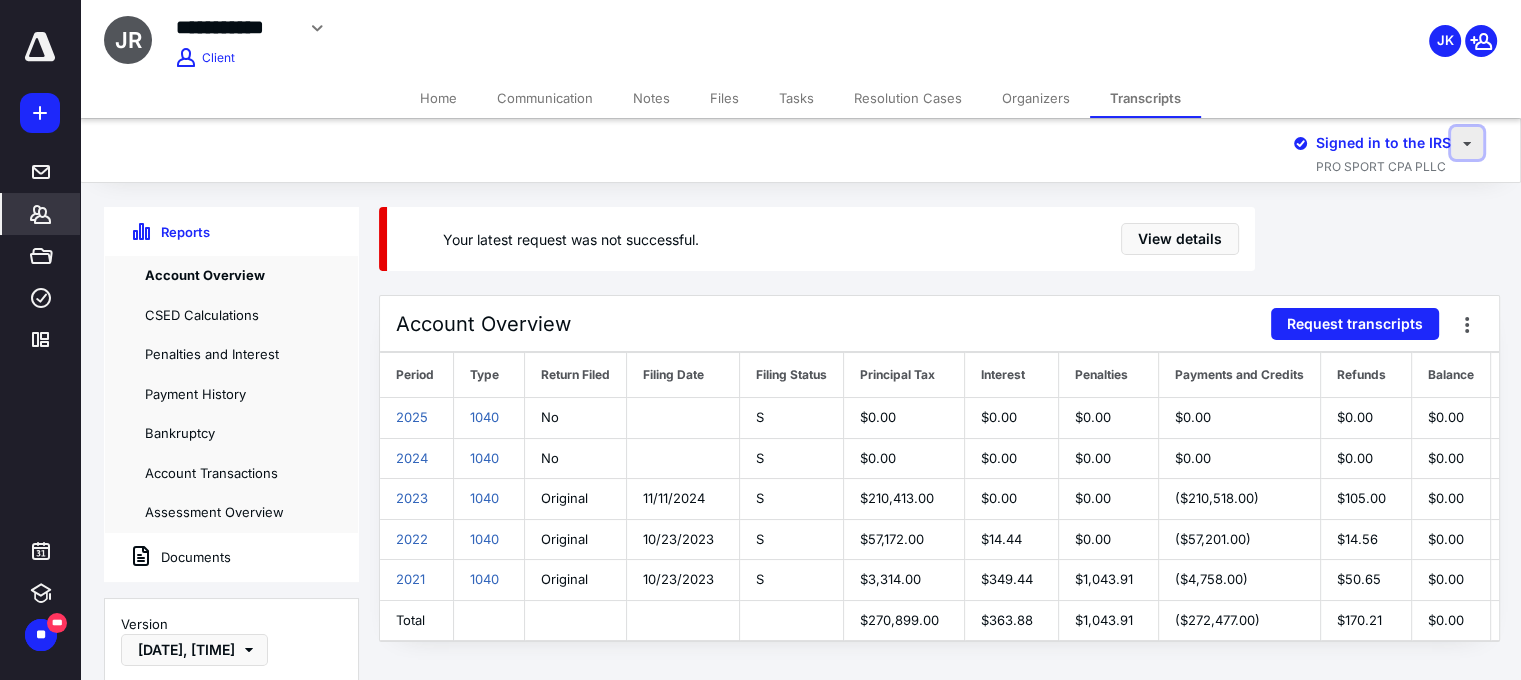 click at bounding box center [1467, 143] 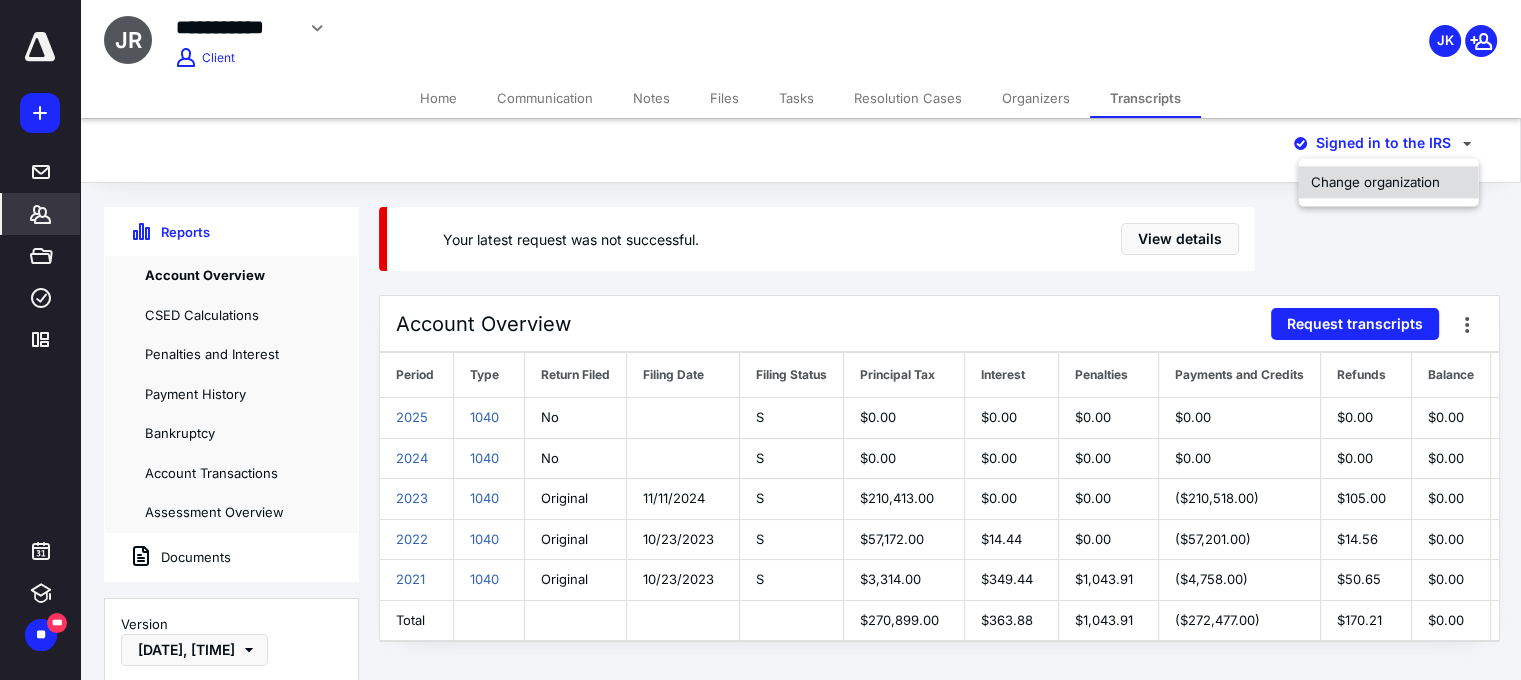 click on "Change organization" at bounding box center [1388, 182] 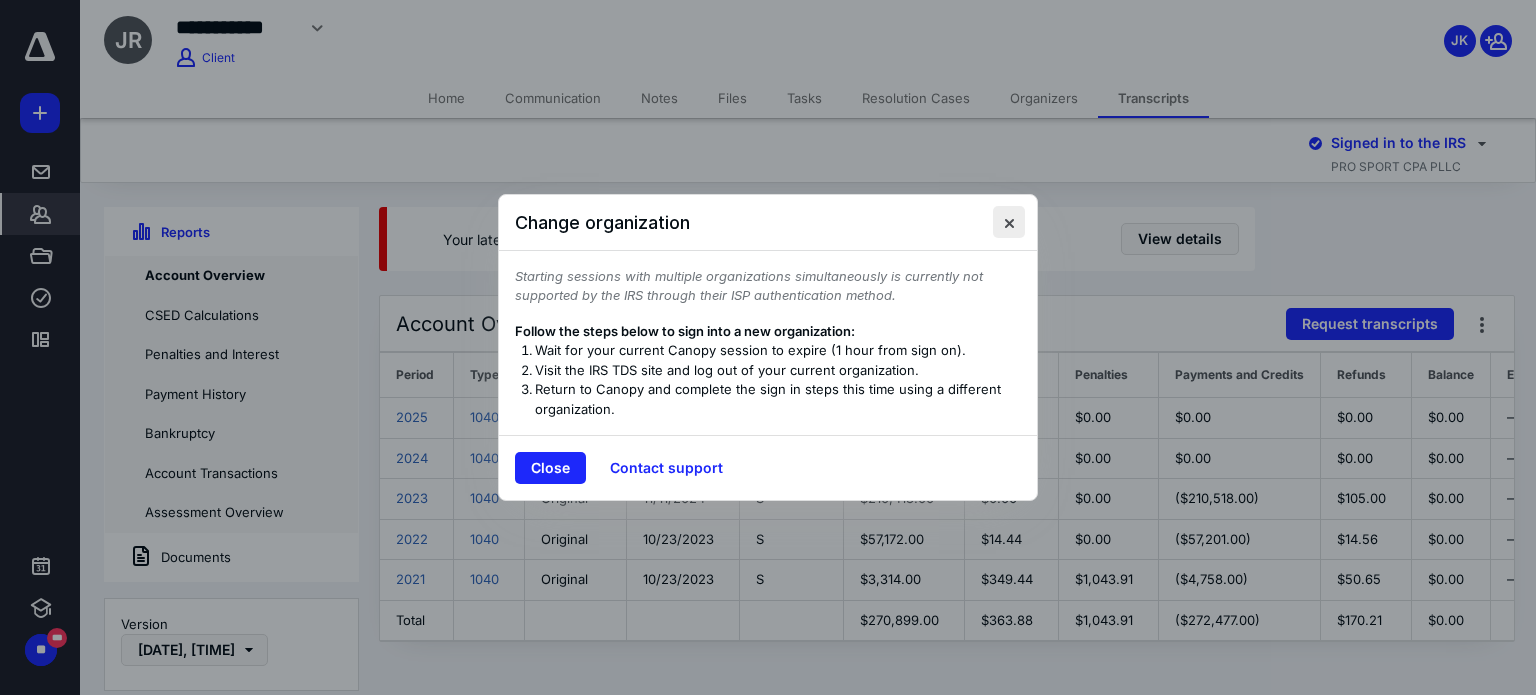 click at bounding box center [1009, 222] 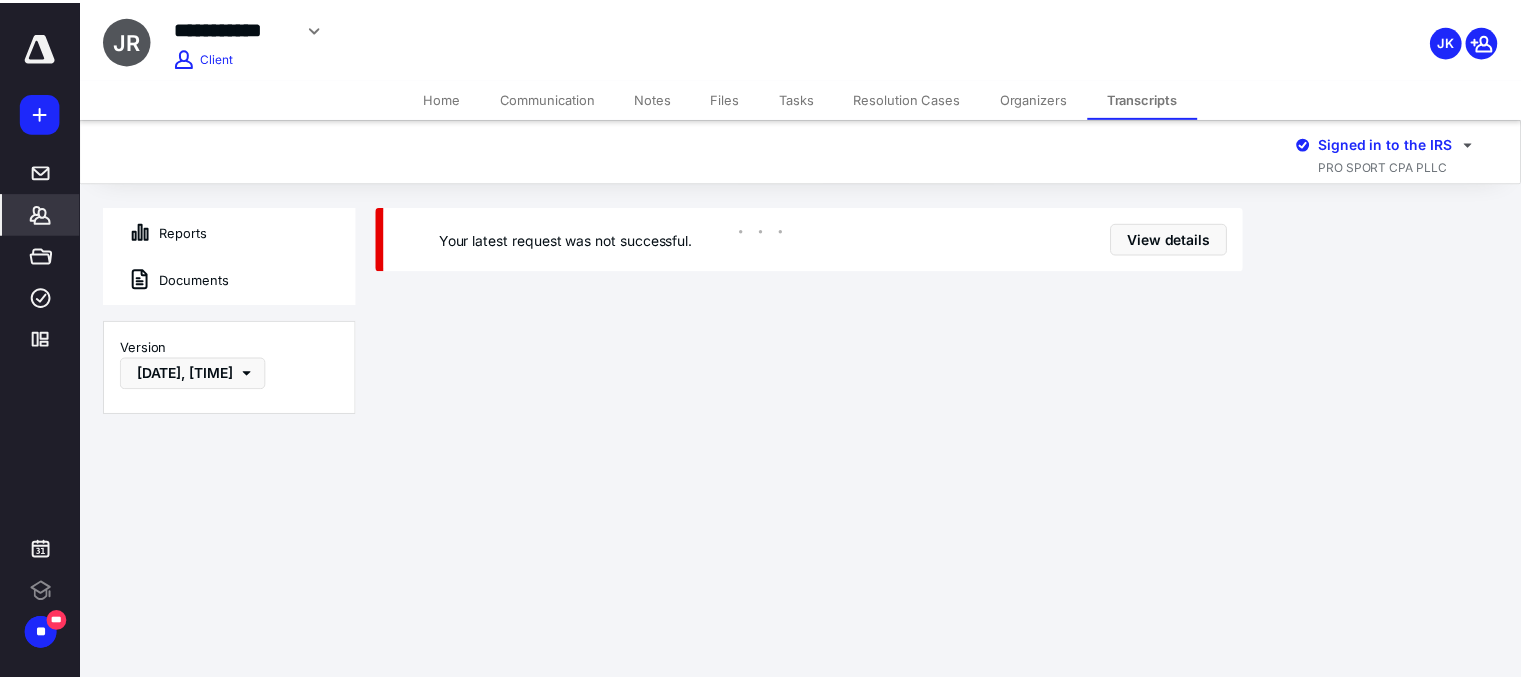 scroll, scrollTop: 0, scrollLeft: 0, axis: both 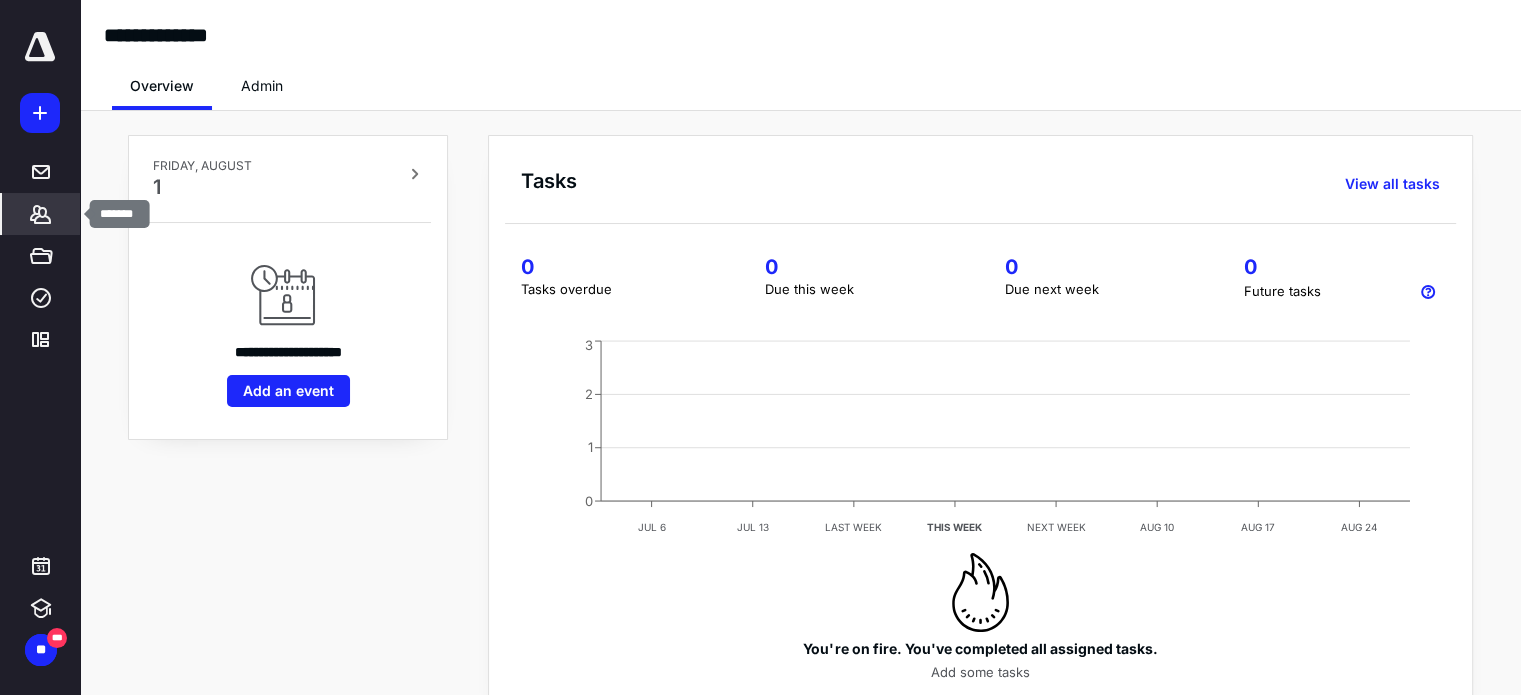 click 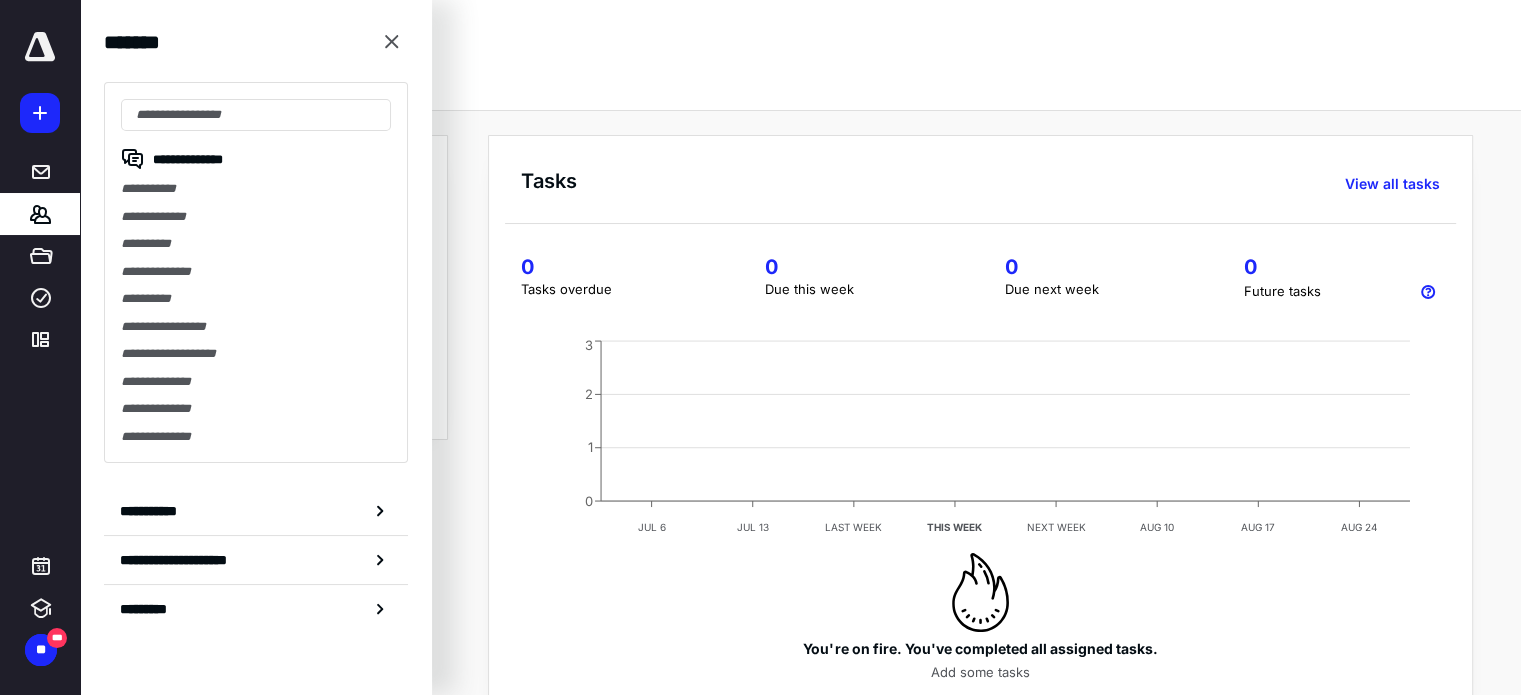click on "**********" at bounding box center [256, 272] 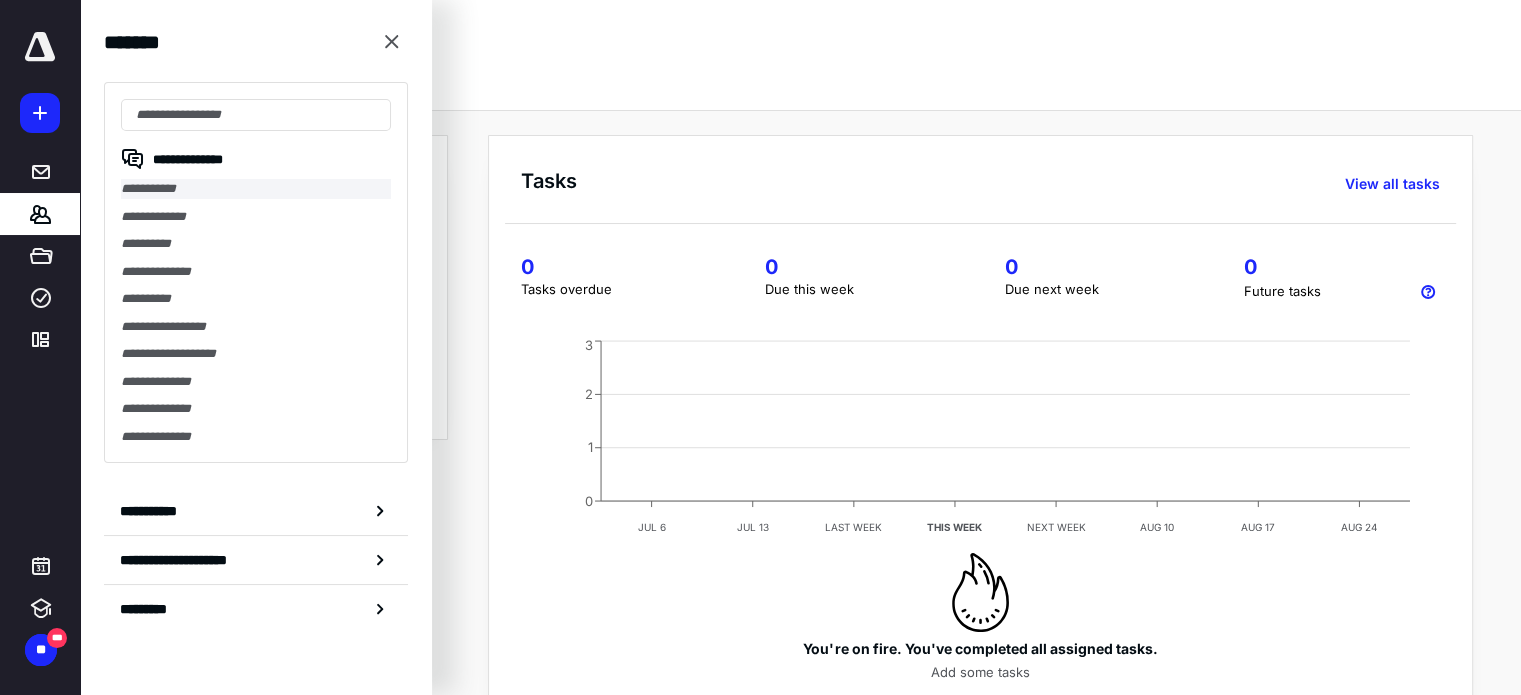 click on "**********" at bounding box center (256, 189) 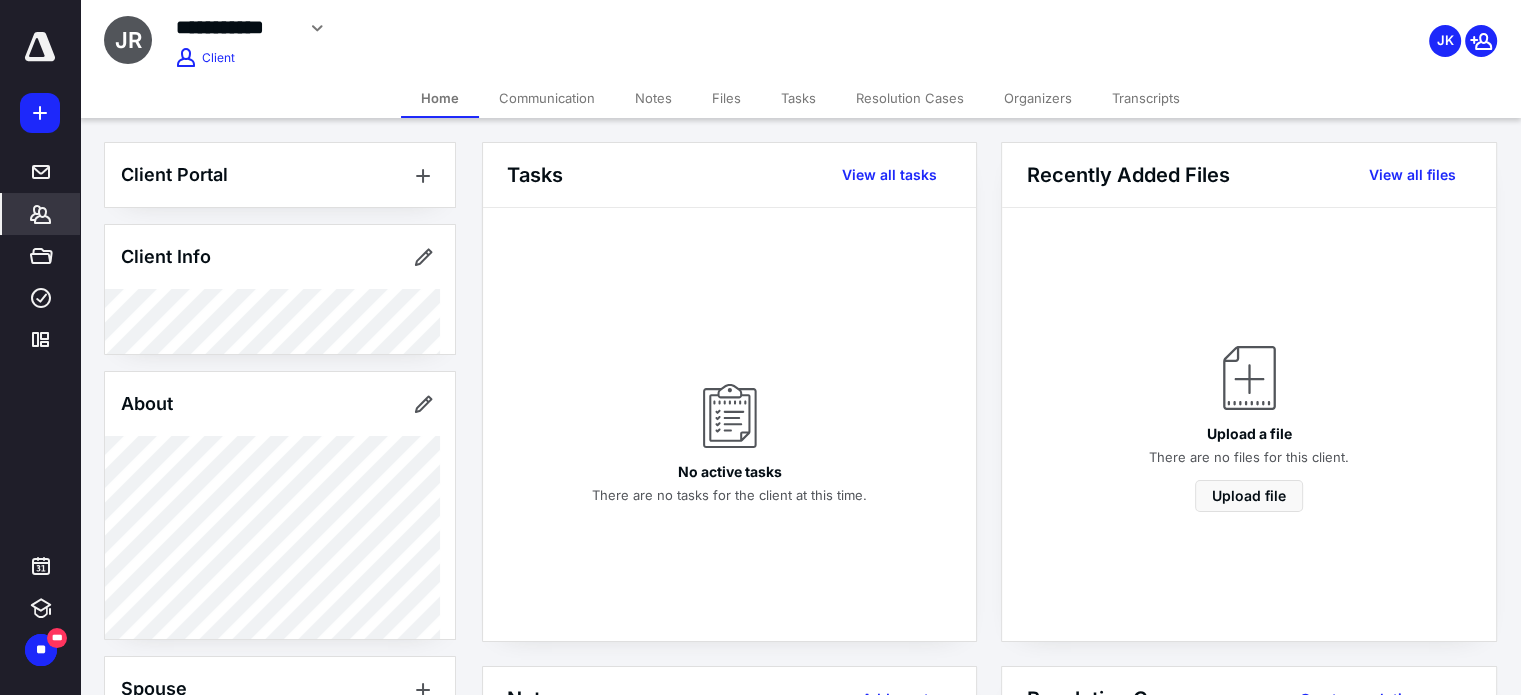click on "Transcripts" at bounding box center (1146, 98) 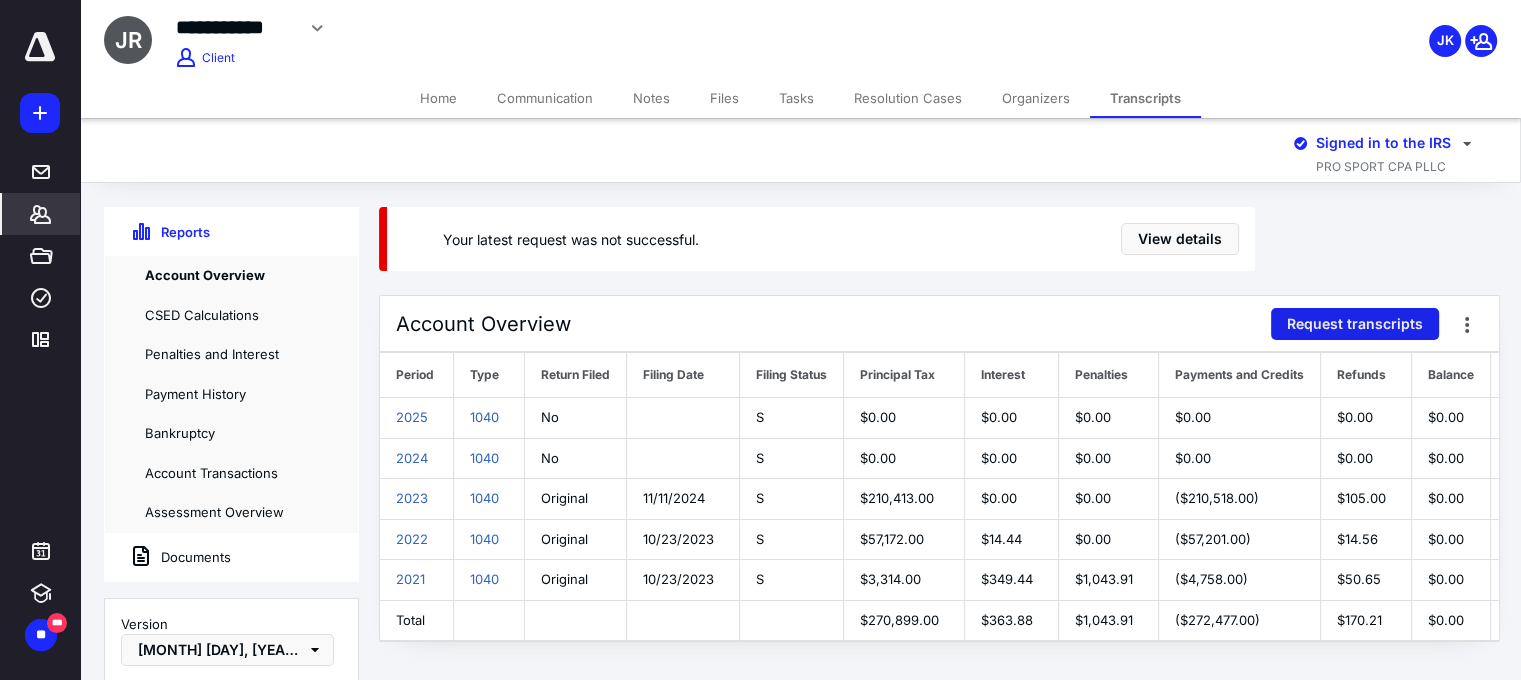 click on "Request transcripts" at bounding box center (1355, 324) 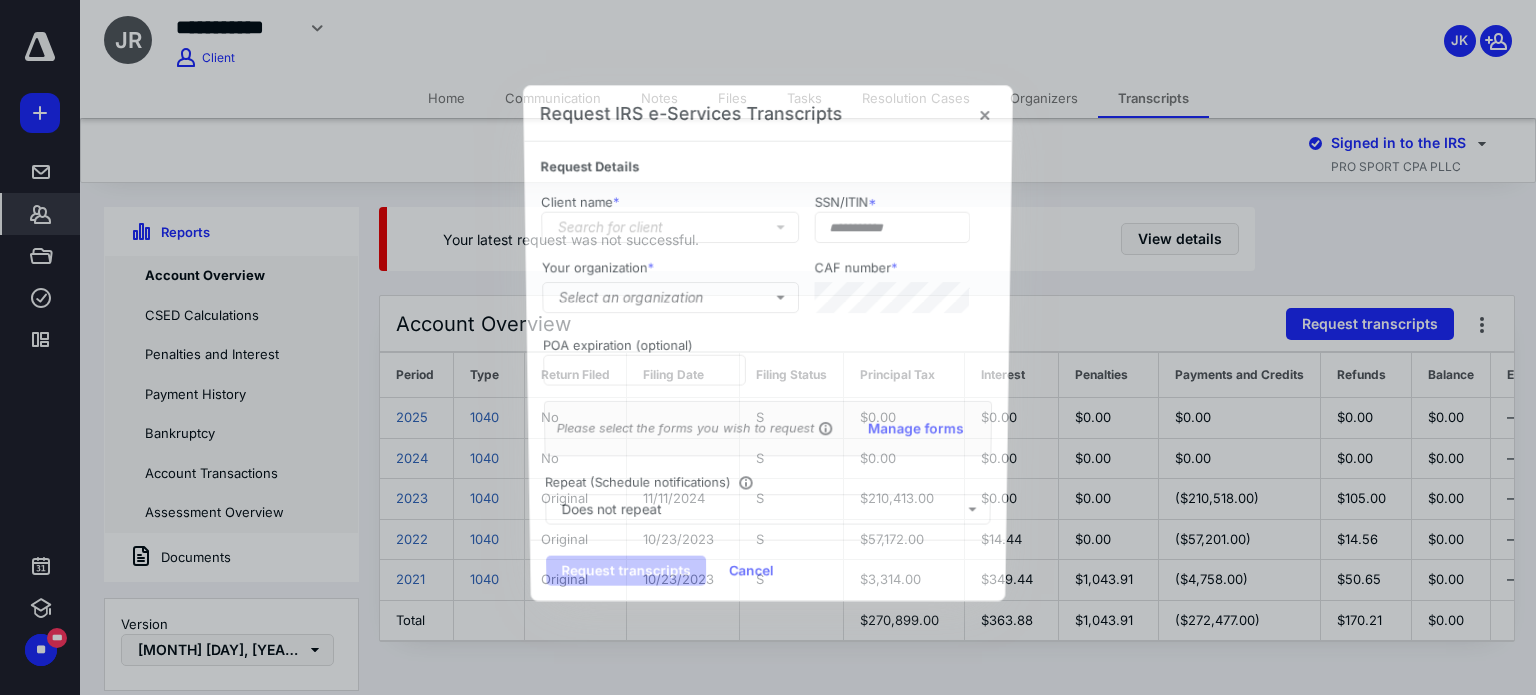 type on "**********" 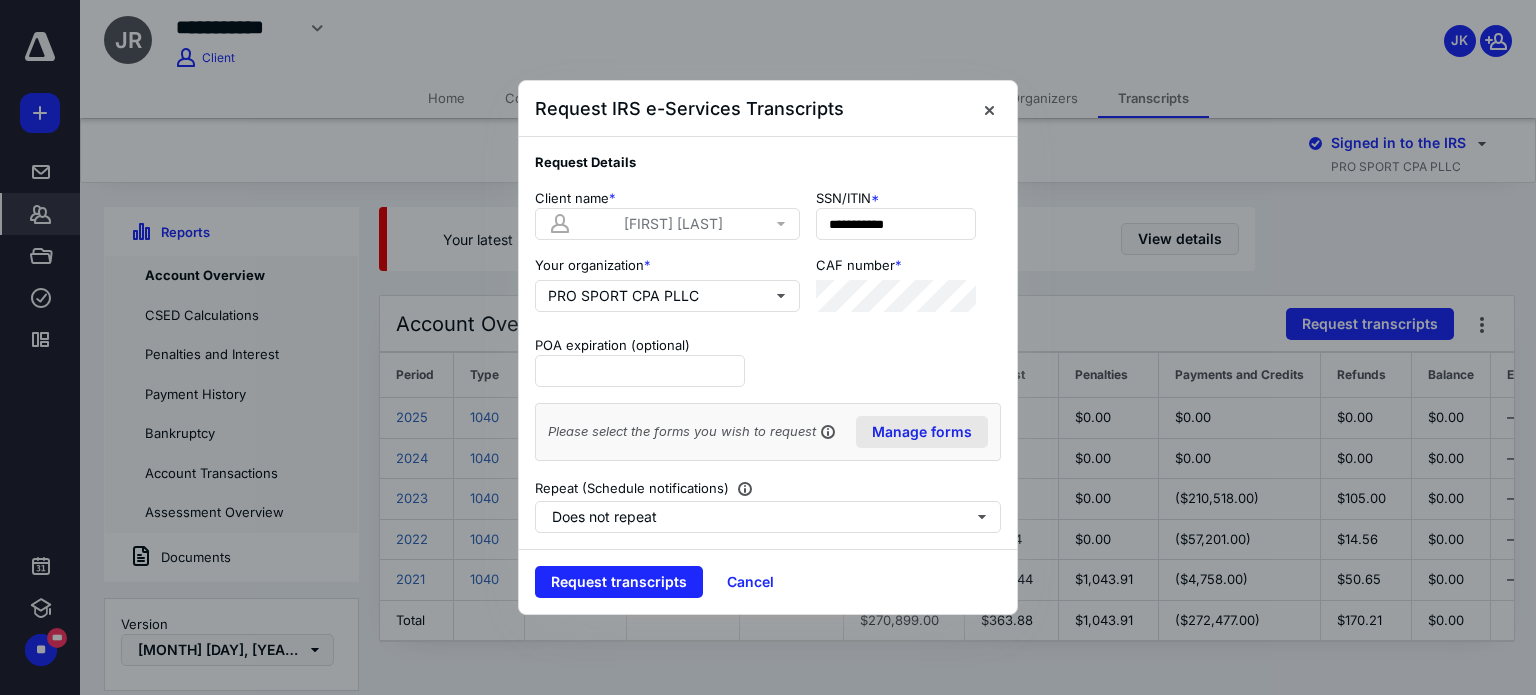 click on "Manage forms" at bounding box center [922, 432] 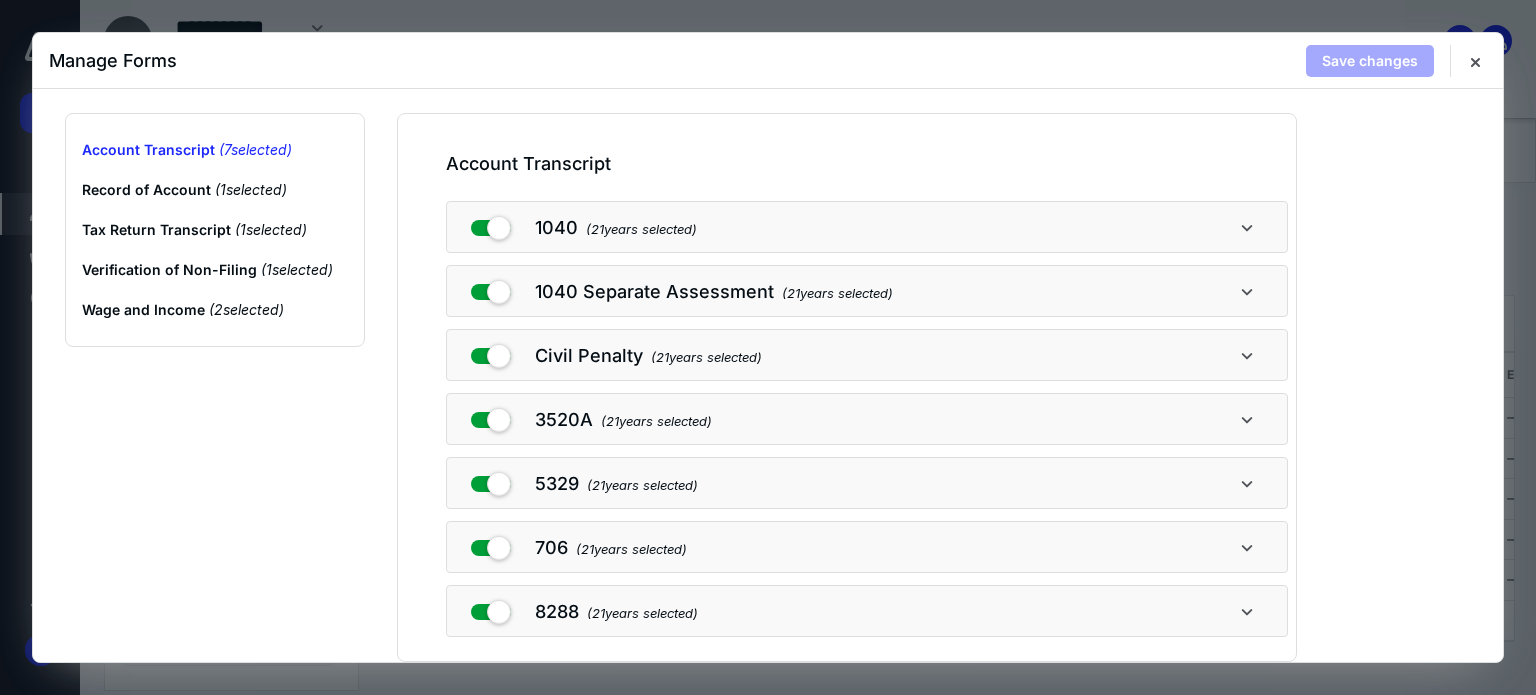 click at bounding box center (491, 352) 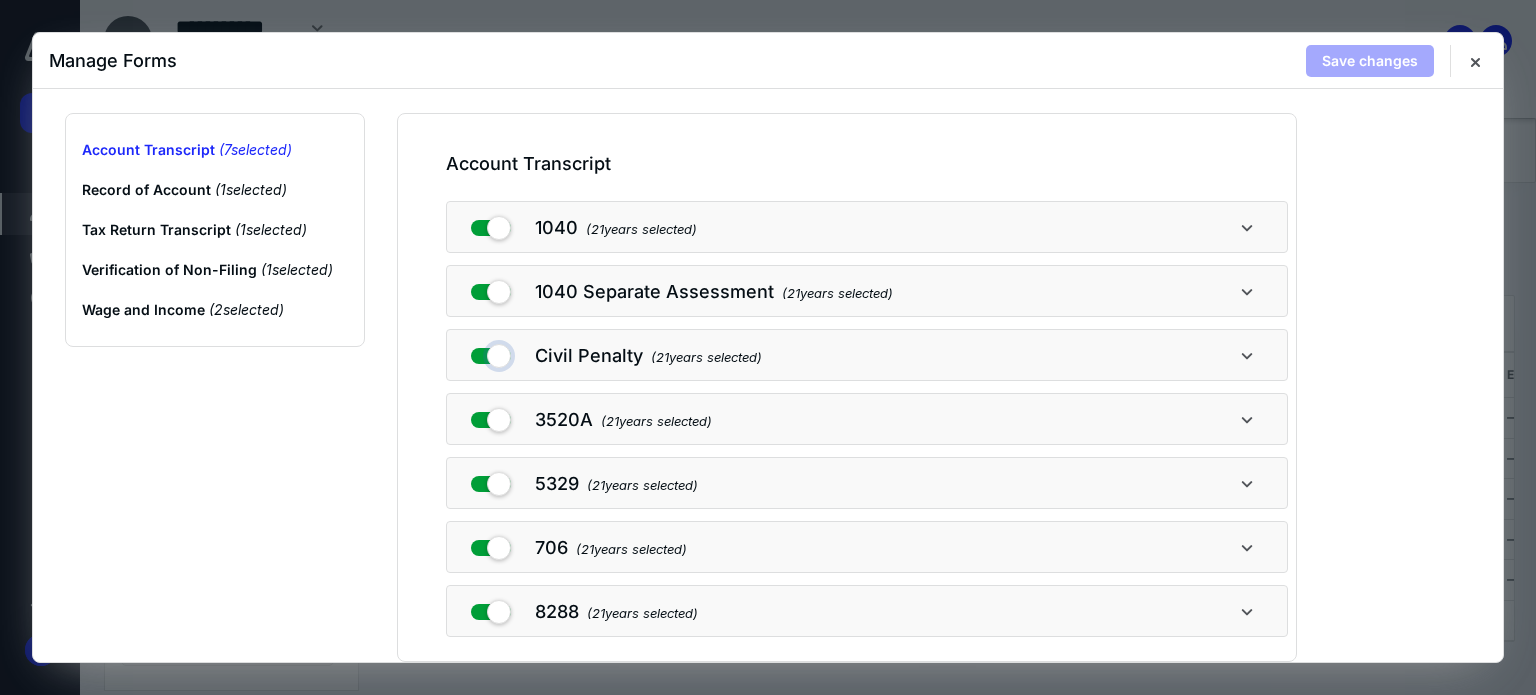 click at bounding box center [491, 352] 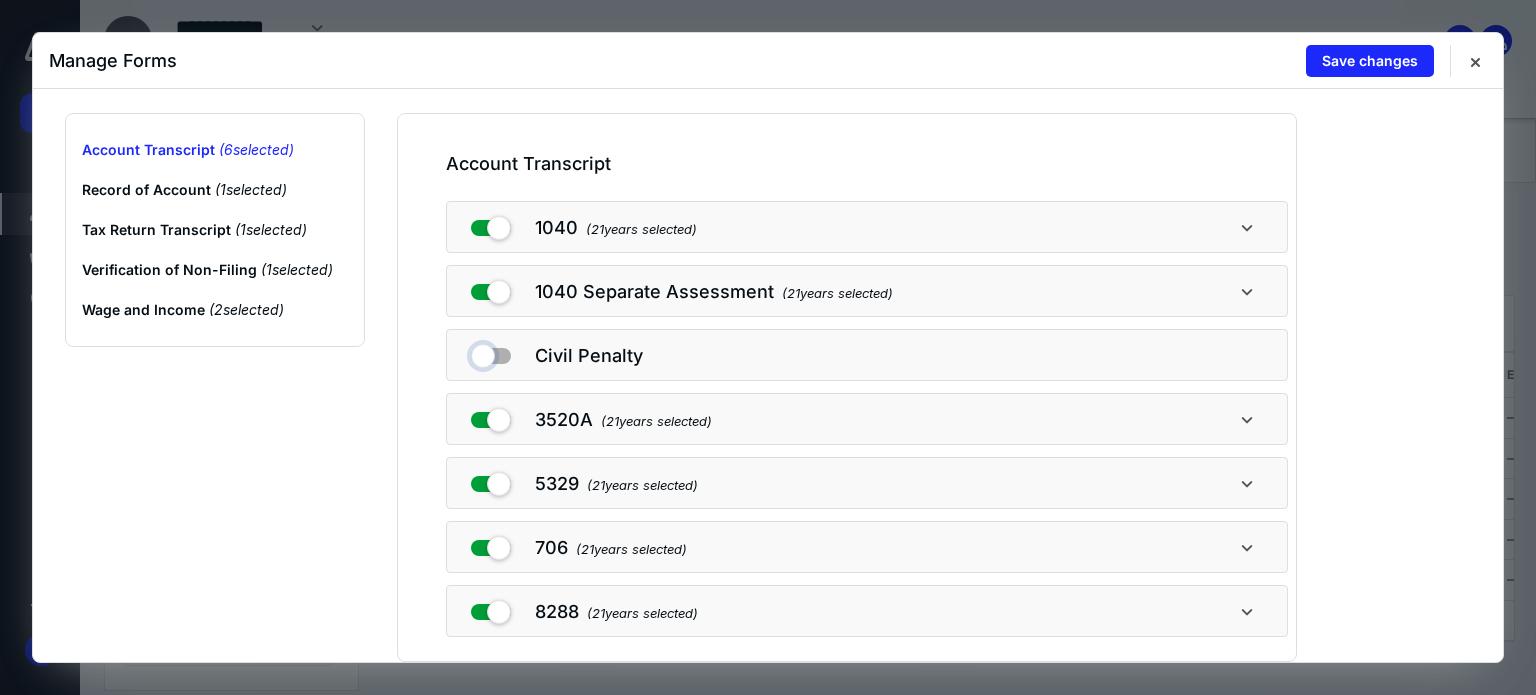 click at bounding box center [491, 352] 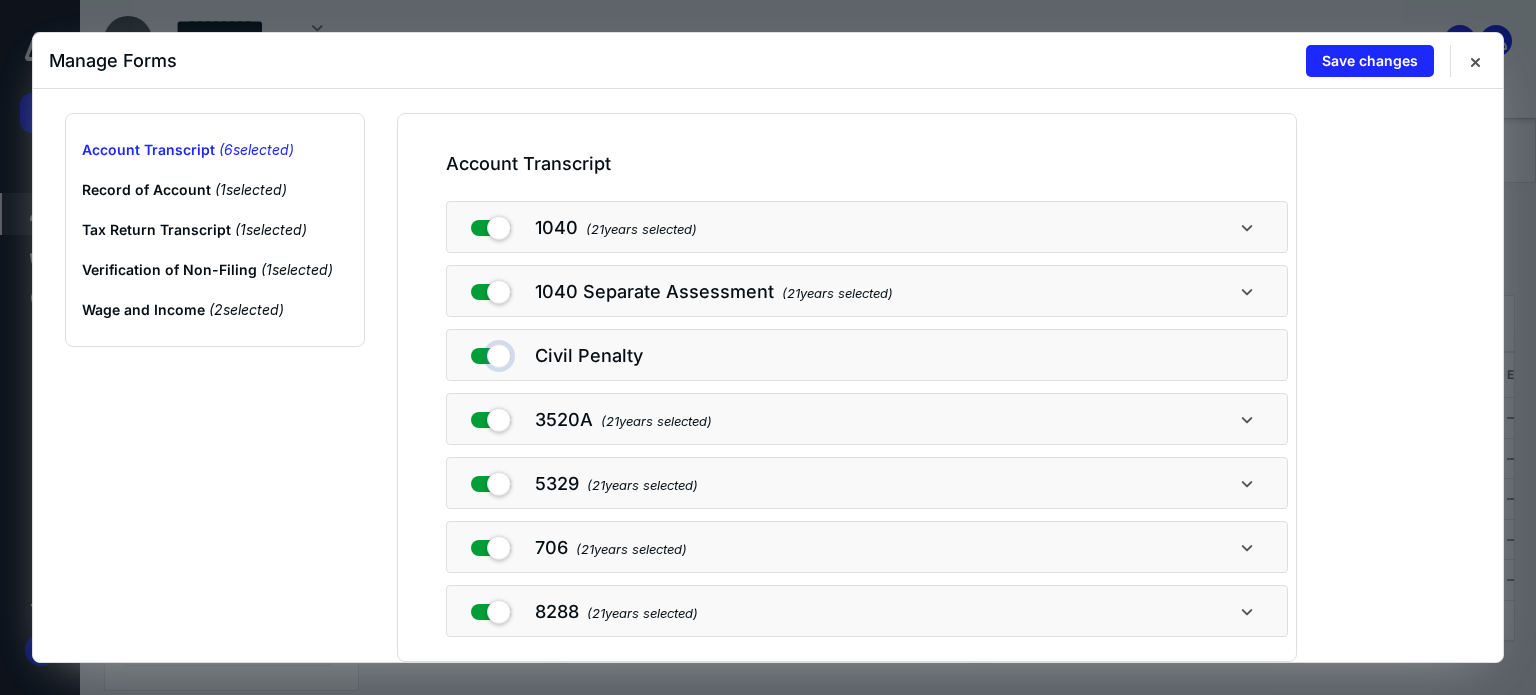 checkbox on "true" 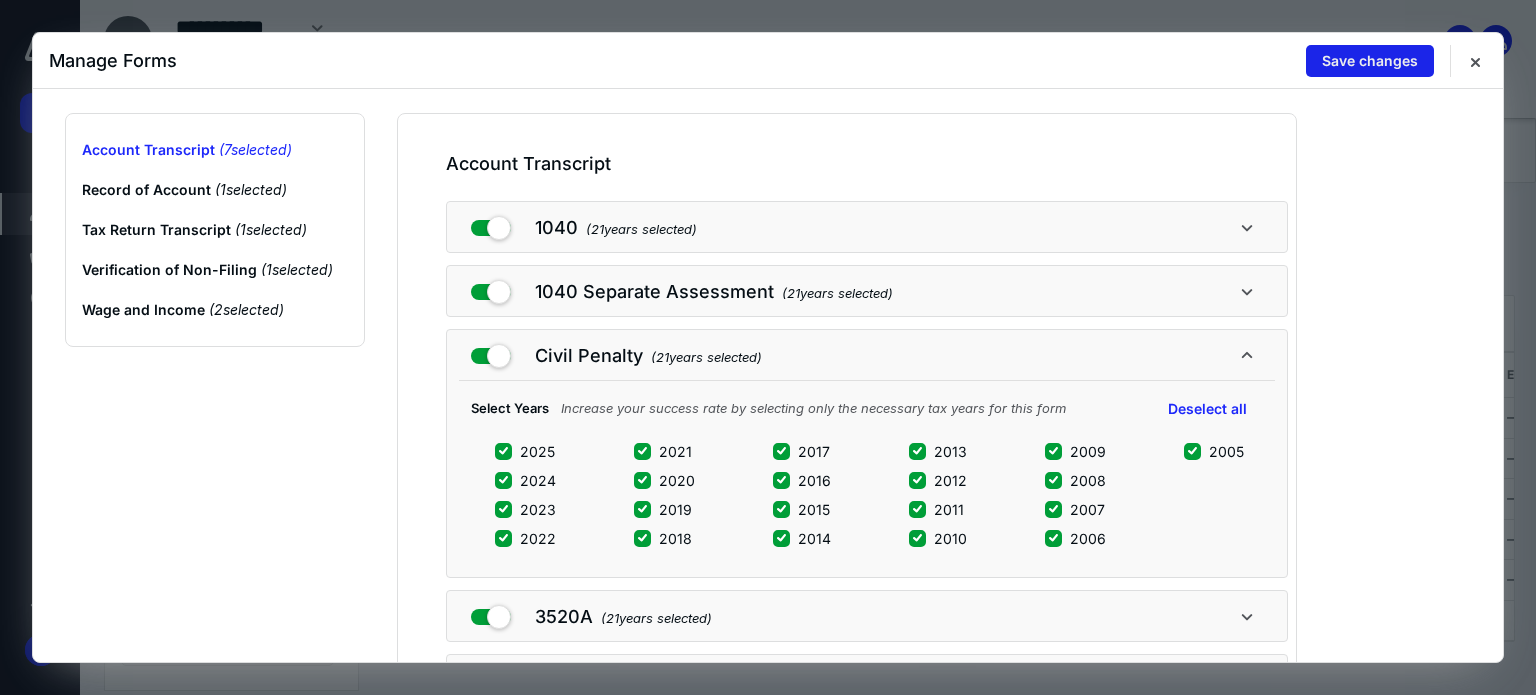 click on "Save changes" at bounding box center [1370, 61] 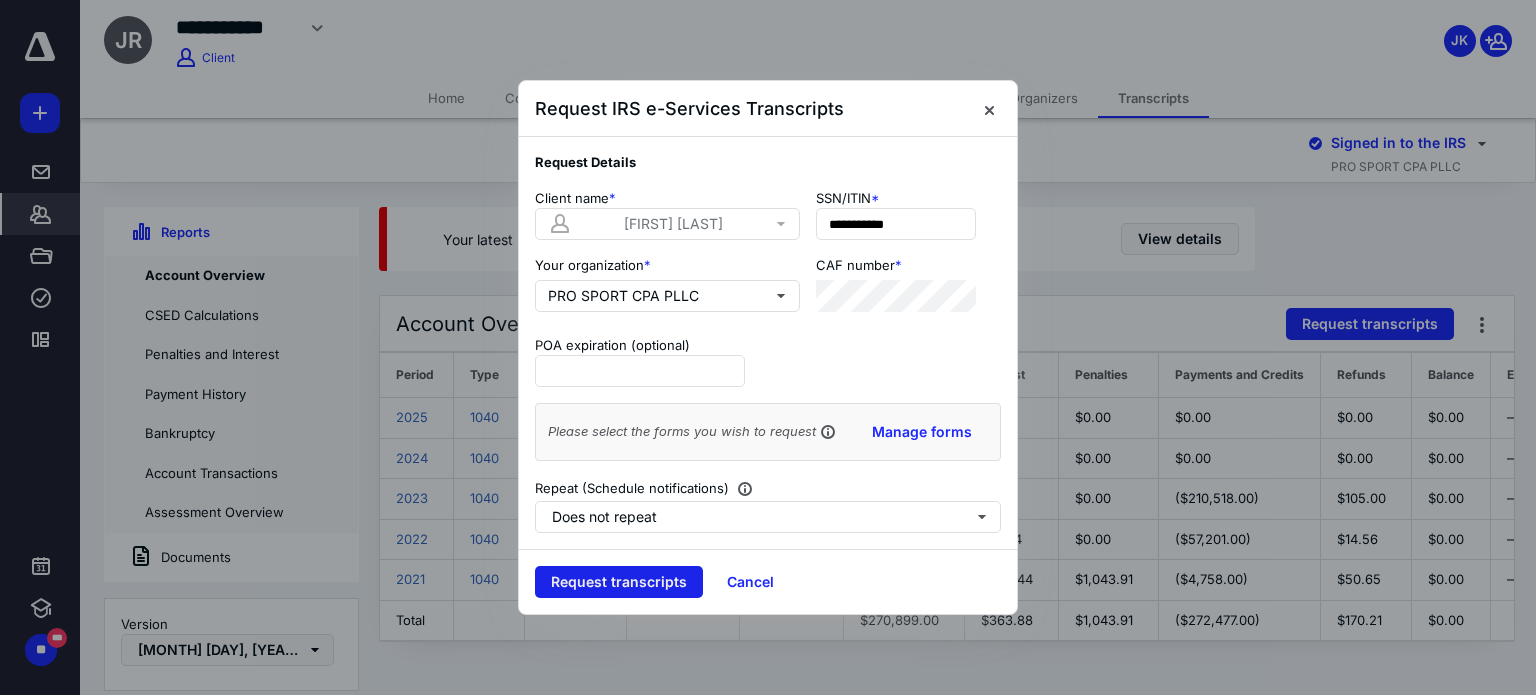 click on "Request transcripts" at bounding box center [619, 582] 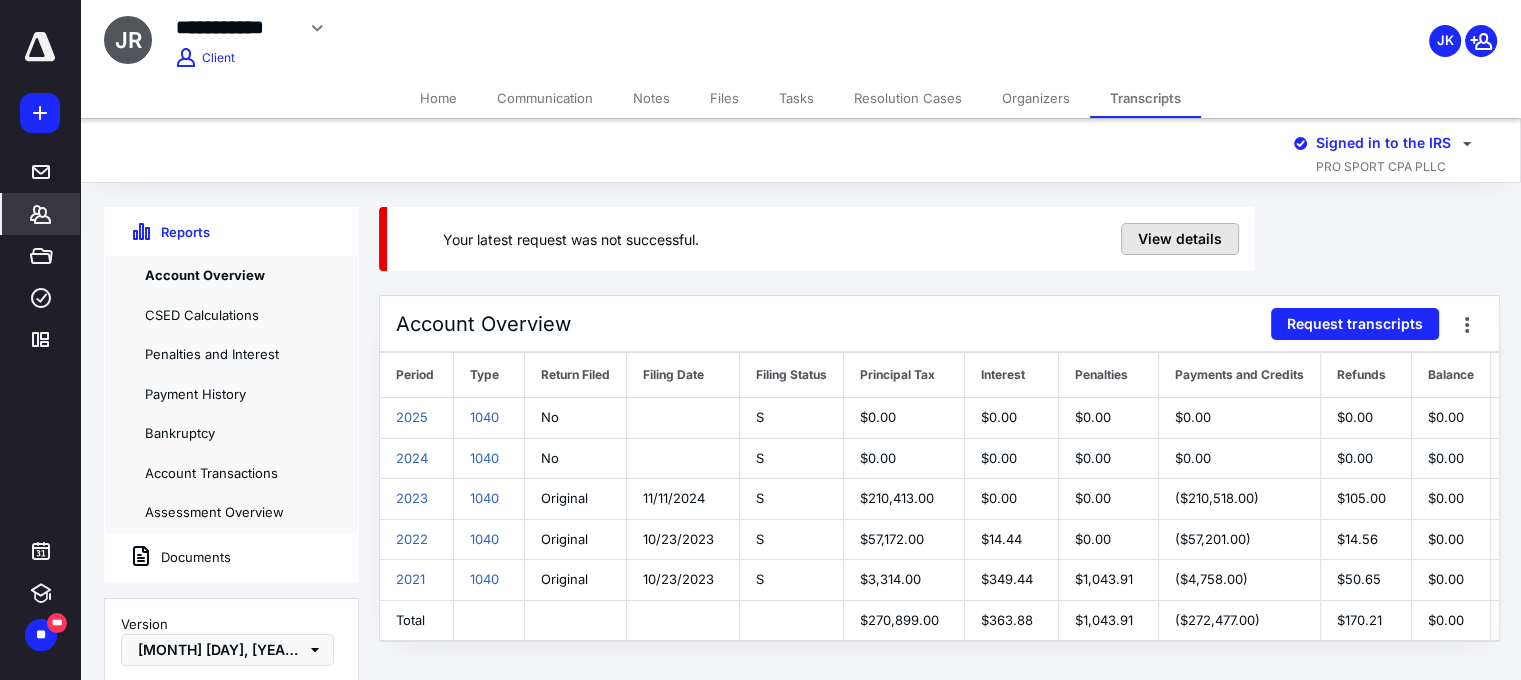 click on "View details" at bounding box center (1180, 239) 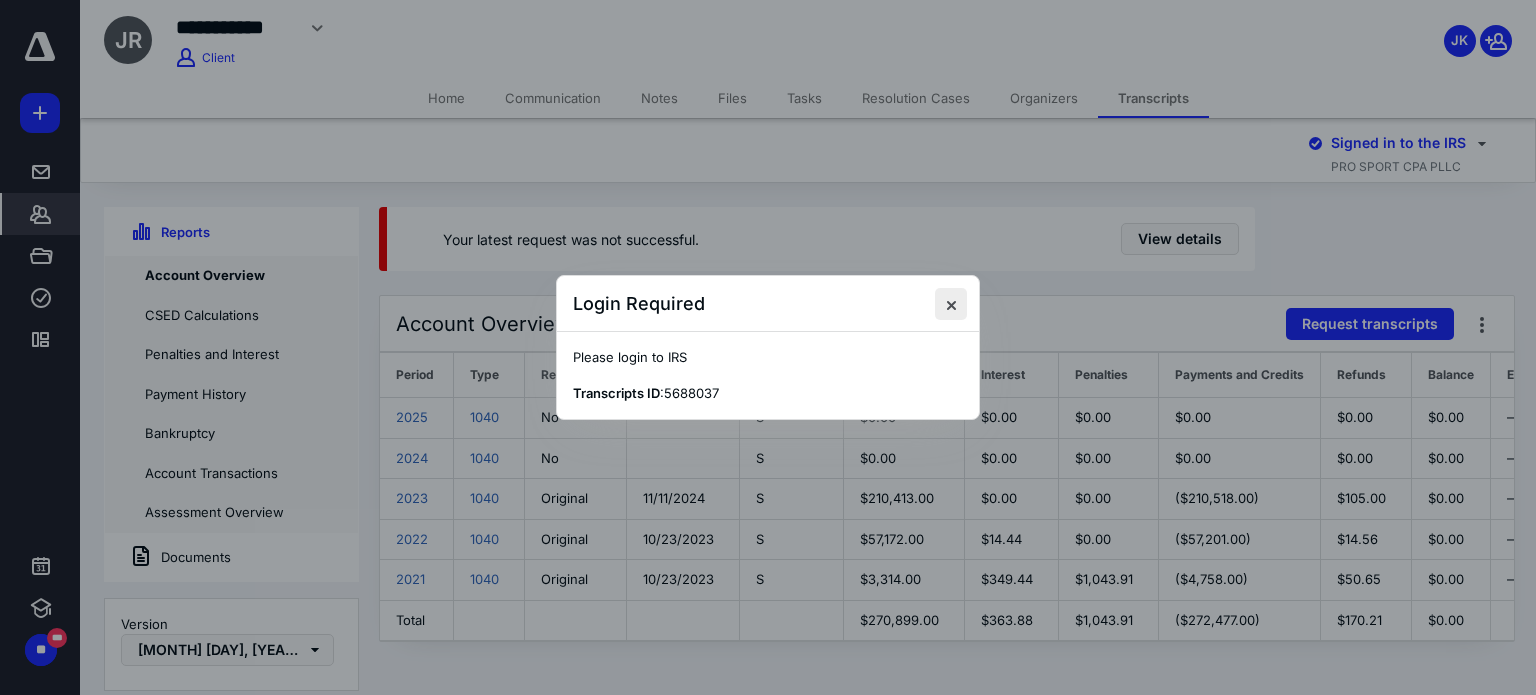 click at bounding box center [951, 304] 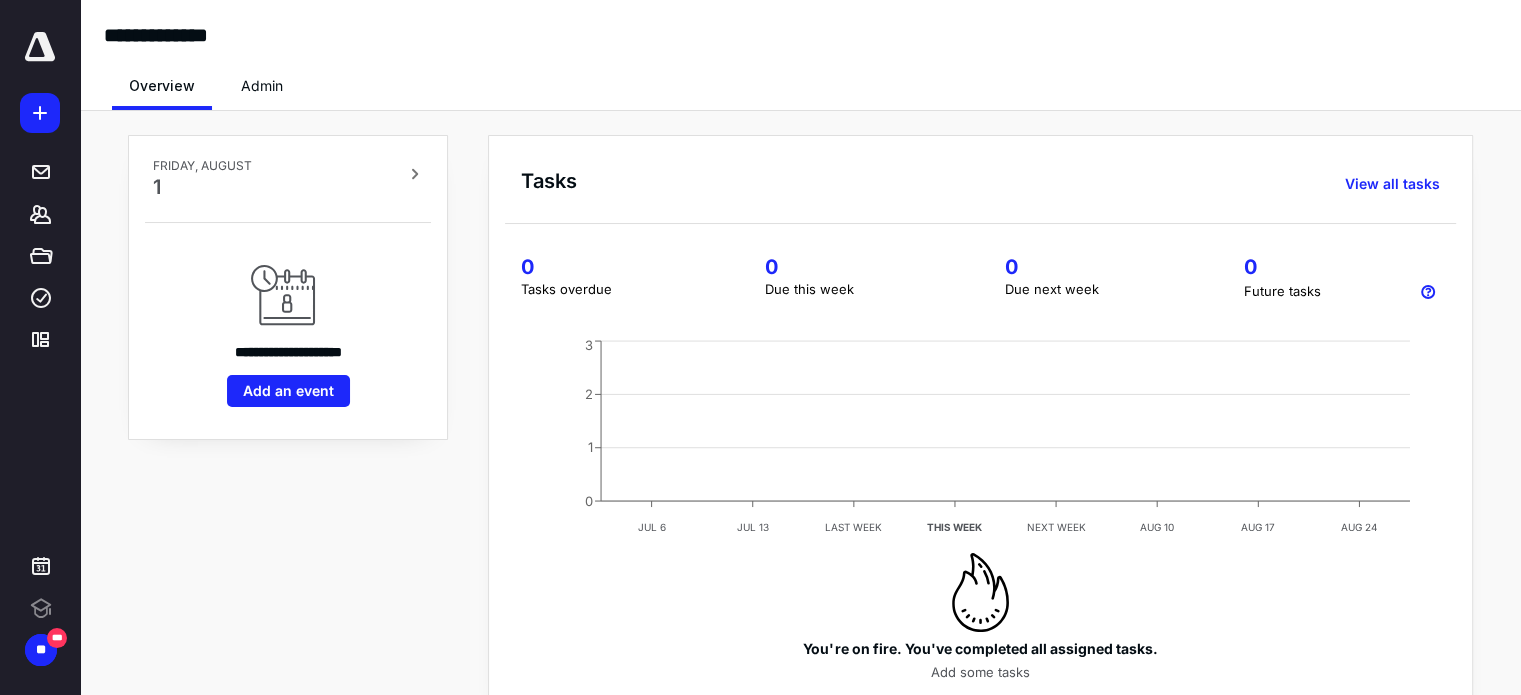 scroll, scrollTop: 0, scrollLeft: 0, axis: both 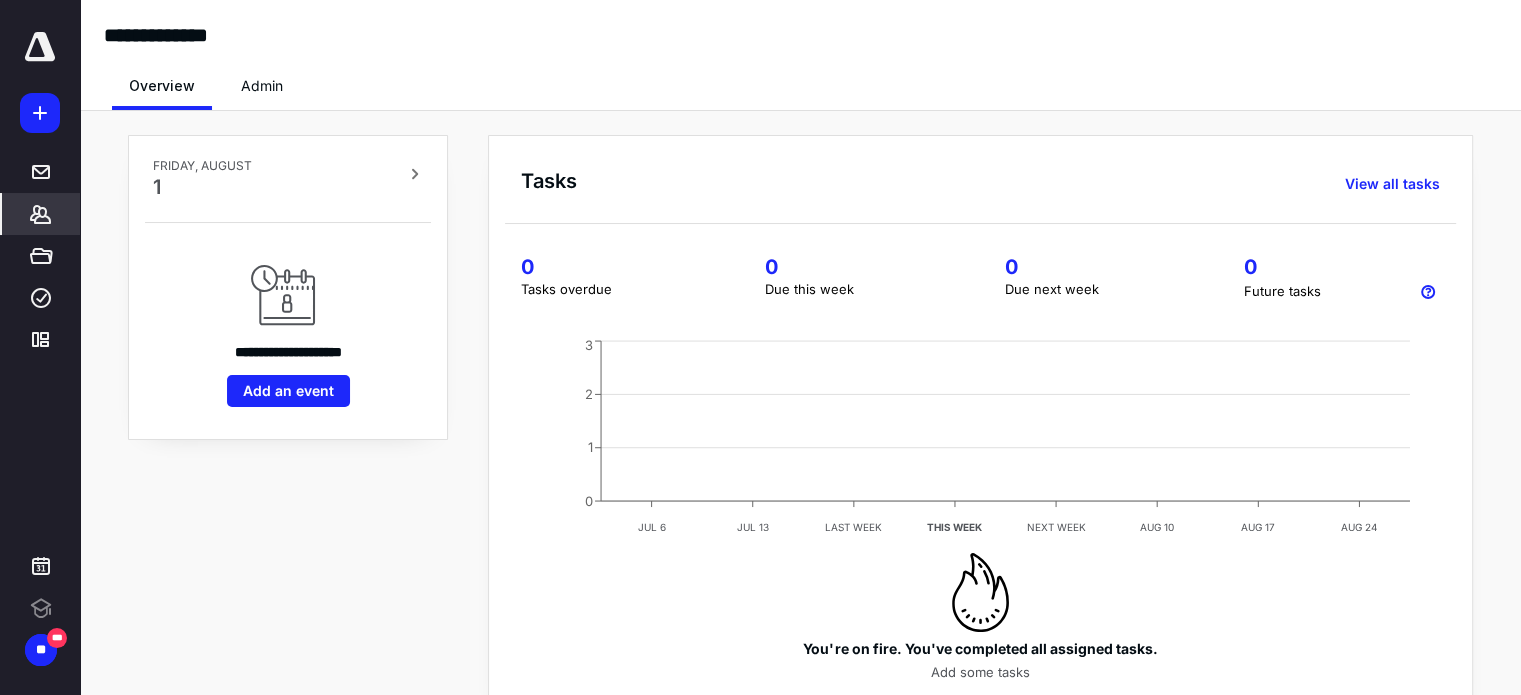 click 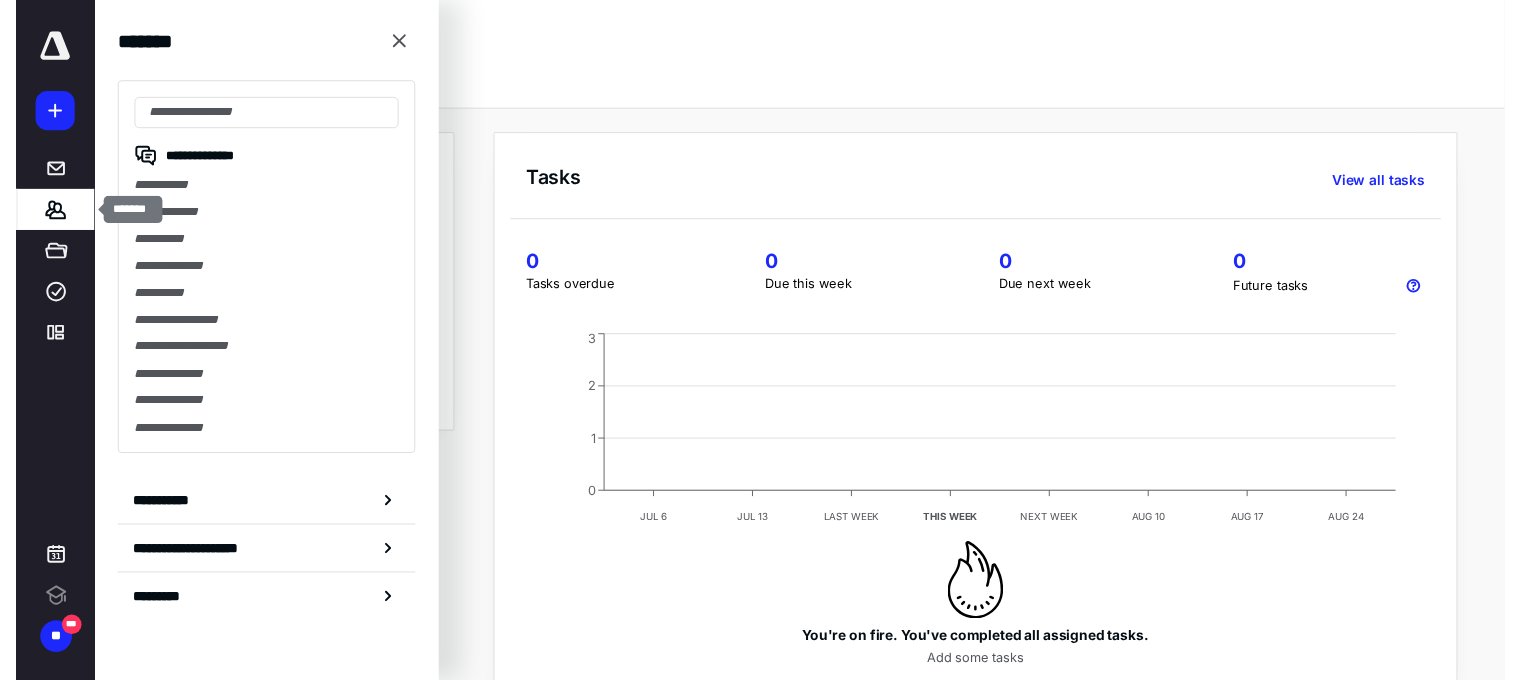 scroll, scrollTop: 0, scrollLeft: 0, axis: both 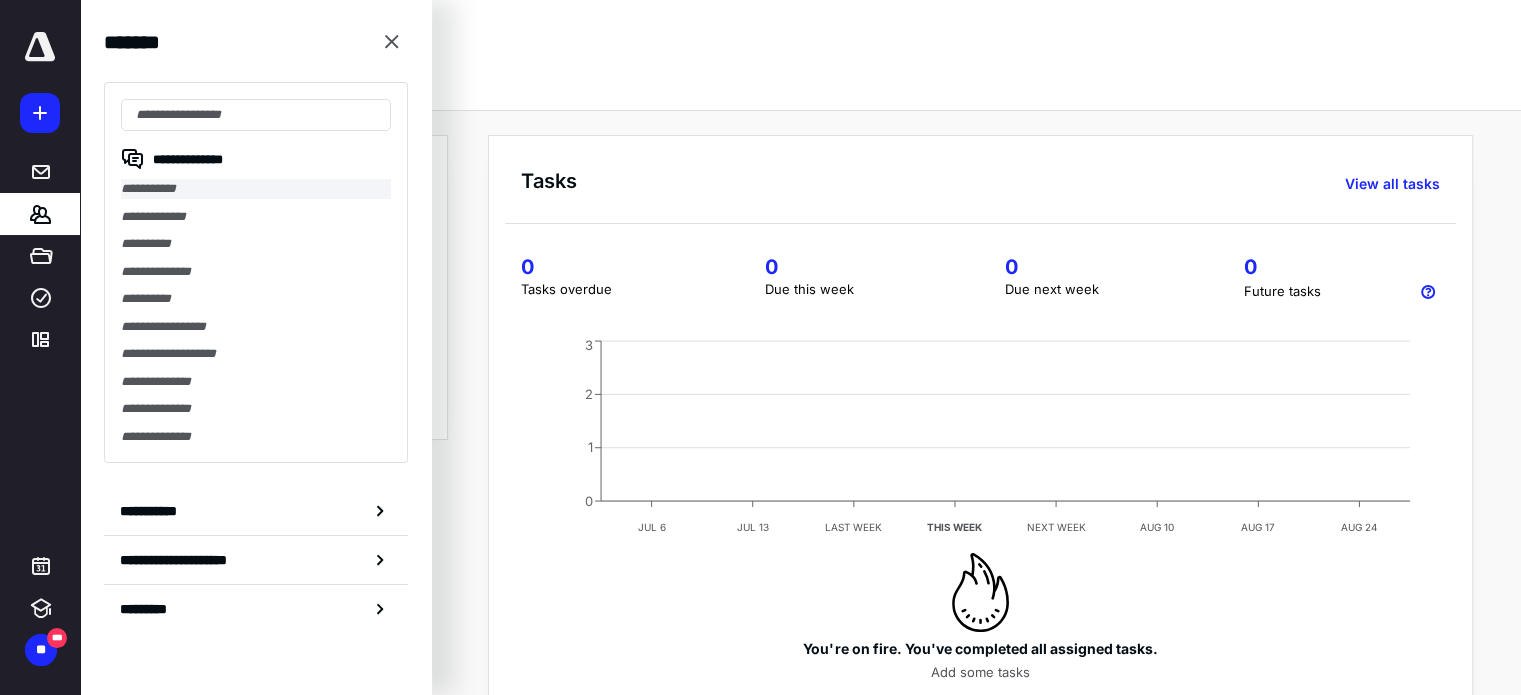 click on "**********" at bounding box center (256, 189) 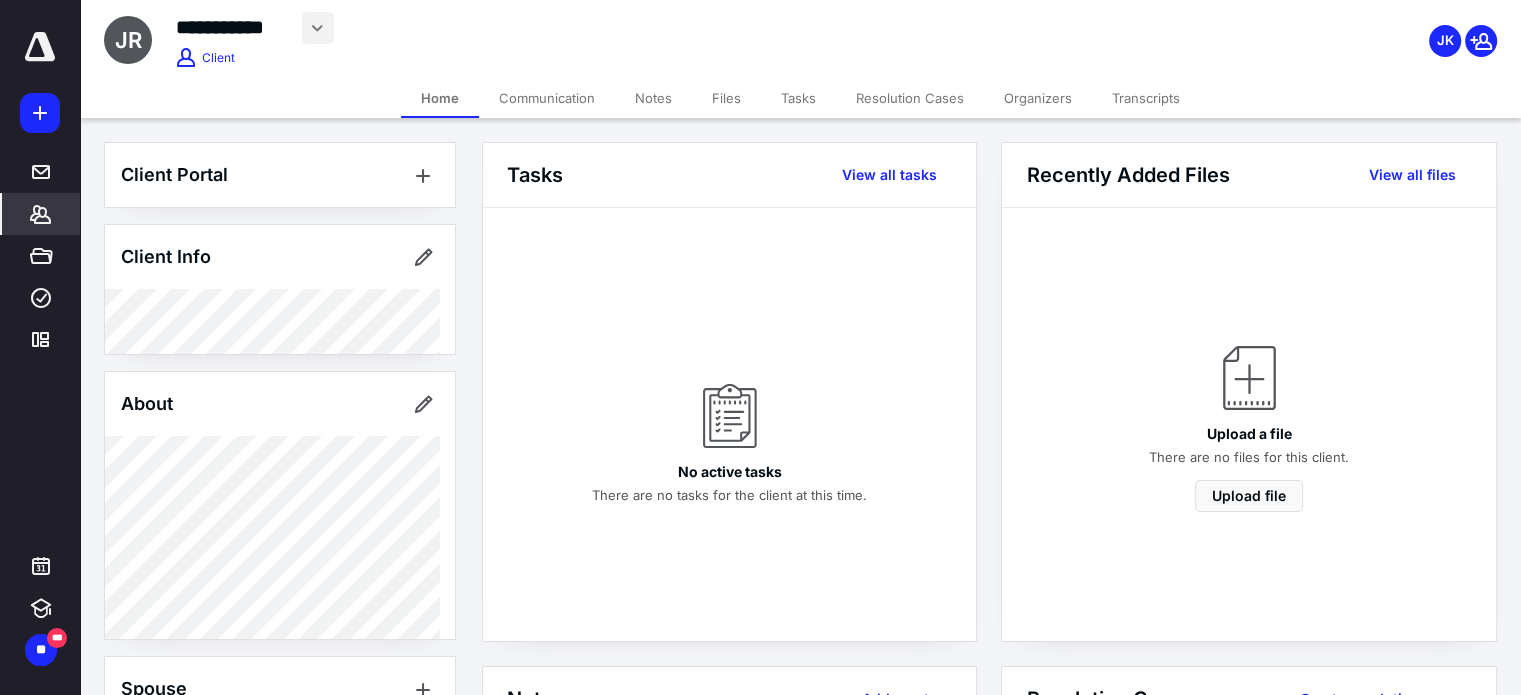 click at bounding box center (318, 28) 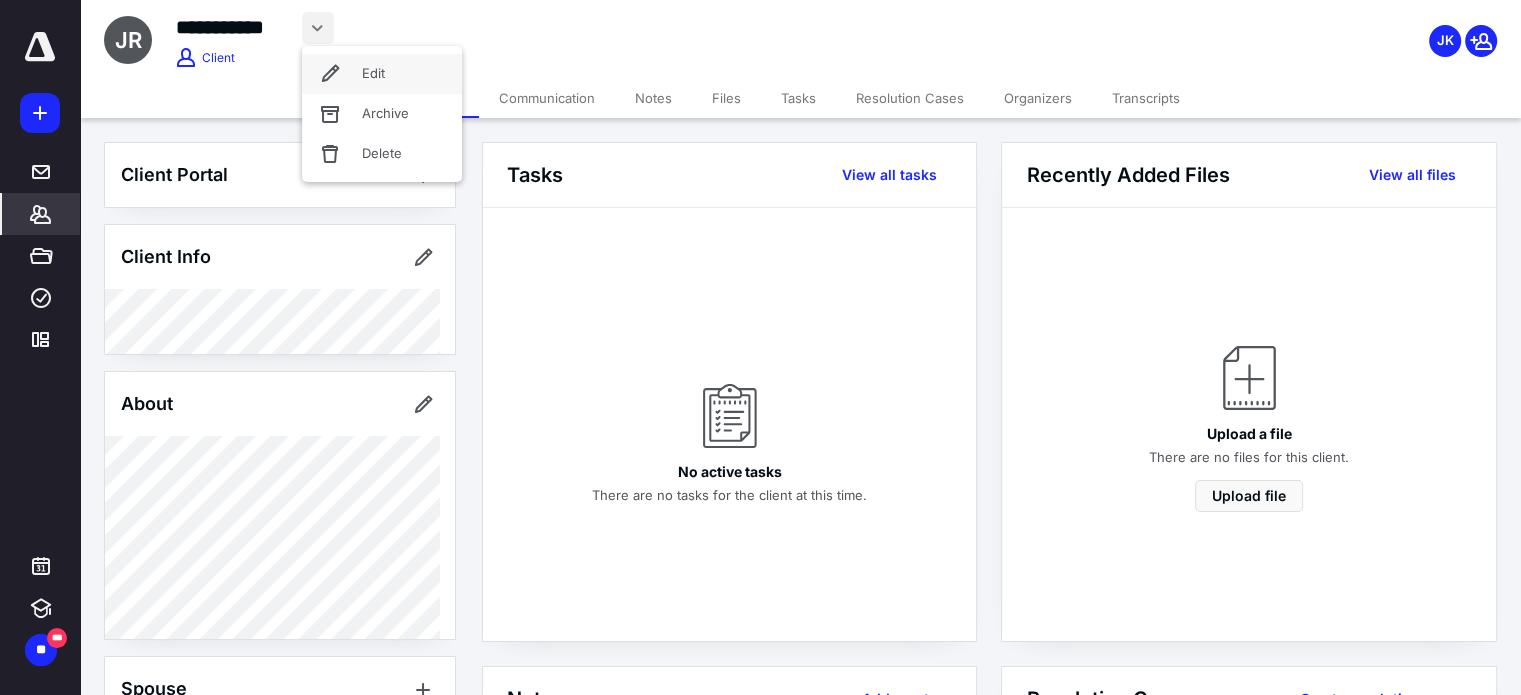click 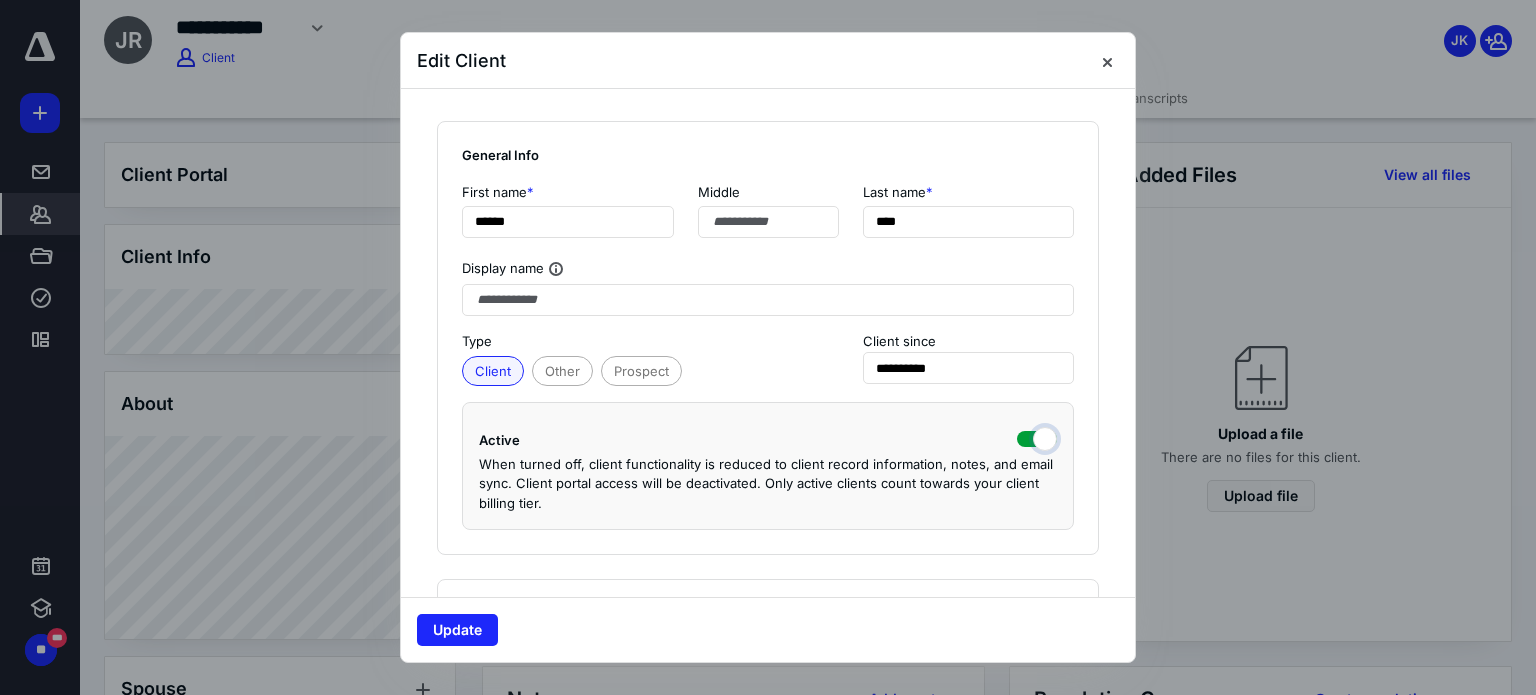 click at bounding box center (1037, 437) 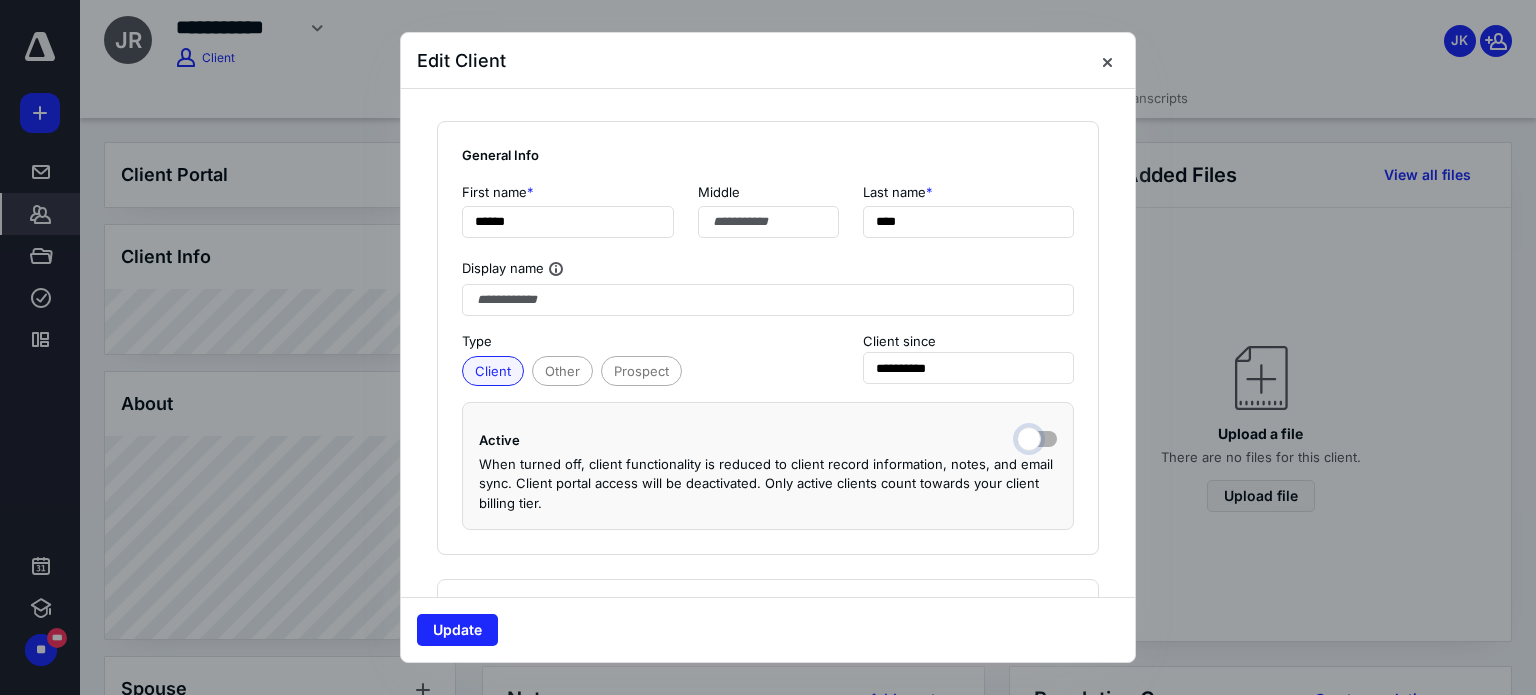 click at bounding box center [1037, 437] 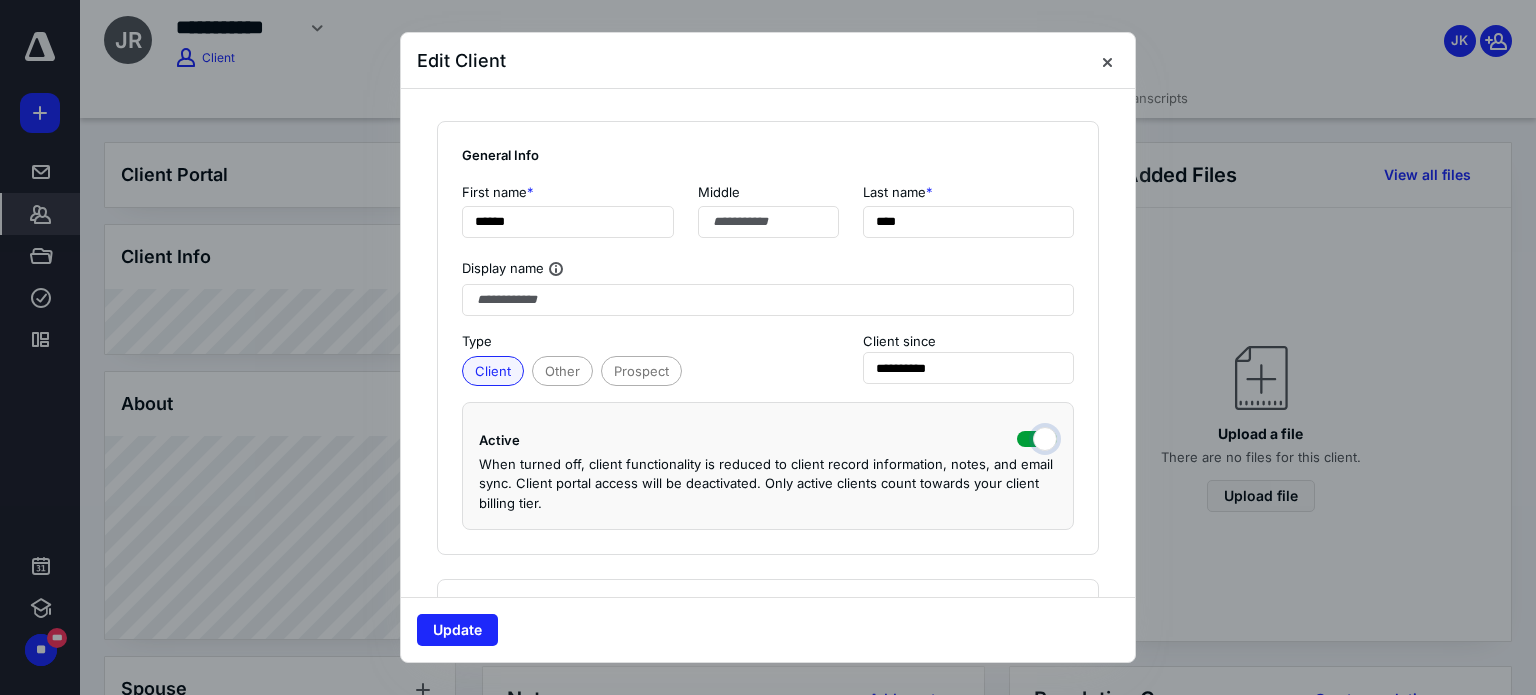 checkbox on "true" 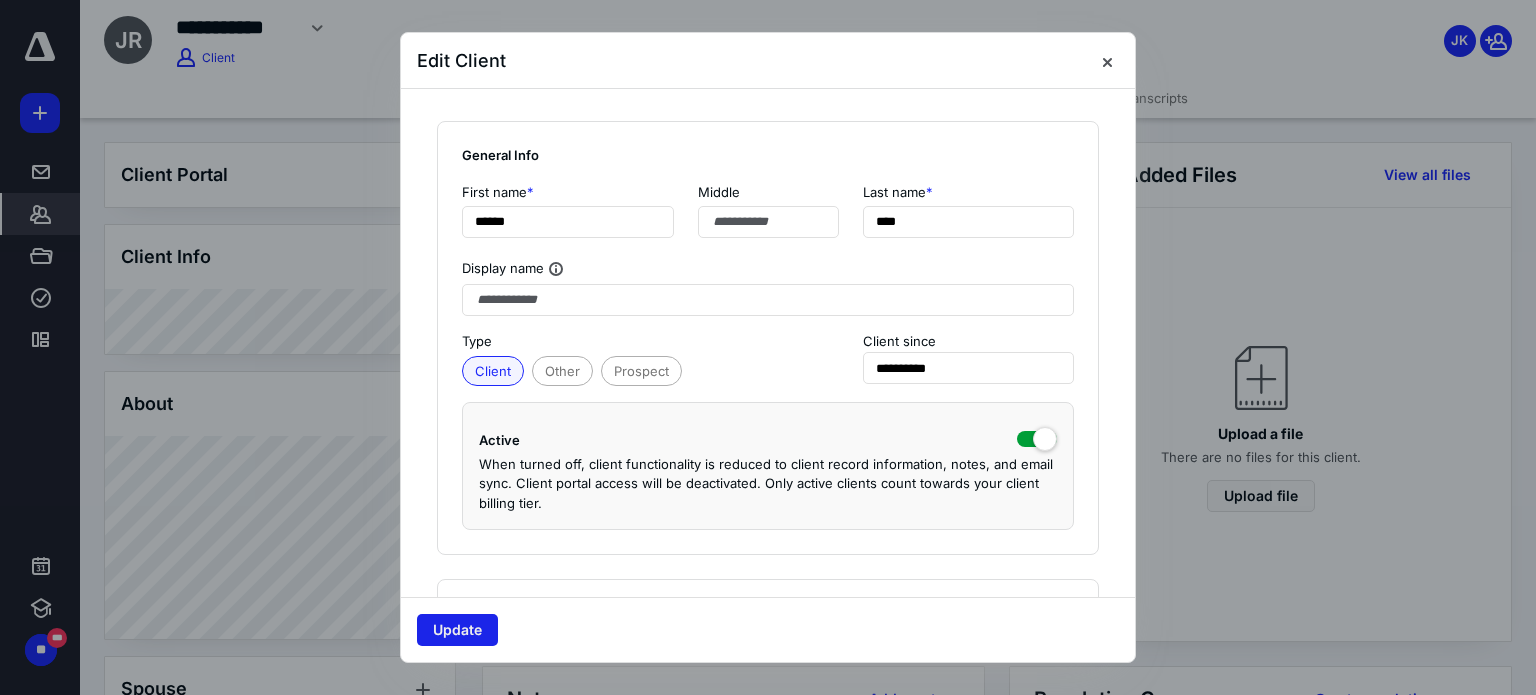 click on "Update" at bounding box center (457, 630) 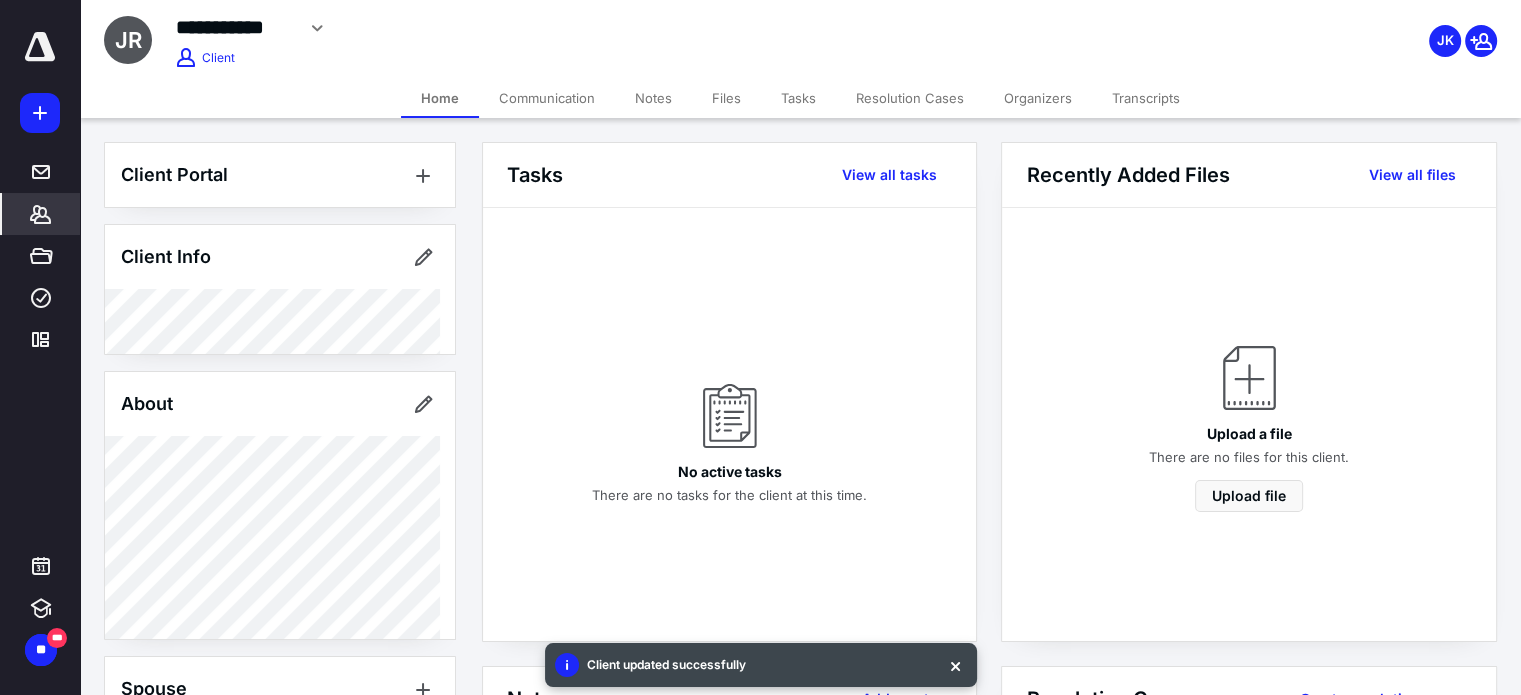 click on "Transcripts" at bounding box center [1146, 98] 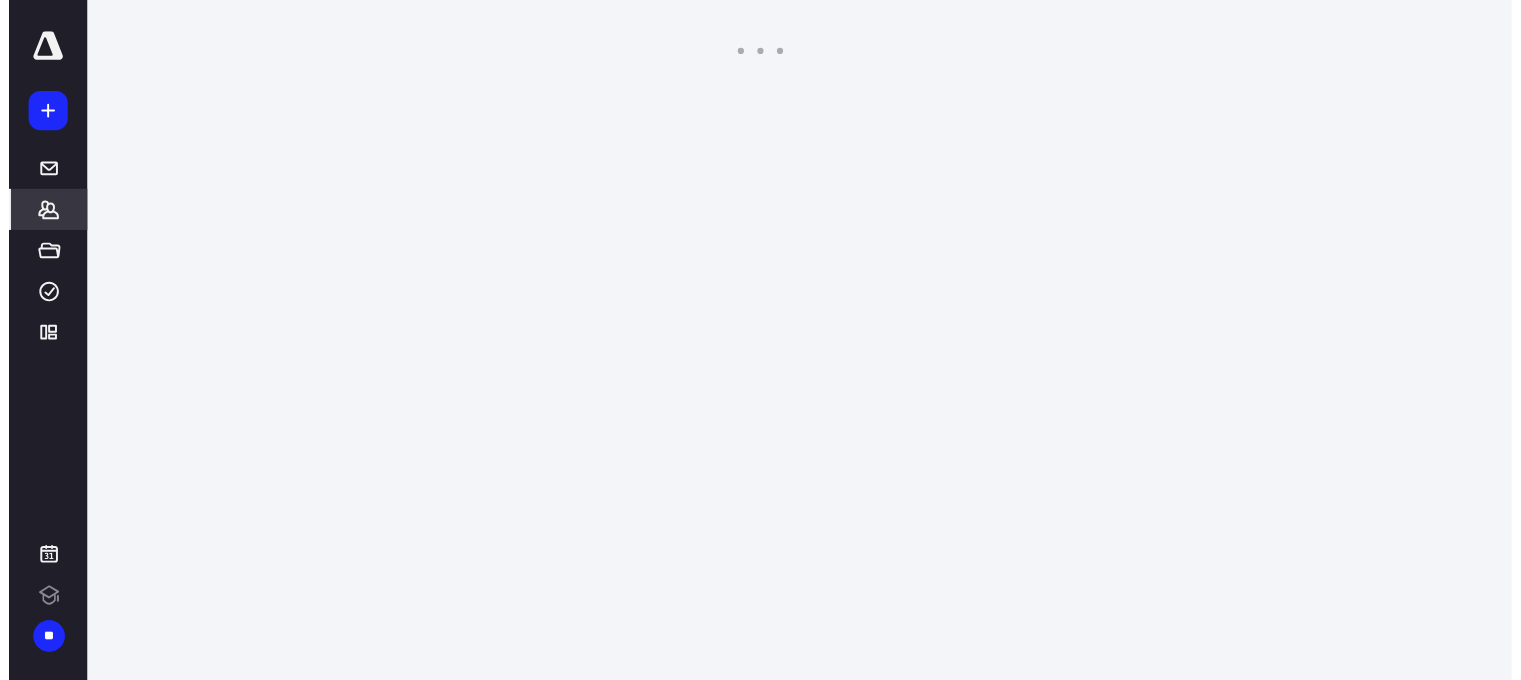 scroll, scrollTop: 0, scrollLeft: 0, axis: both 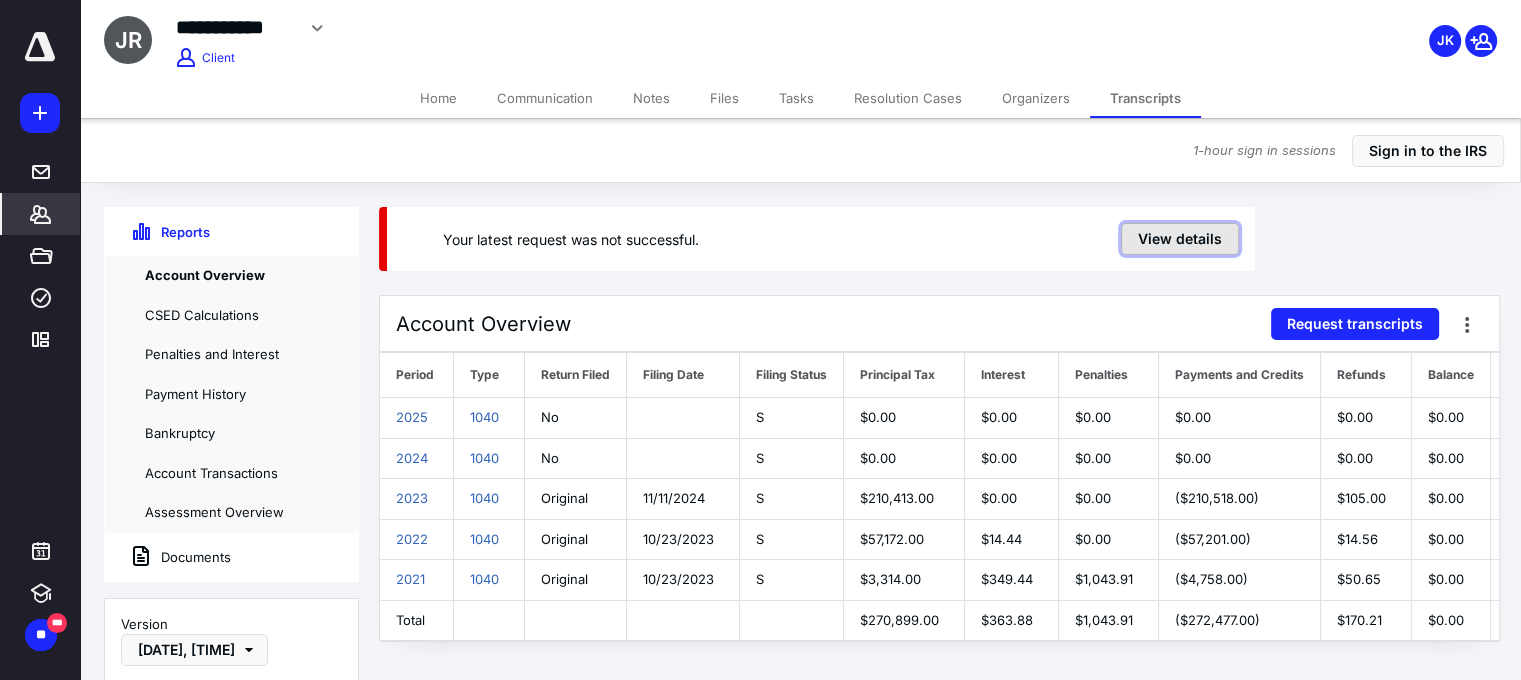 click on "View details" at bounding box center (1180, 239) 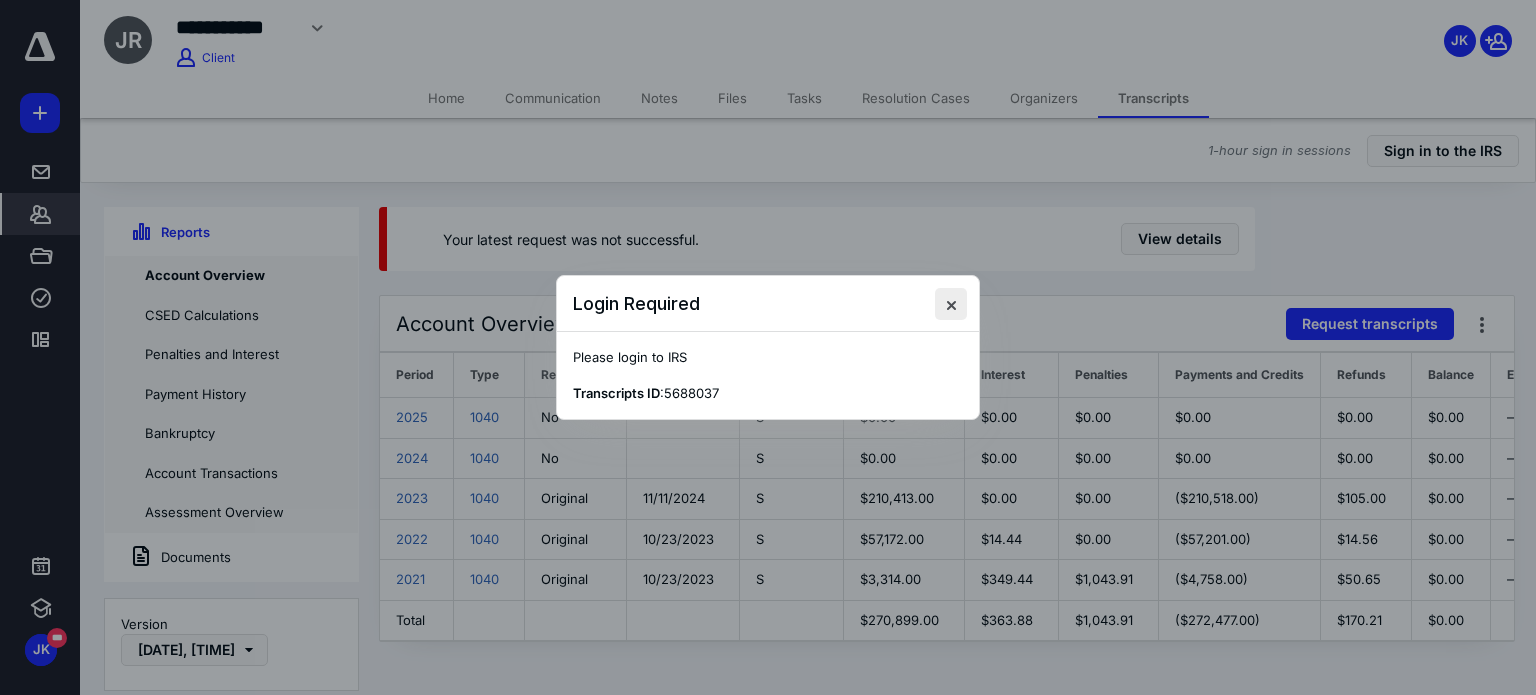 click at bounding box center [951, 304] 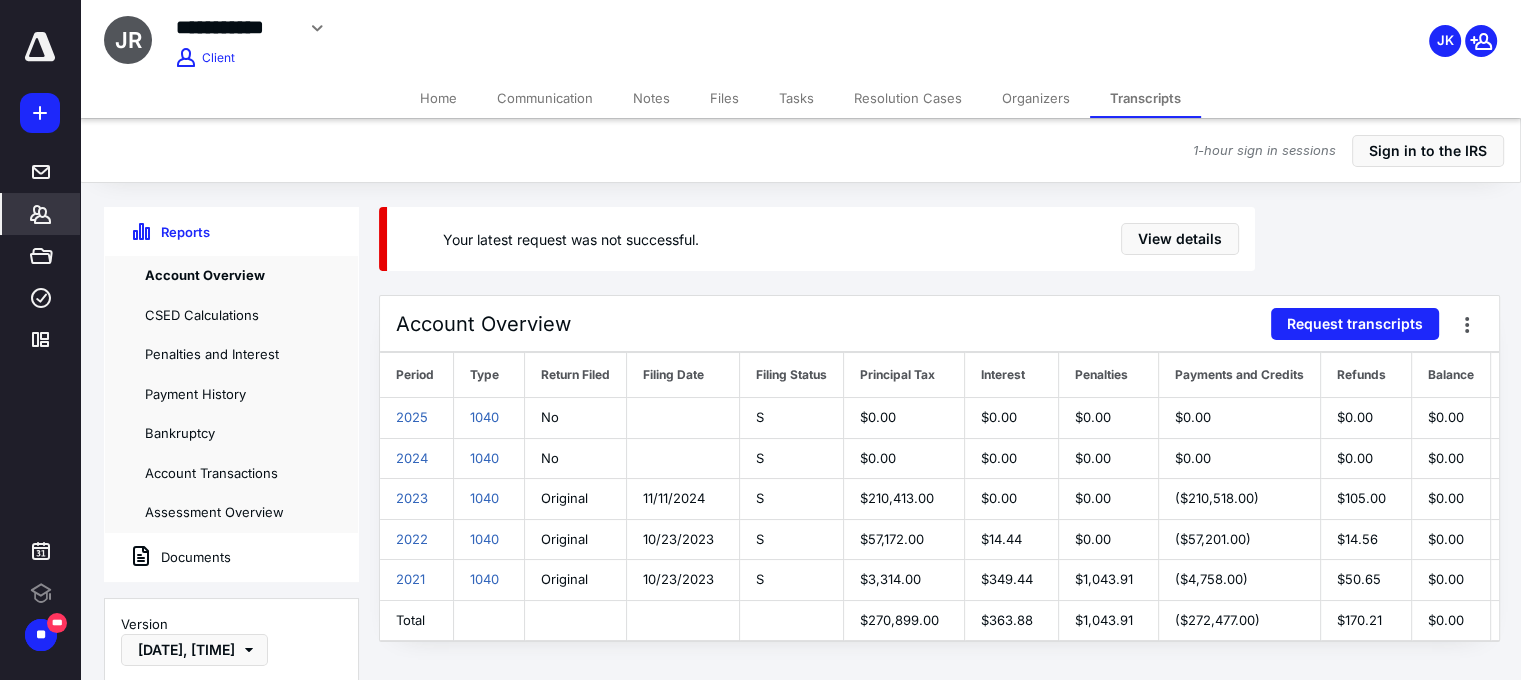 scroll, scrollTop: 0, scrollLeft: 0, axis: both 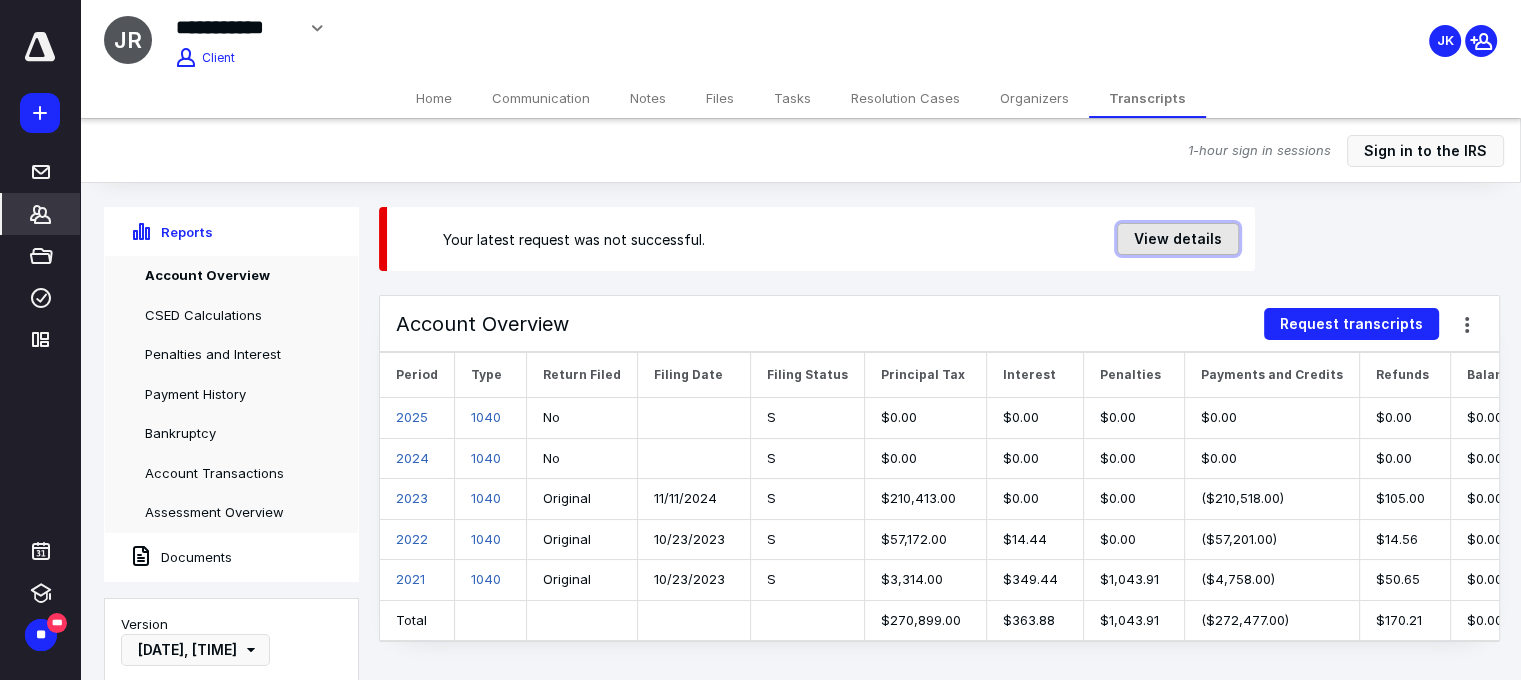 click on "View details" at bounding box center [1178, 239] 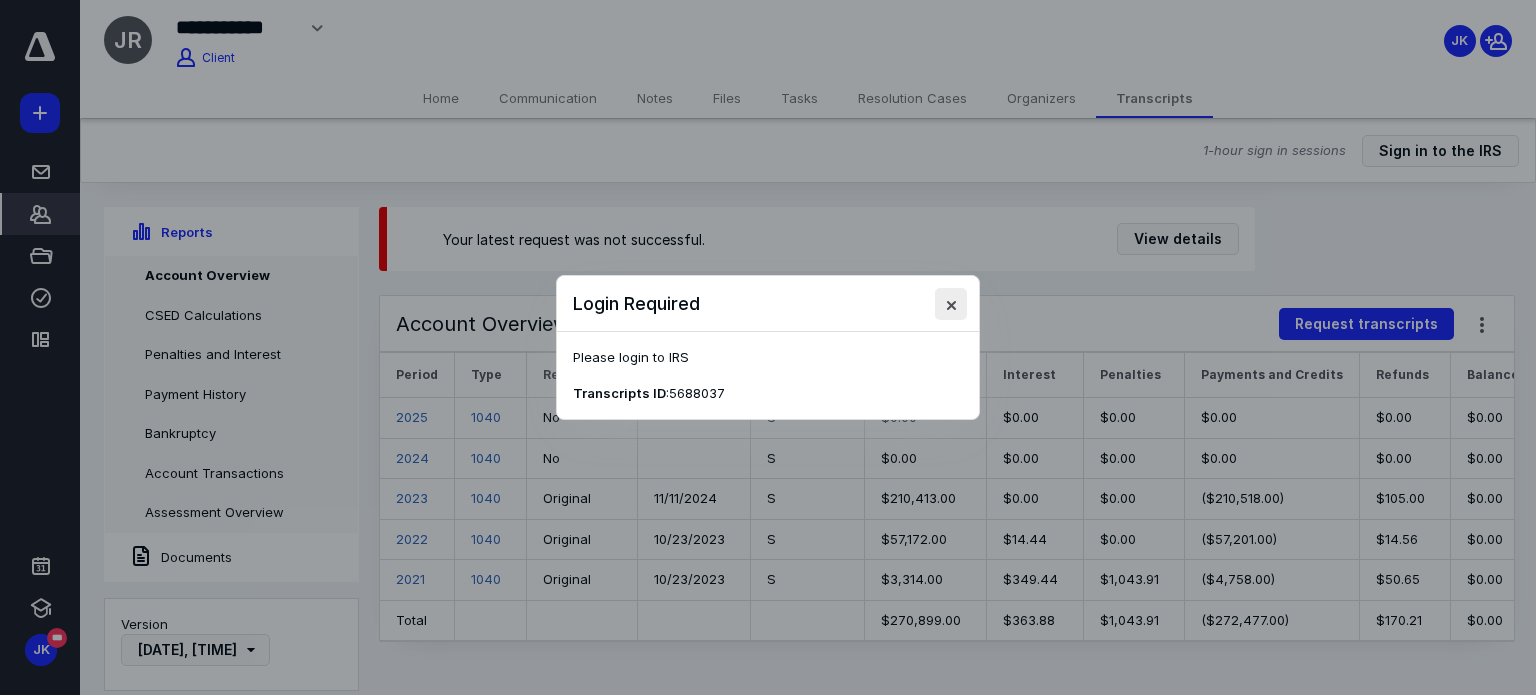 click at bounding box center (951, 304) 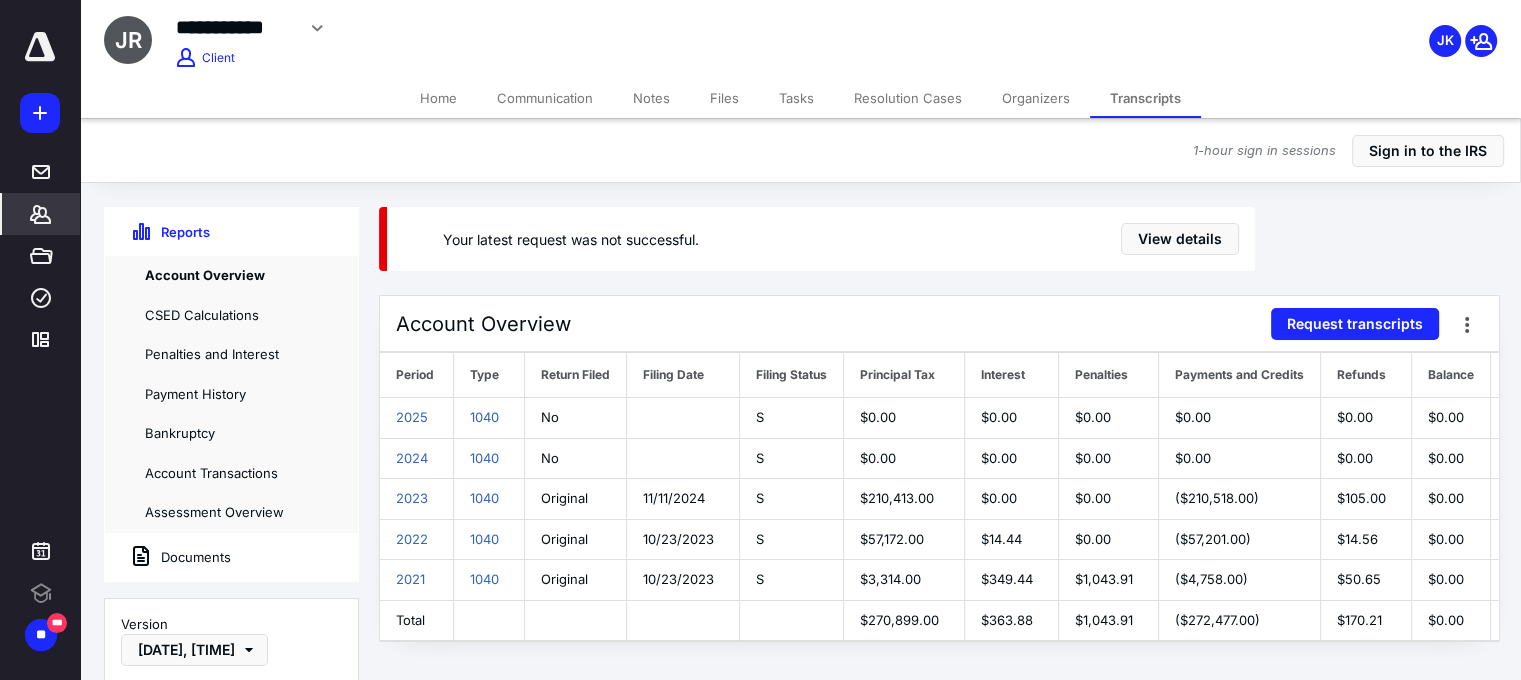 scroll, scrollTop: 0, scrollLeft: 0, axis: both 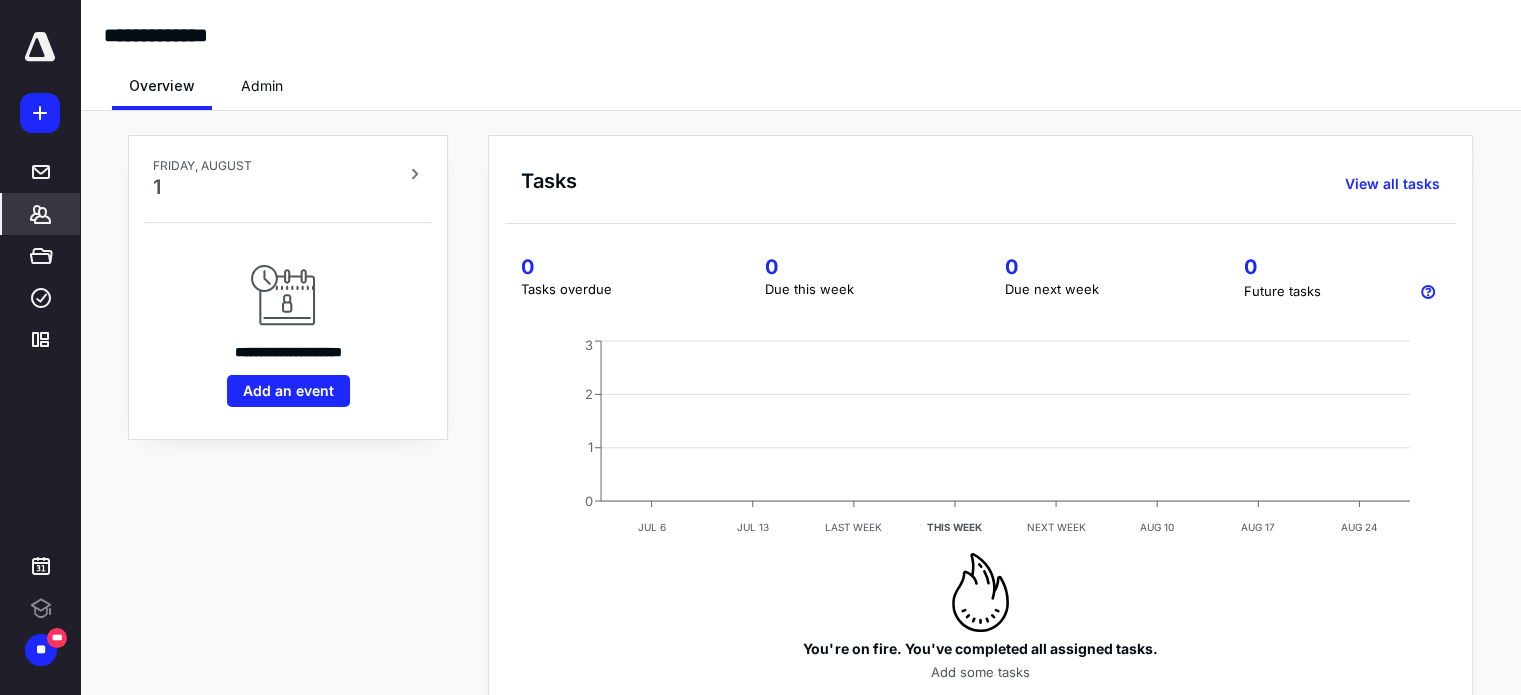 click on "*******" at bounding box center (41, 214) 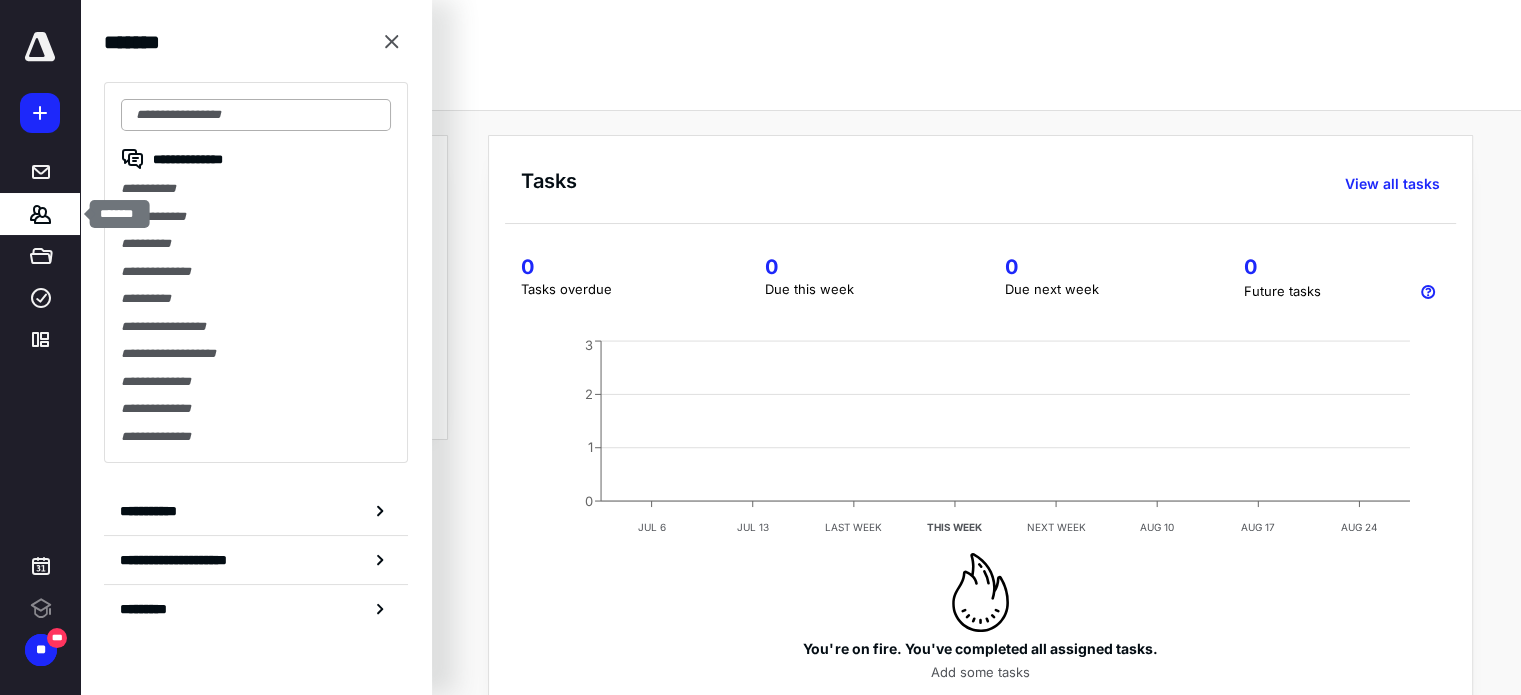 scroll, scrollTop: 0, scrollLeft: 0, axis: both 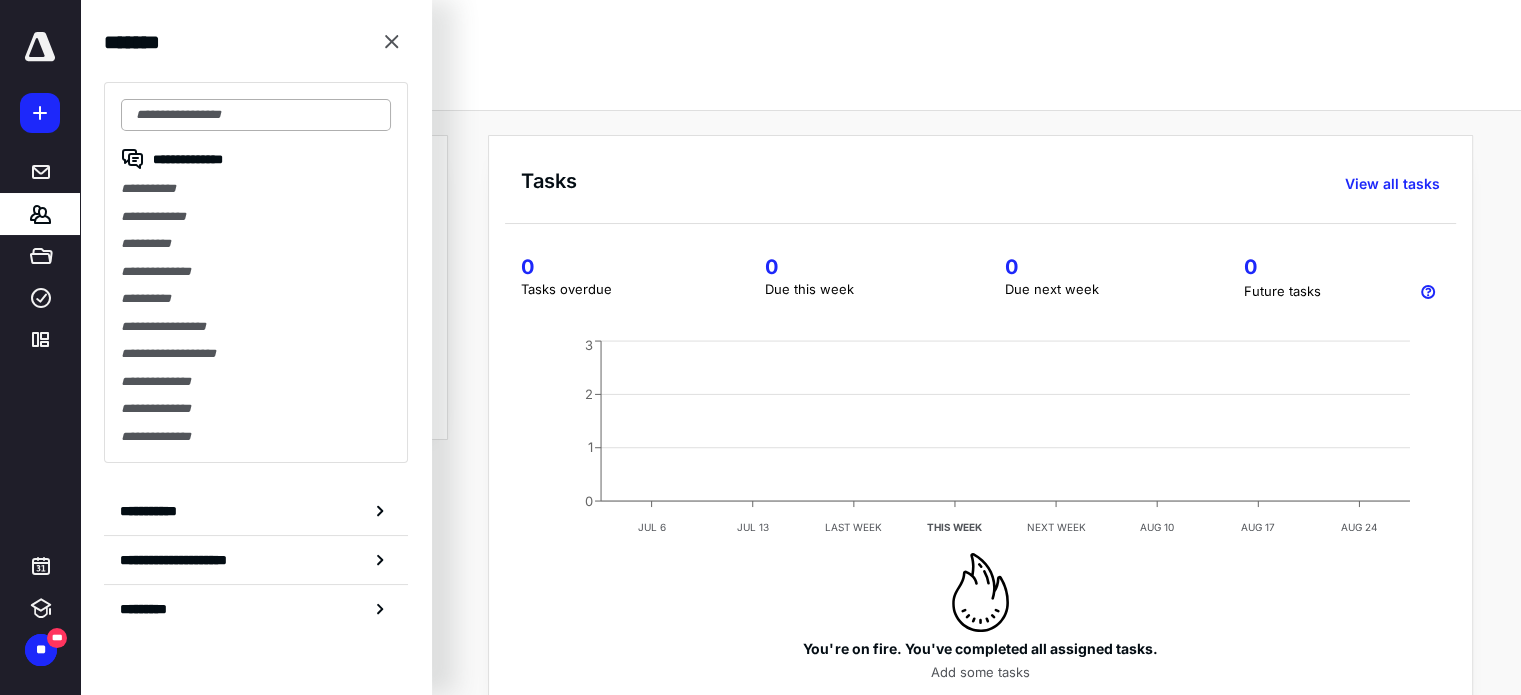 click at bounding box center (256, 115) 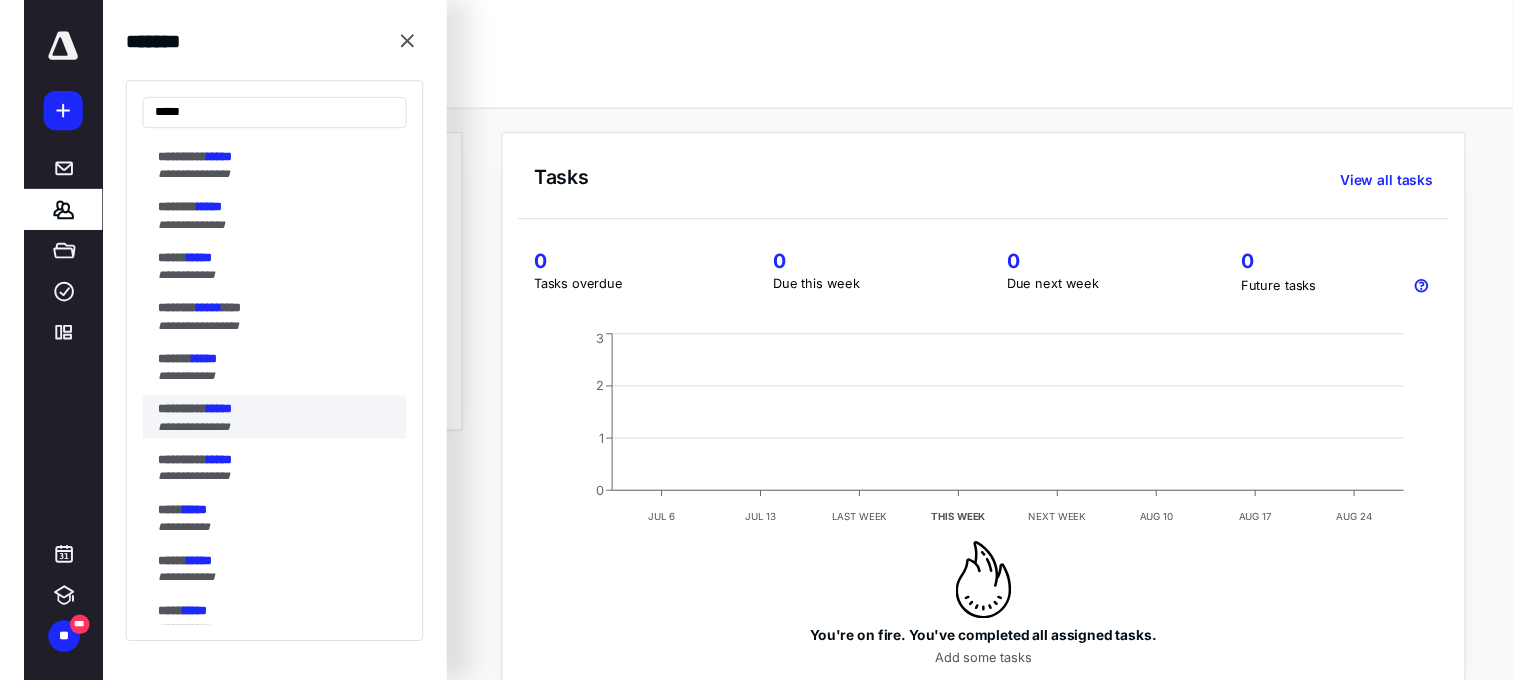 scroll, scrollTop: 400, scrollLeft: 0, axis: vertical 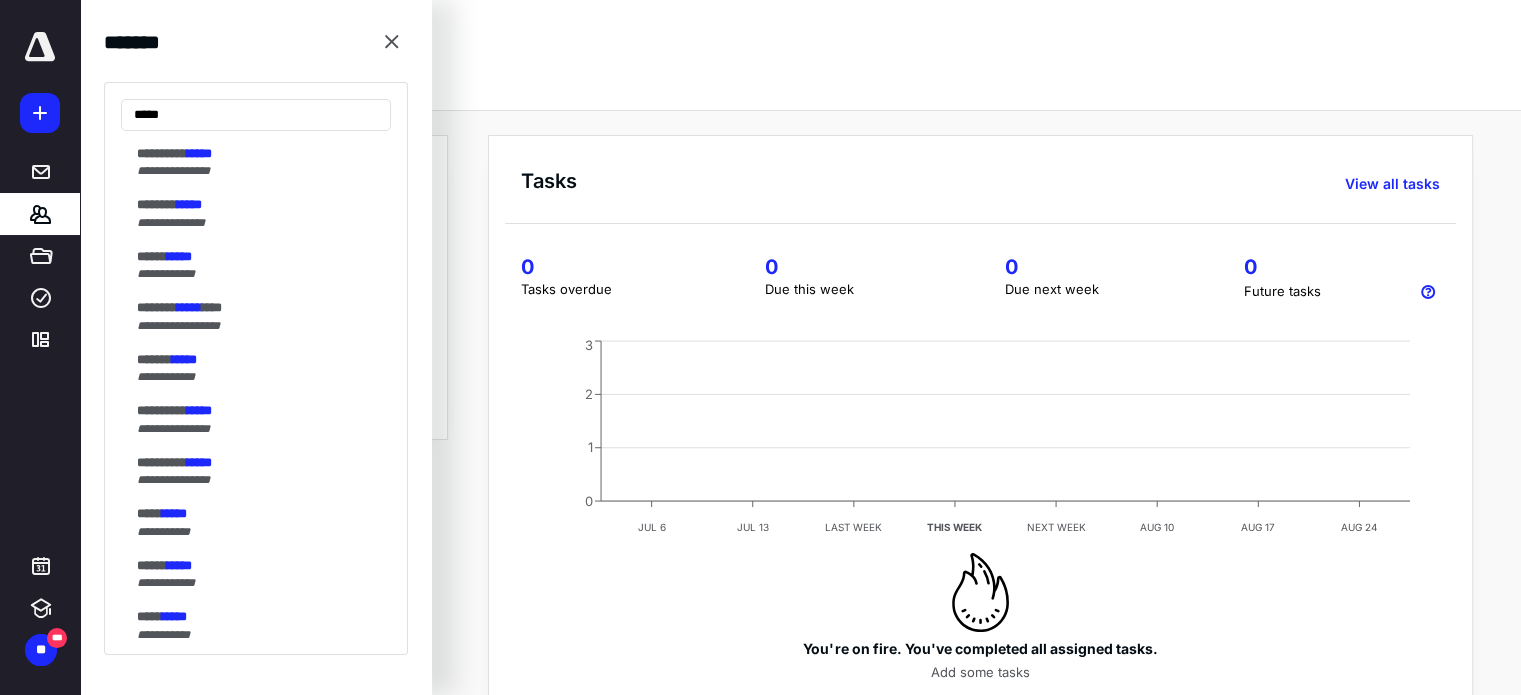 type on "*****" 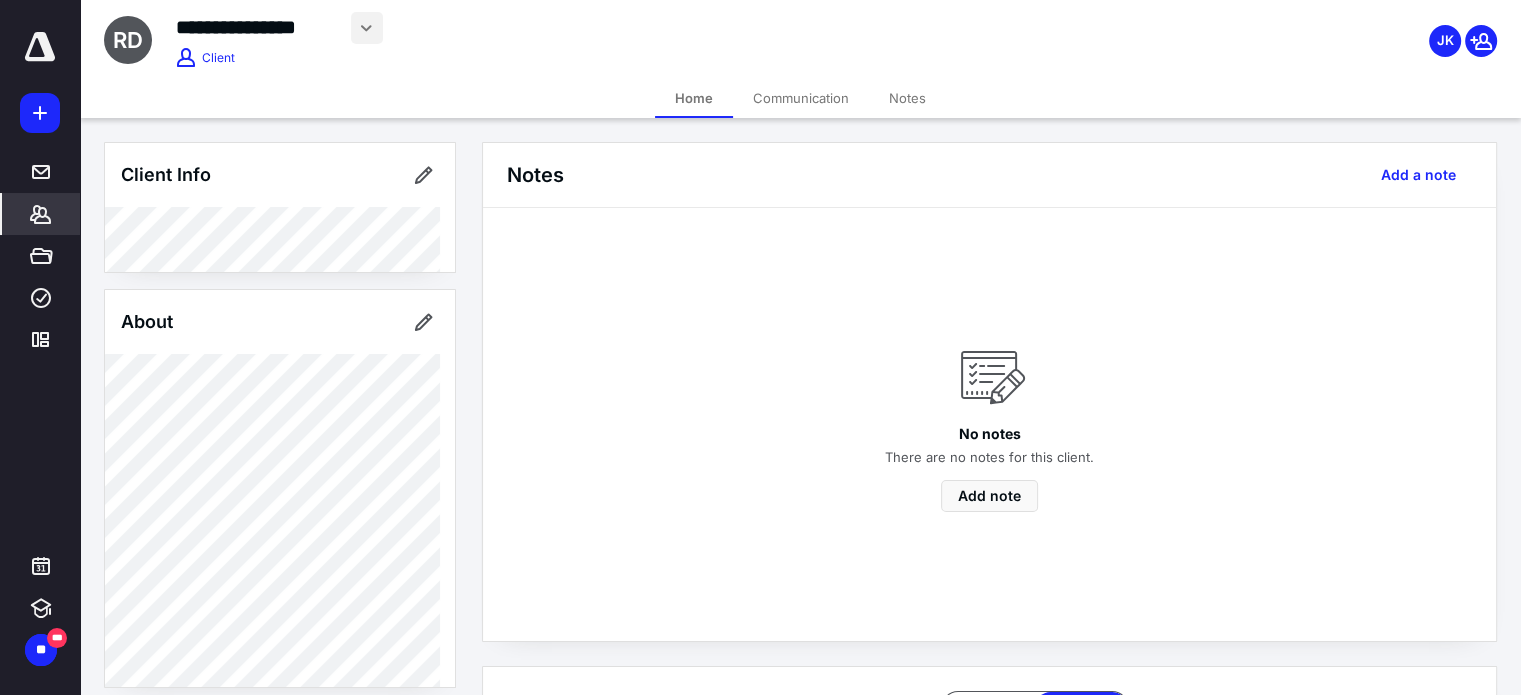click at bounding box center [367, 28] 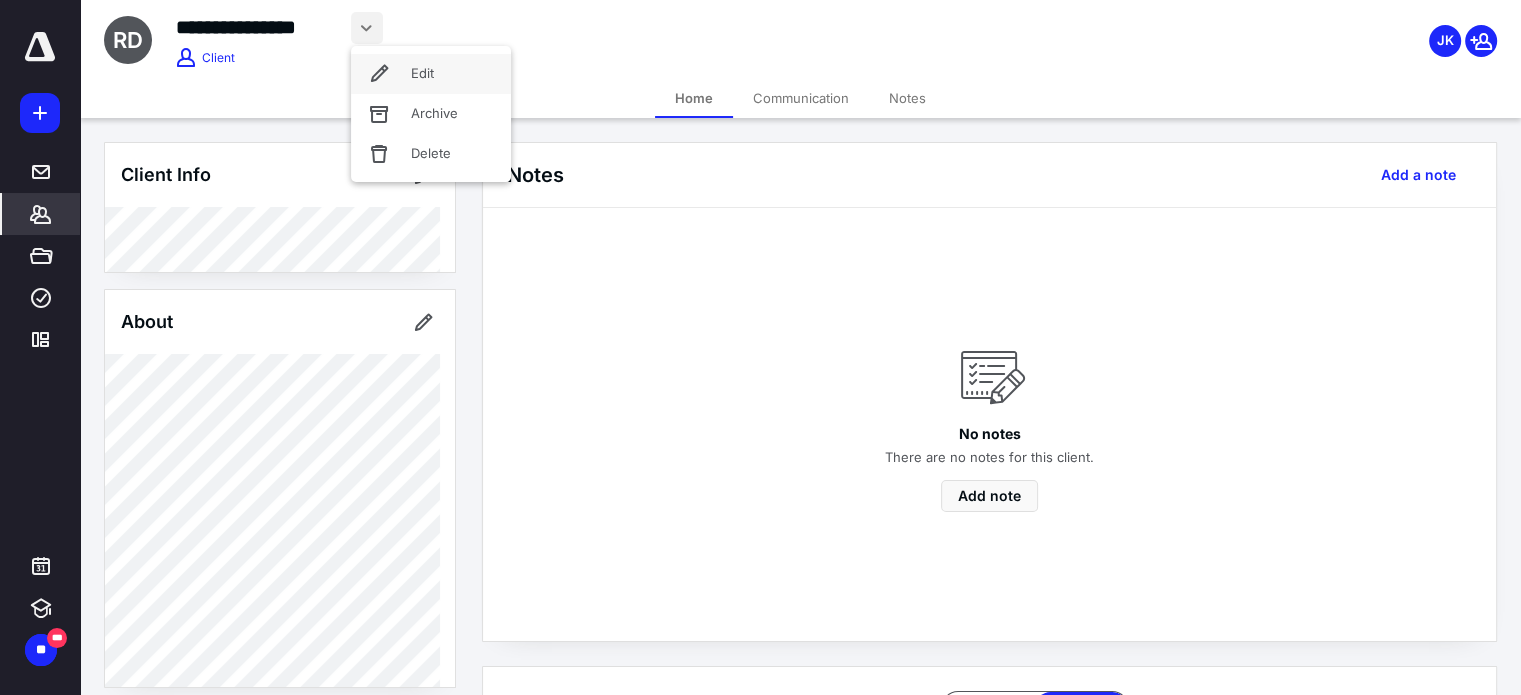 click on "Edit" at bounding box center [431, 74] 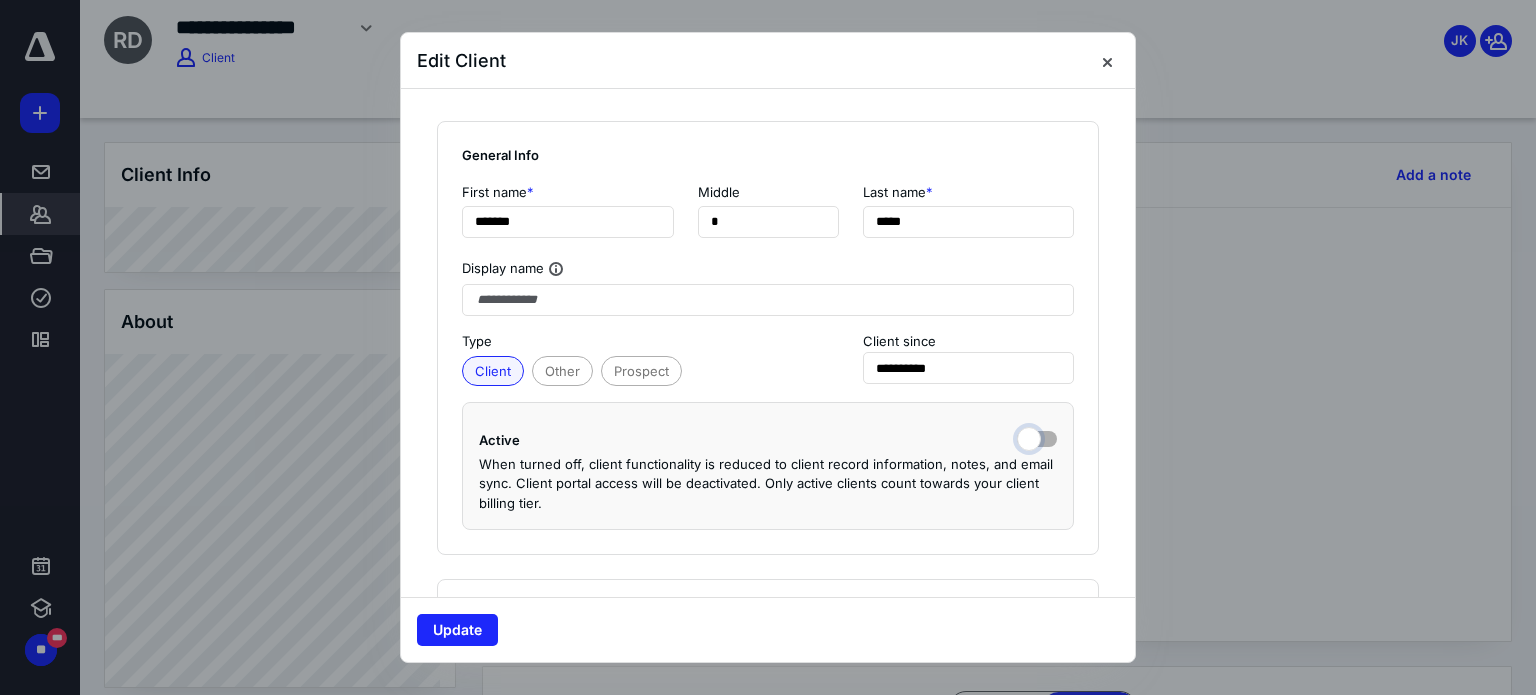 click at bounding box center (1037, 437) 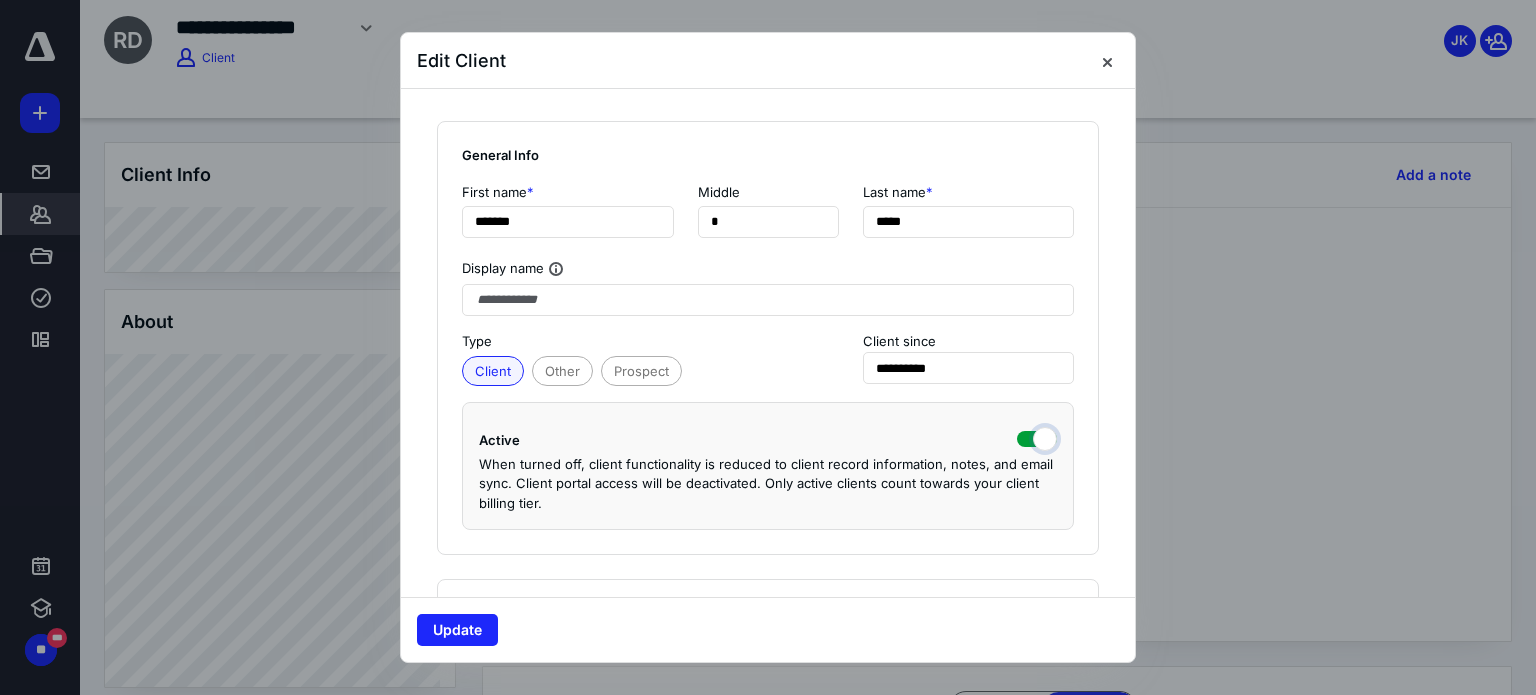 checkbox on "true" 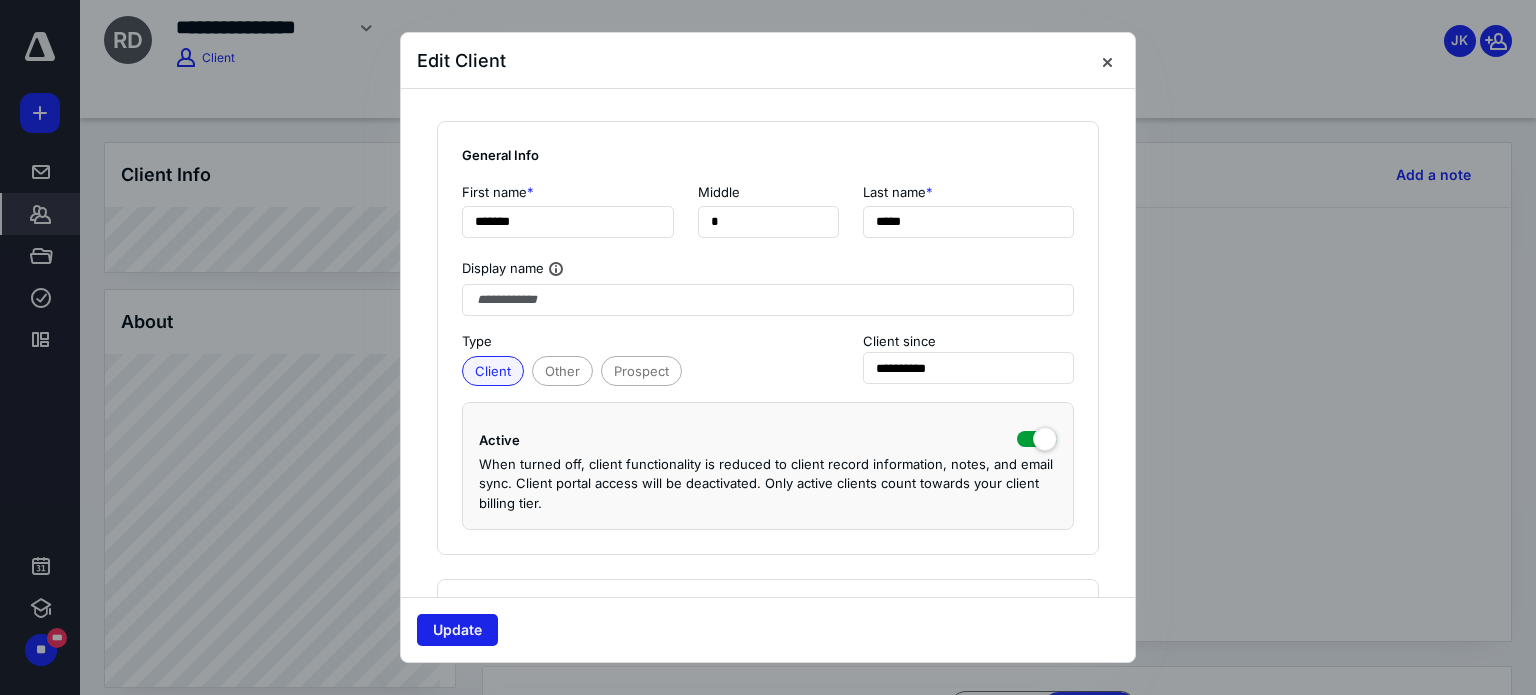click on "Update" at bounding box center [457, 630] 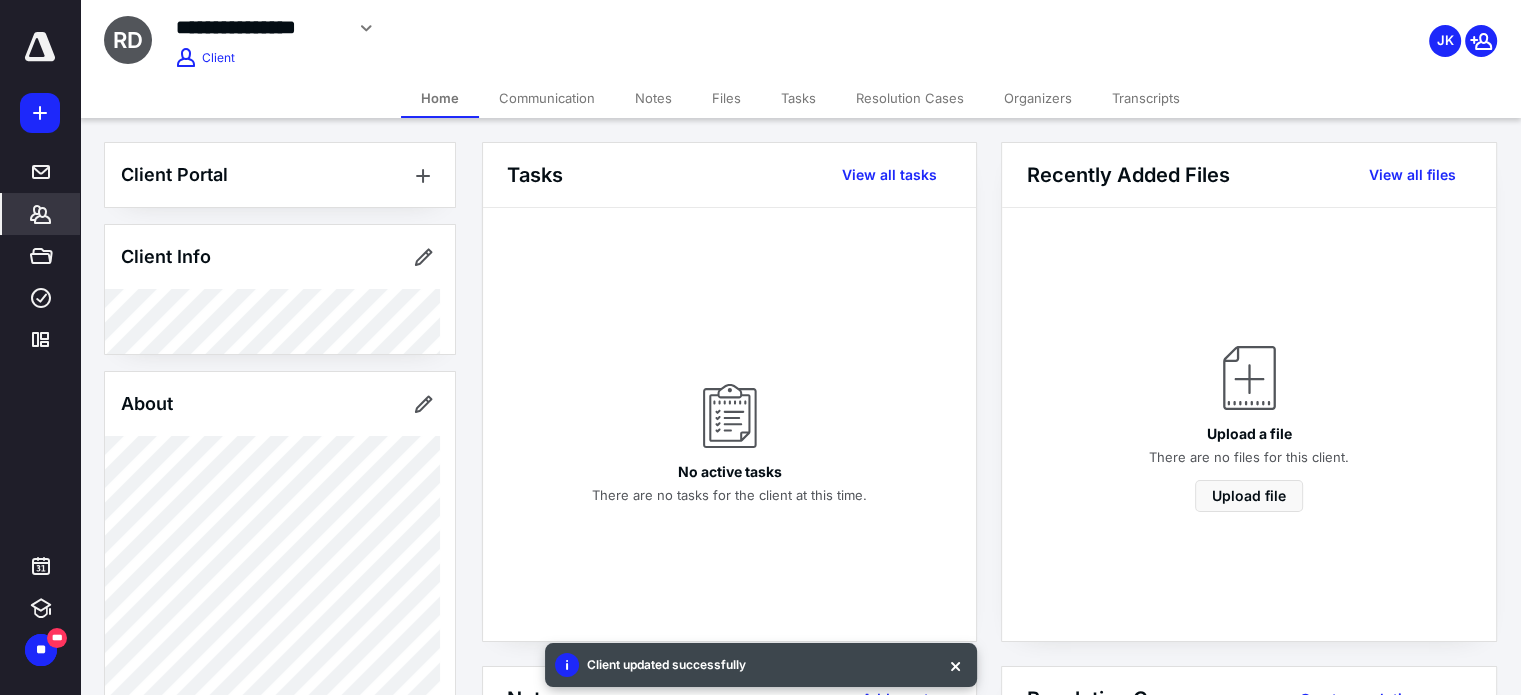 click on "Transcripts" at bounding box center [1146, 98] 